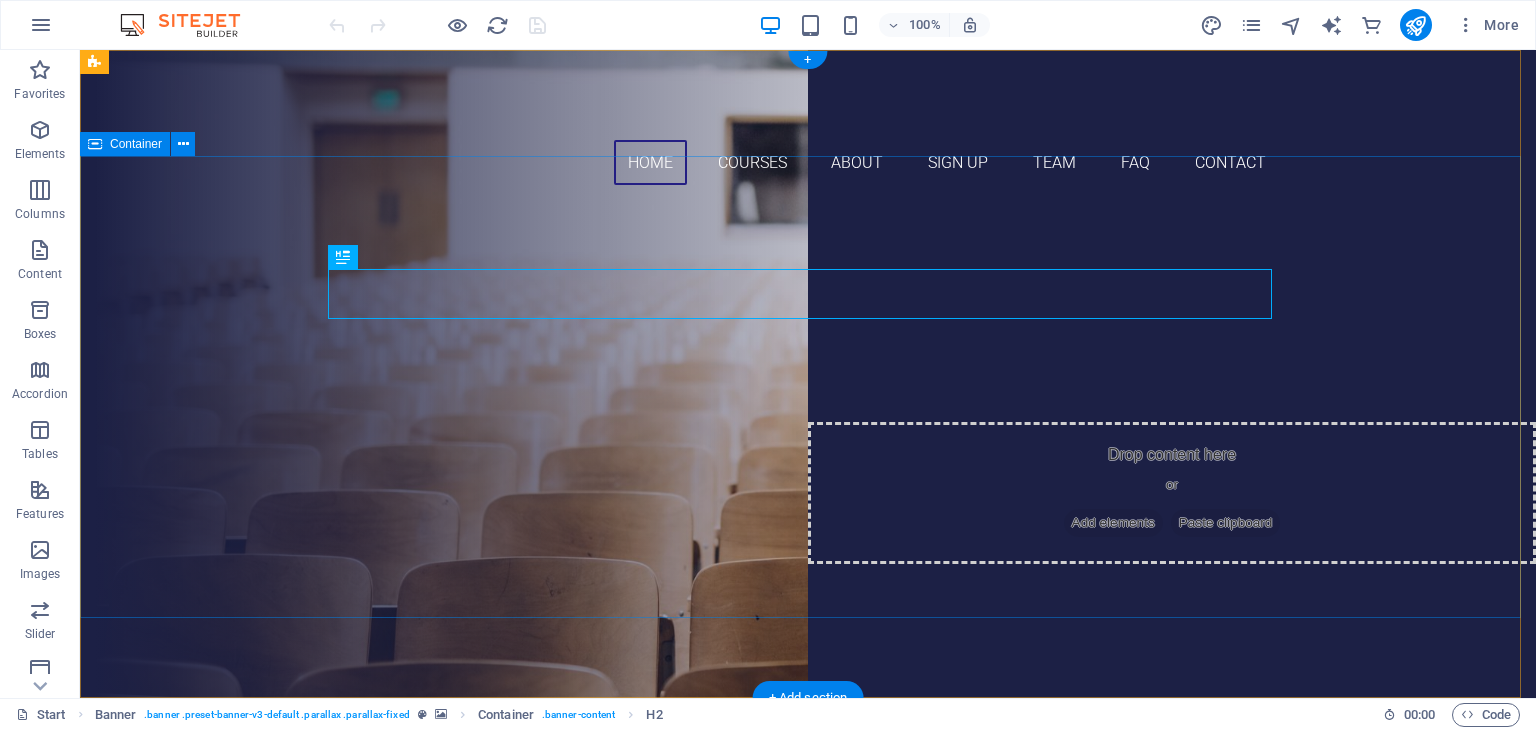 scroll, scrollTop: 0, scrollLeft: 0, axis: both 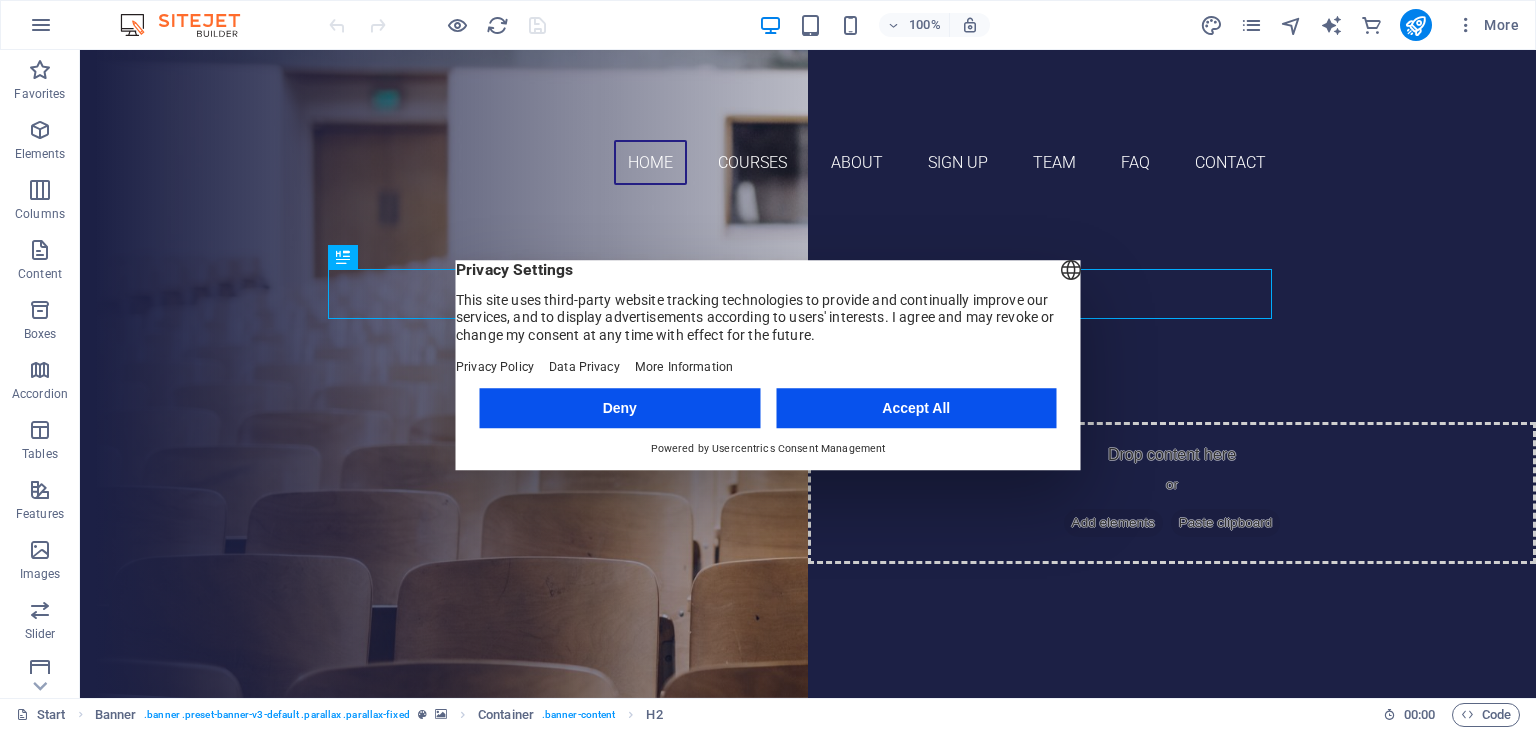 click on "Accept All" at bounding box center [916, 408] 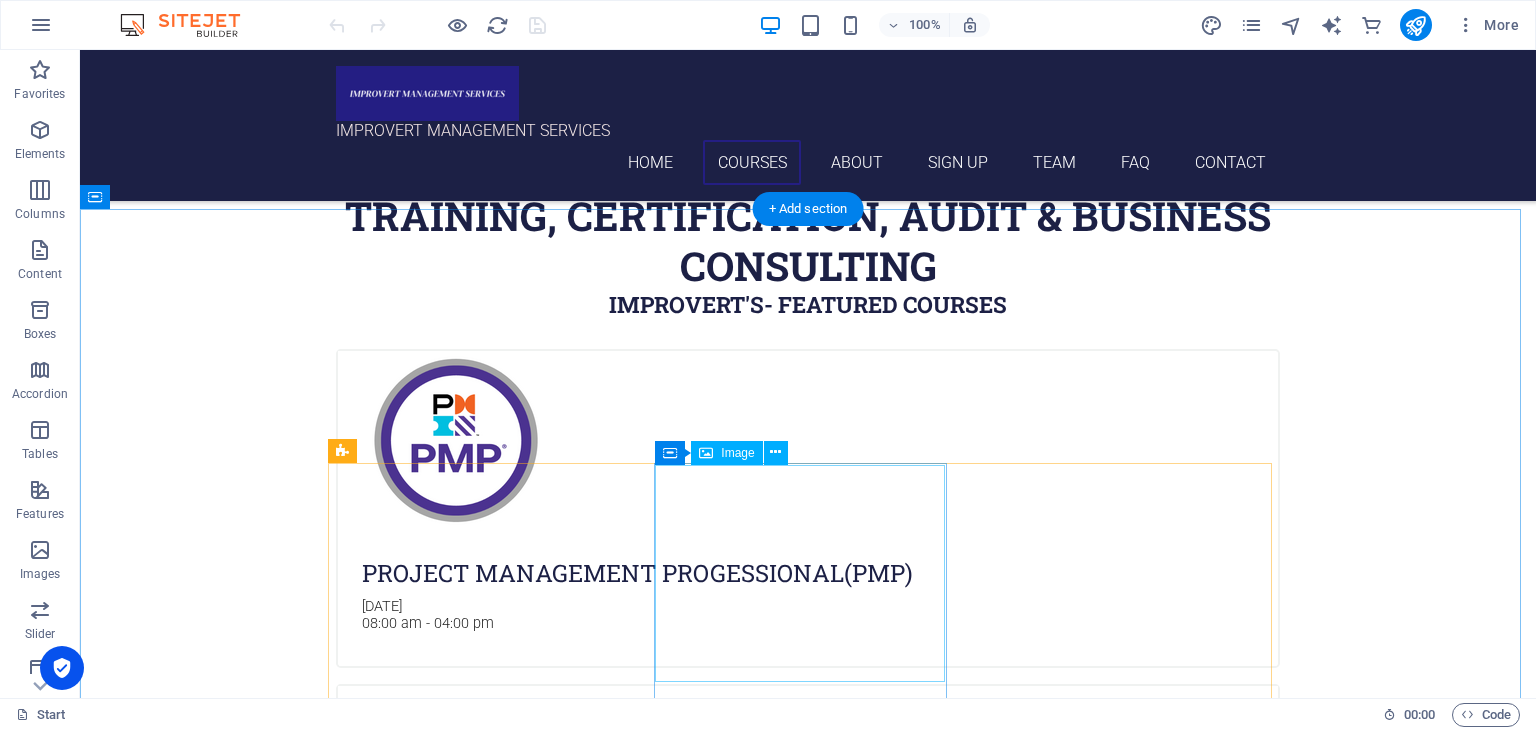 scroll, scrollTop: 800, scrollLeft: 0, axis: vertical 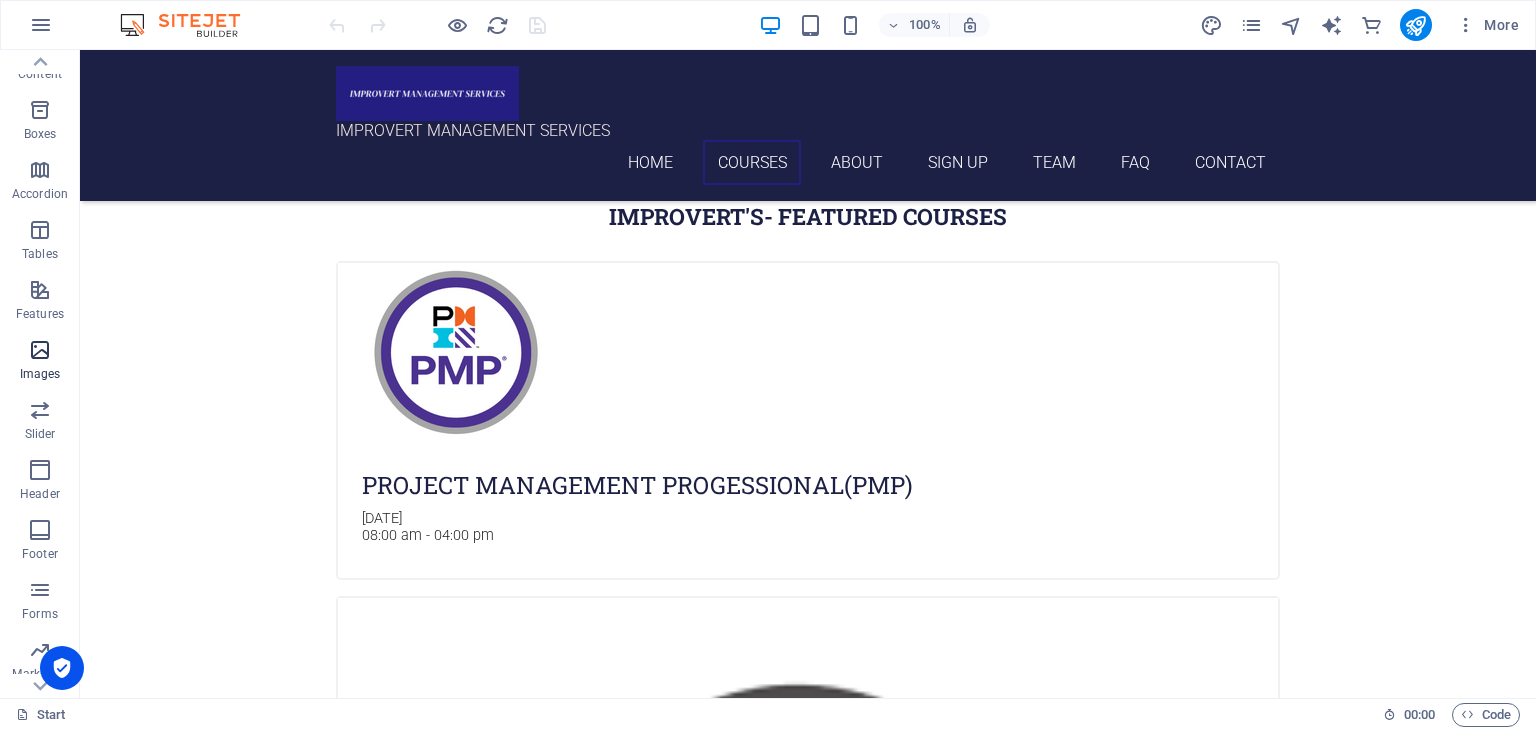 click at bounding box center [40, 350] 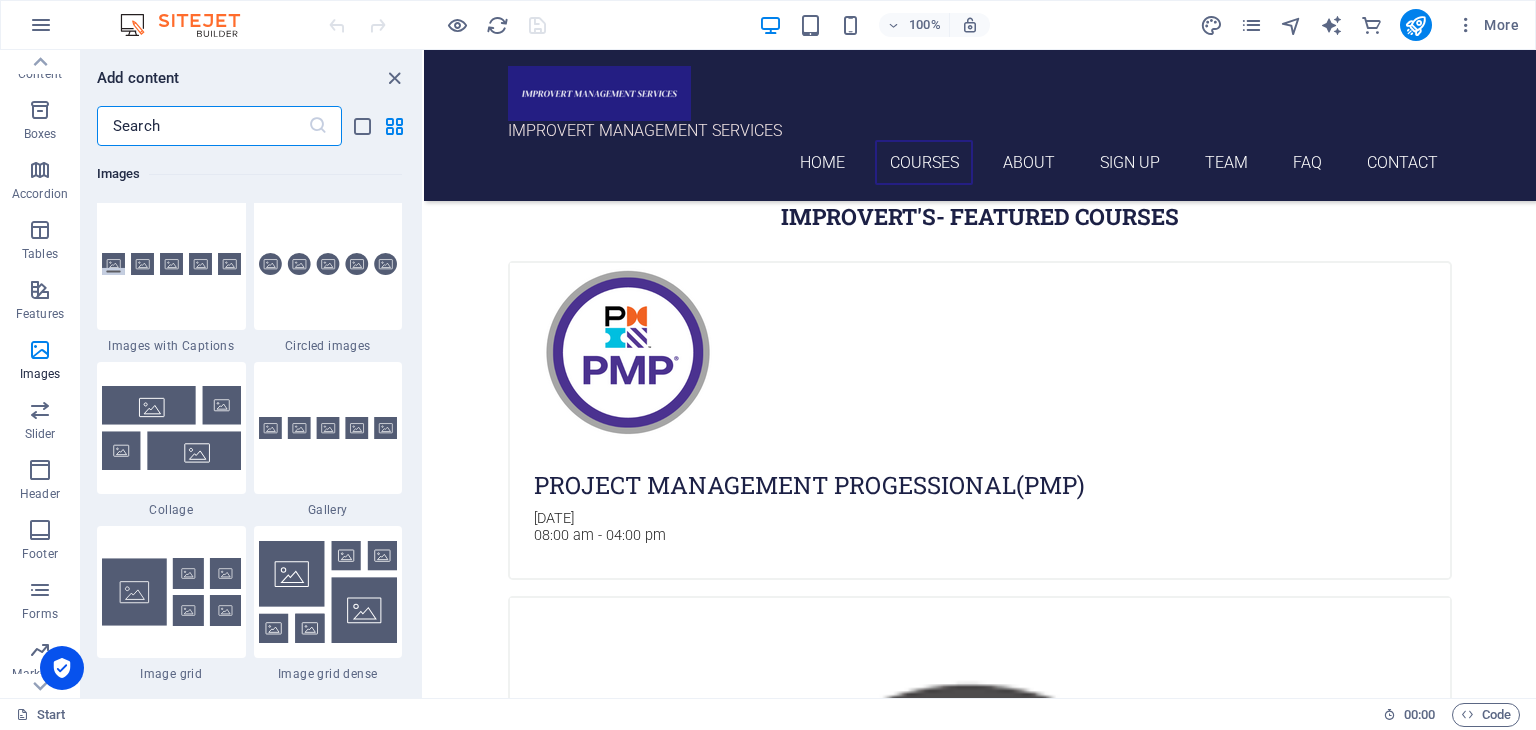 scroll, scrollTop: 9976, scrollLeft: 0, axis: vertical 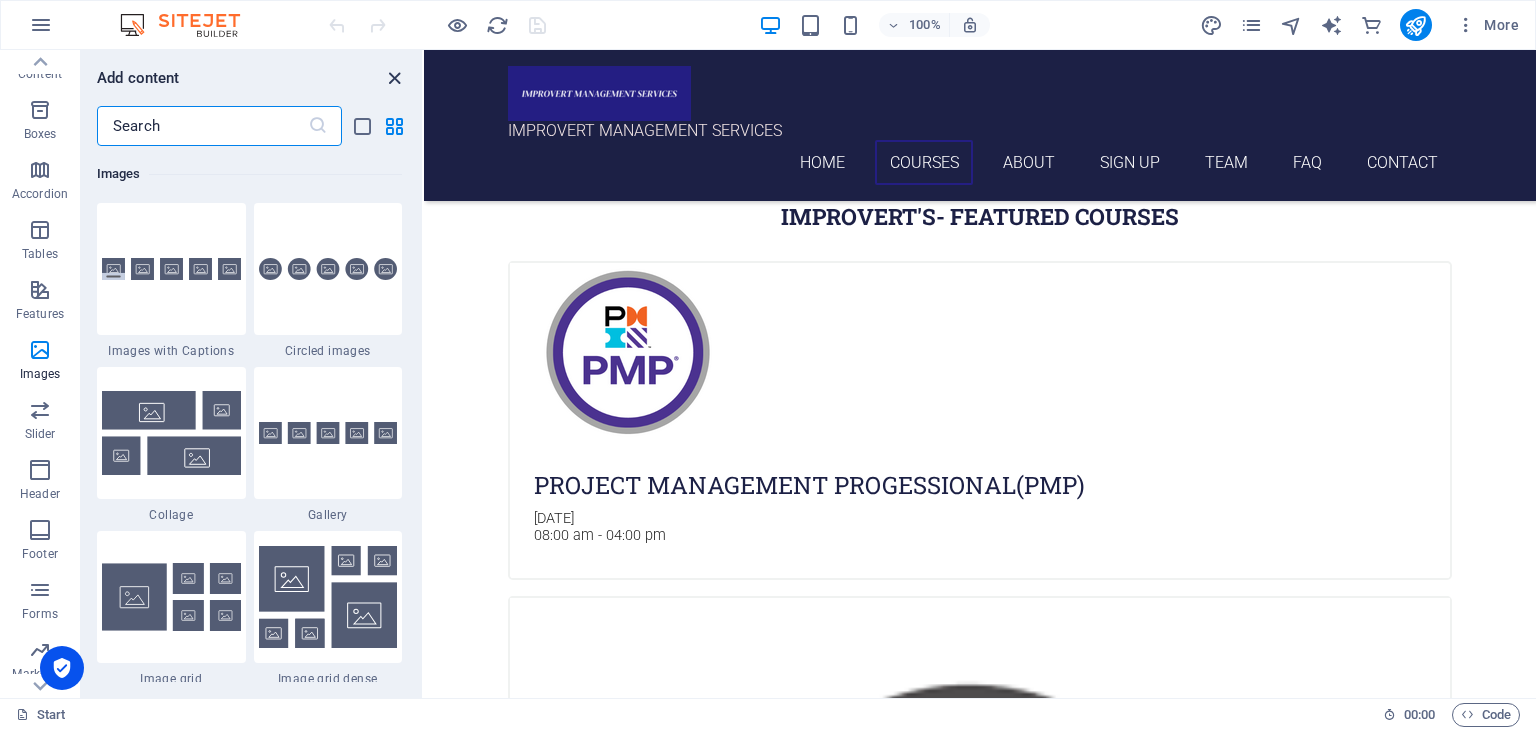 click at bounding box center (394, 78) 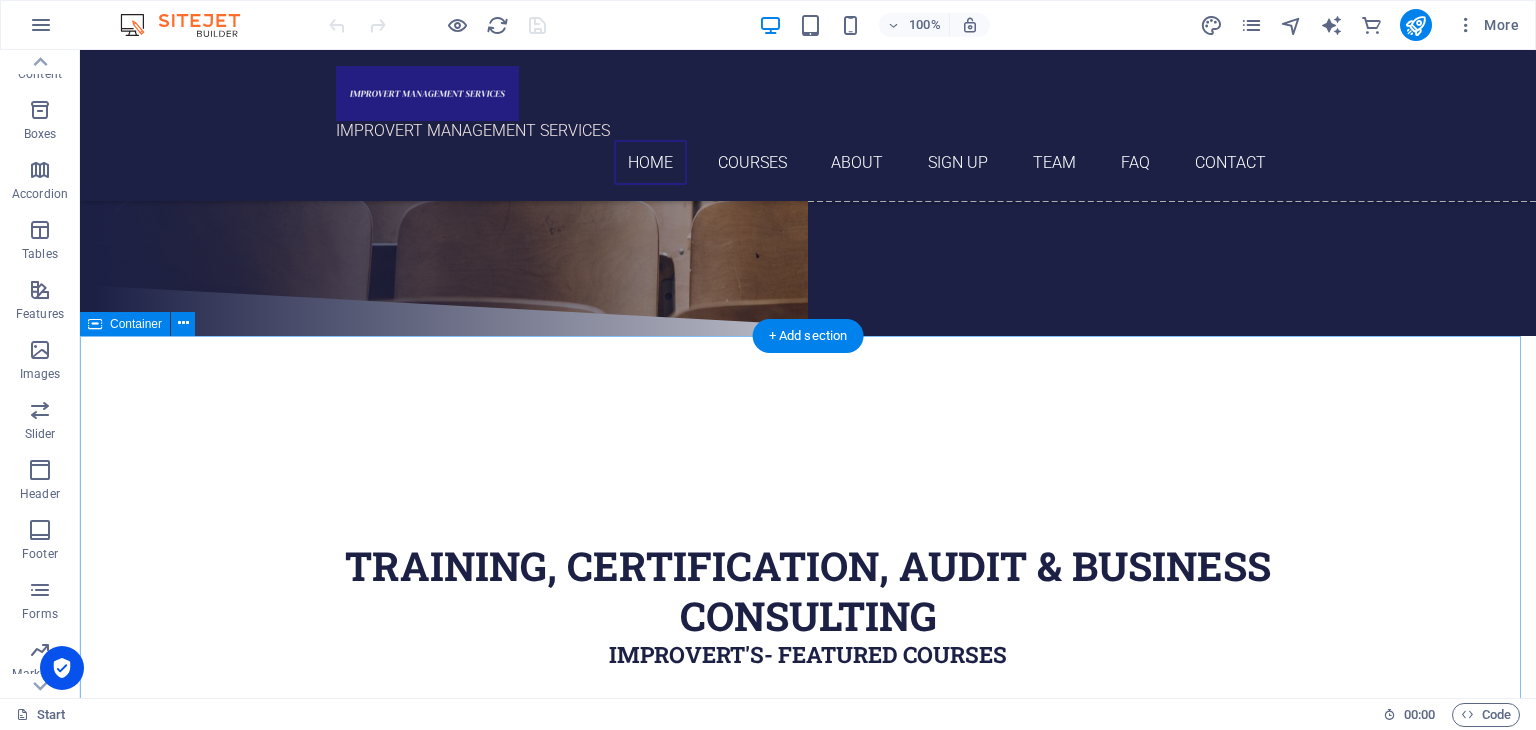 scroll, scrollTop: 300, scrollLeft: 0, axis: vertical 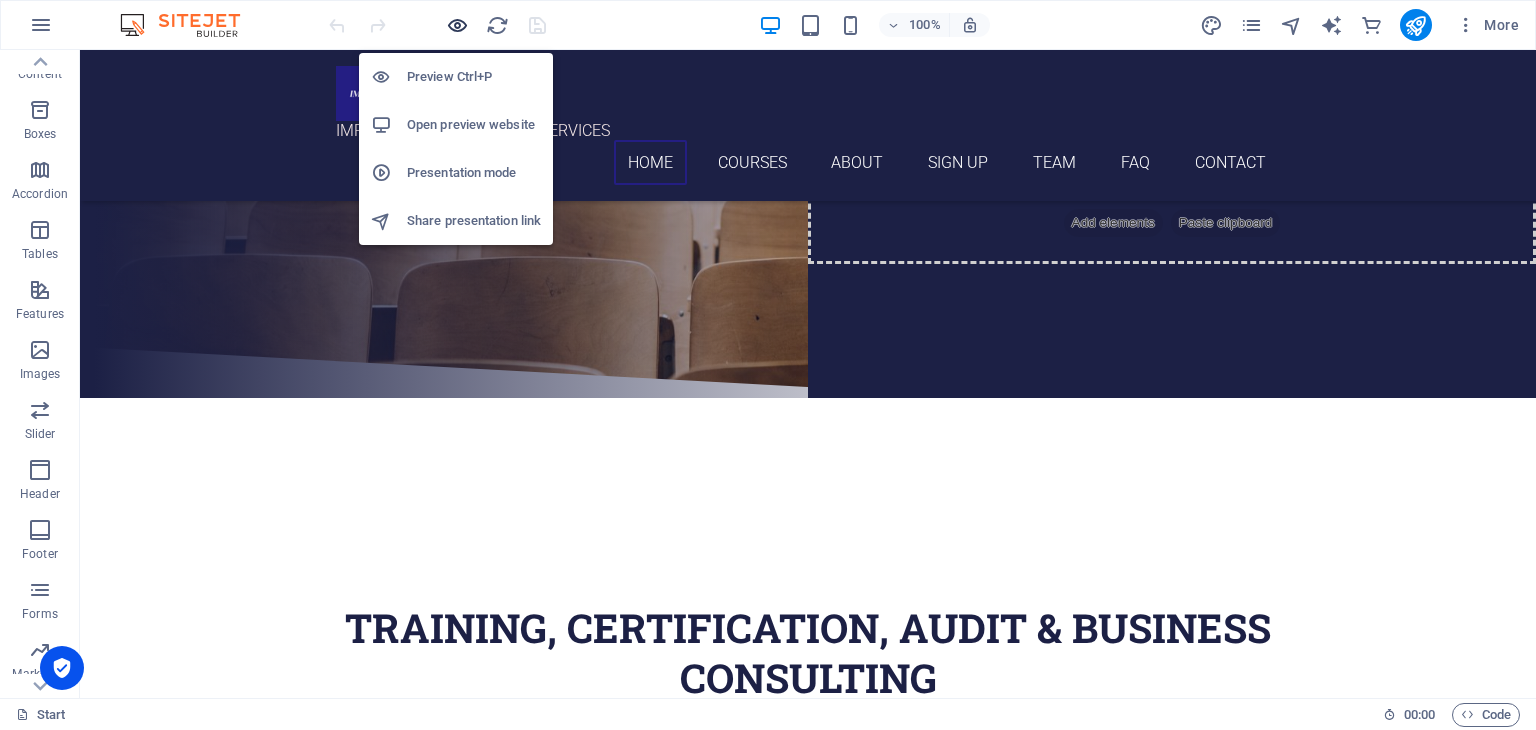 click at bounding box center (457, 25) 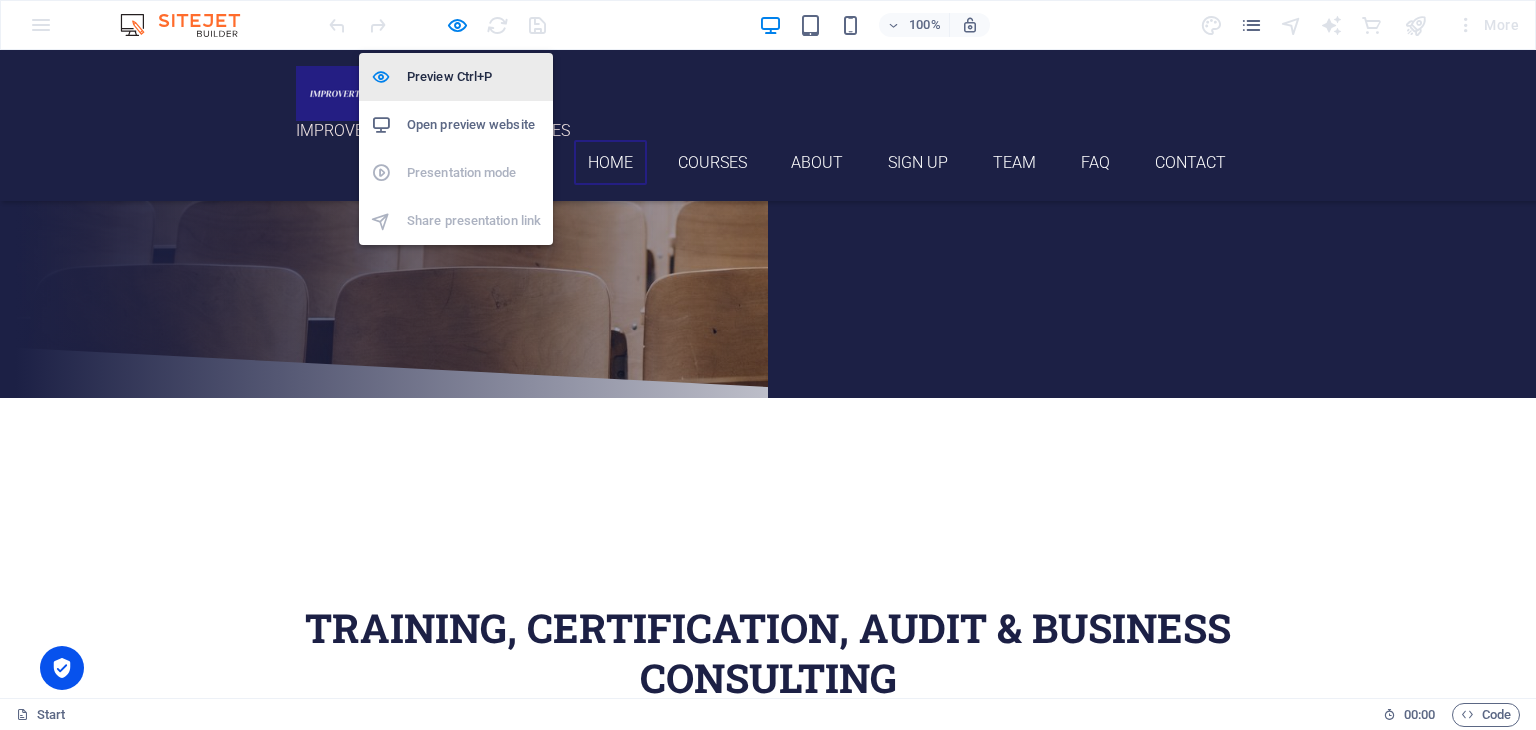 click on "Preview Ctrl+P" at bounding box center (474, 77) 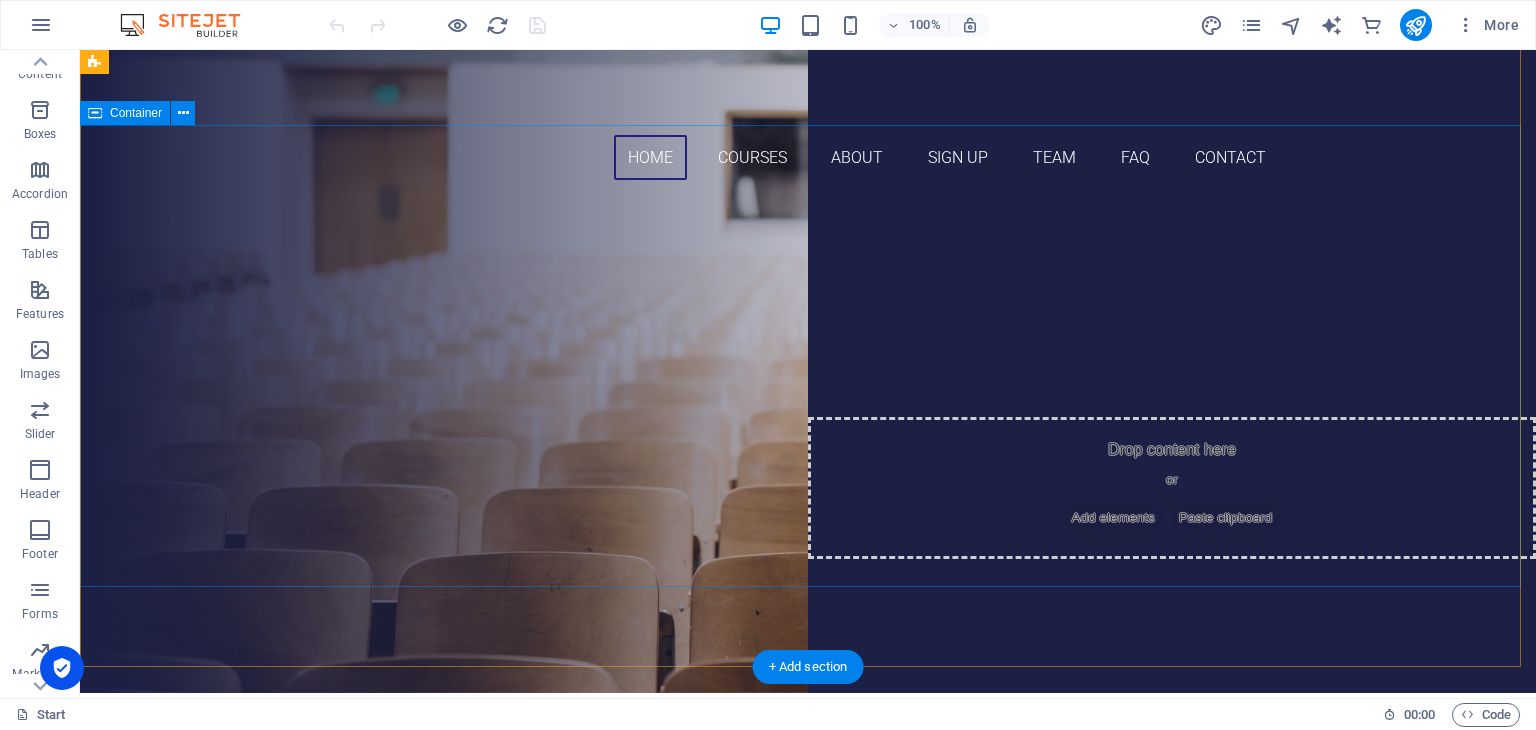 scroll, scrollTop: 0, scrollLeft: 0, axis: both 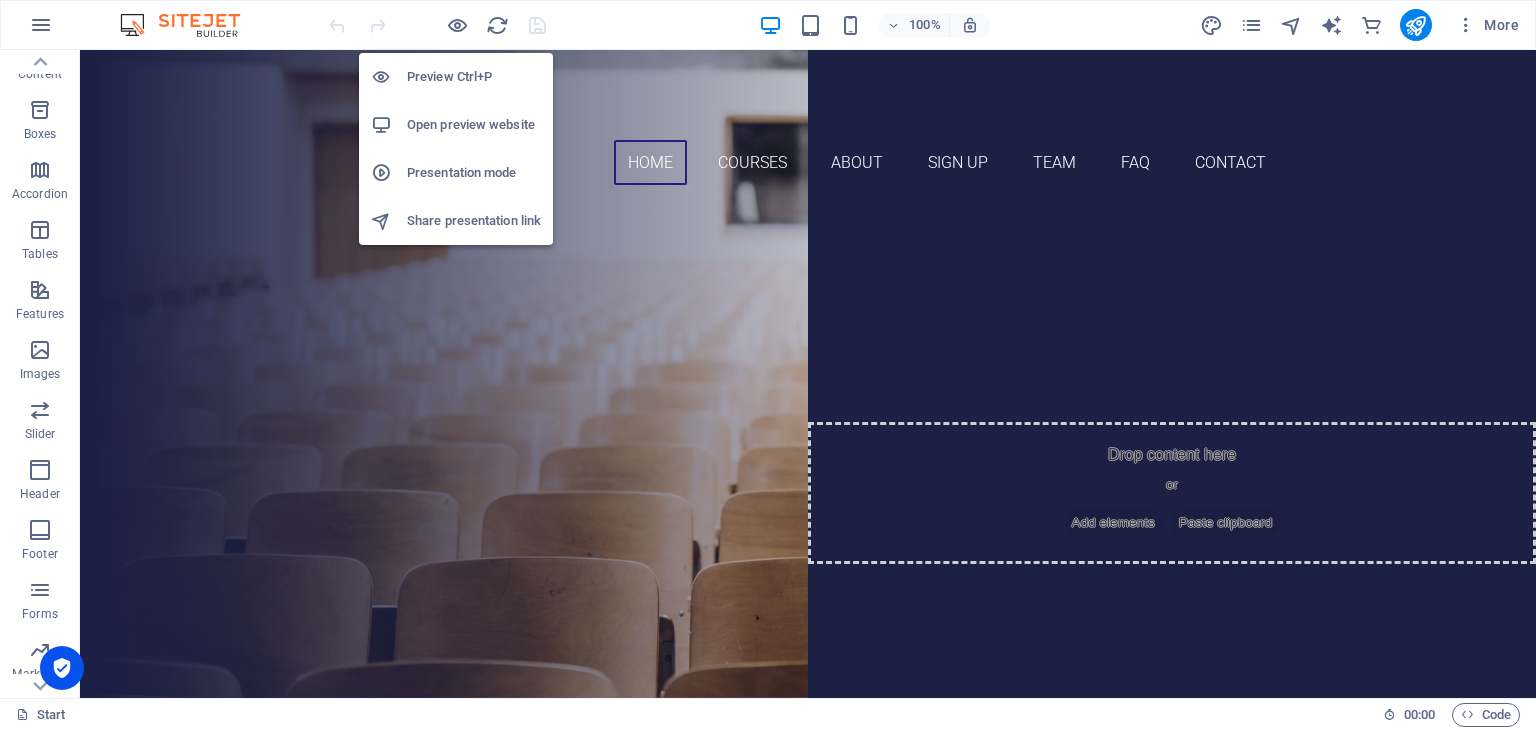 click on "Preview Ctrl+P" at bounding box center (474, 77) 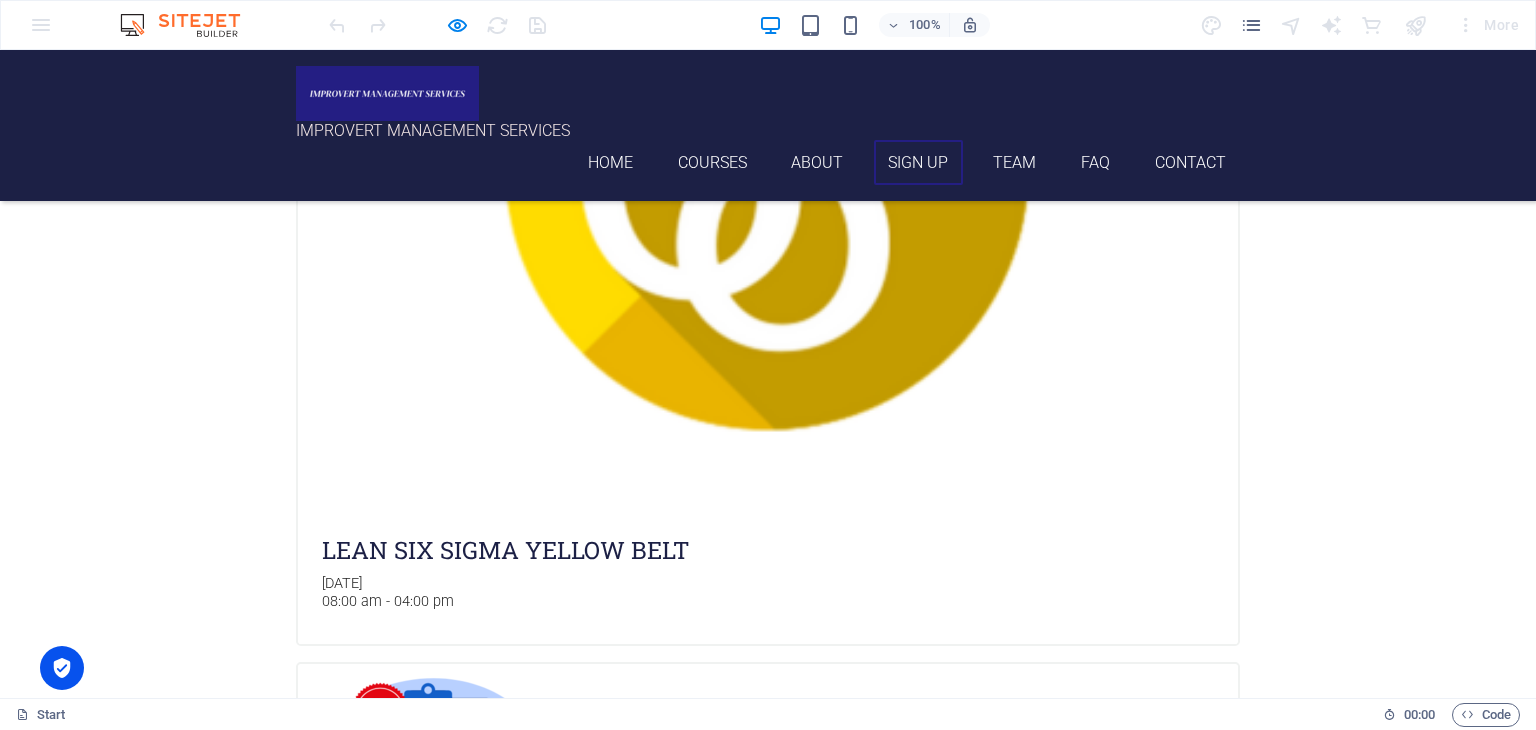 scroll, scrollTop: 3300, scrollLeft: 0, axis: vertical 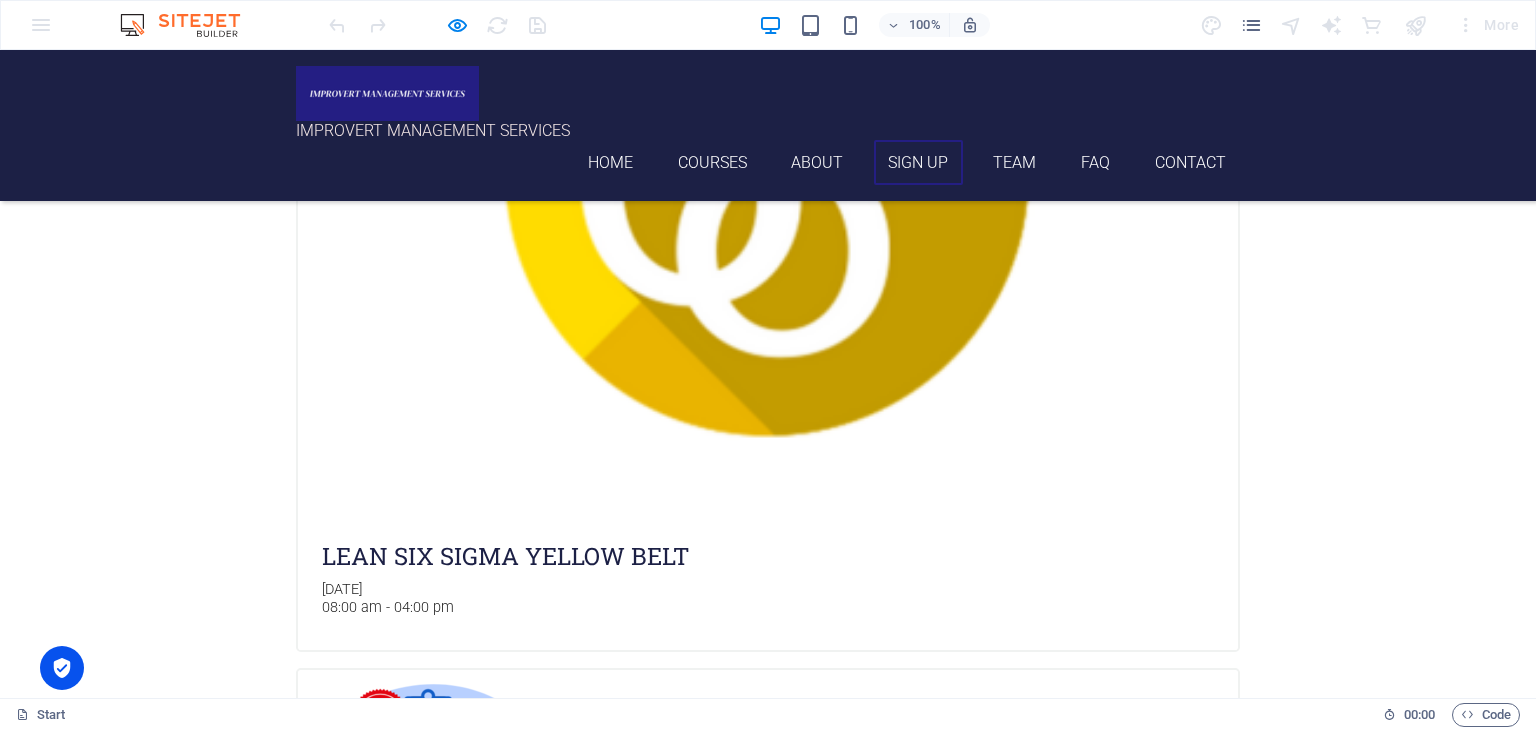 click at bounding box center (163, 5014) 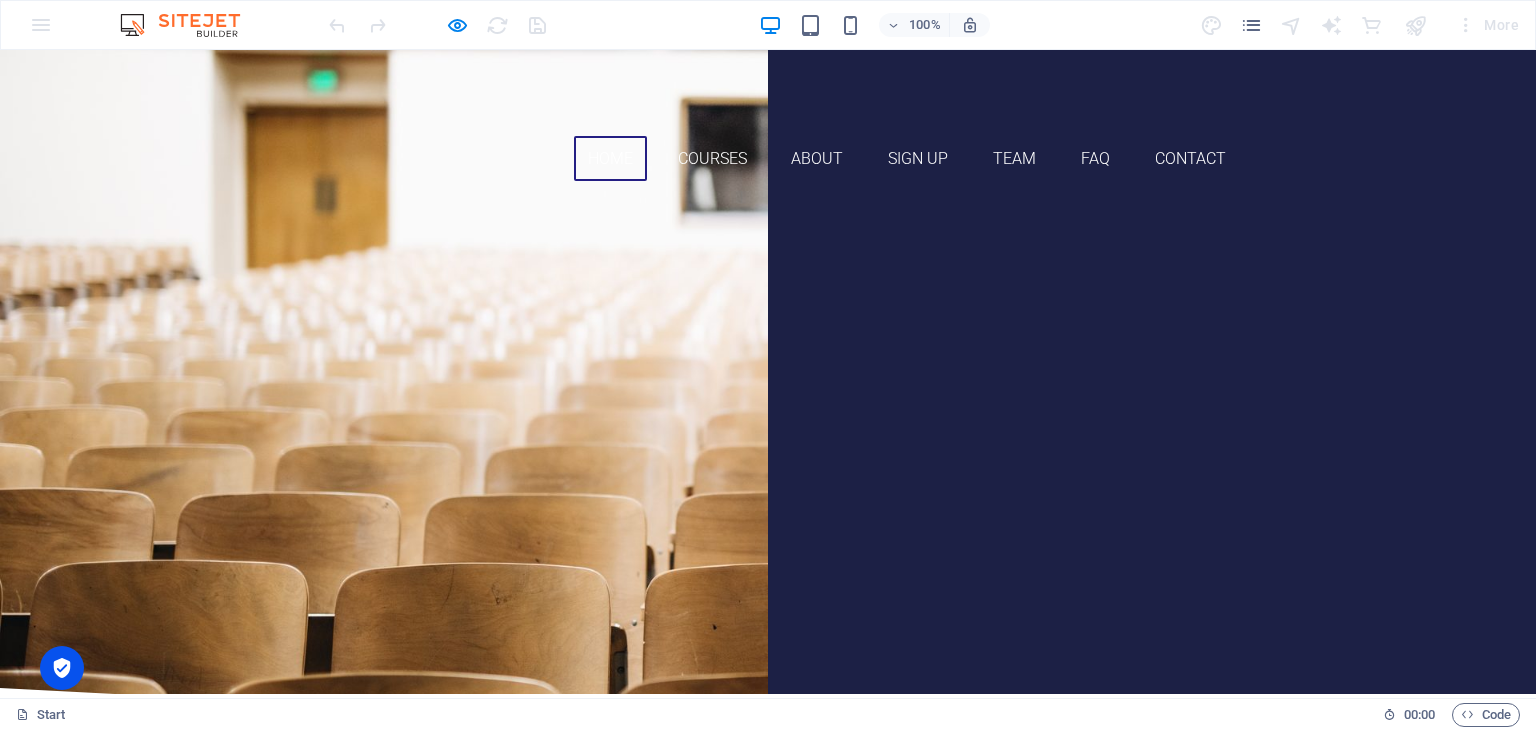 scroll, scrollTop: 0, scrollLeft: 0, axis: both 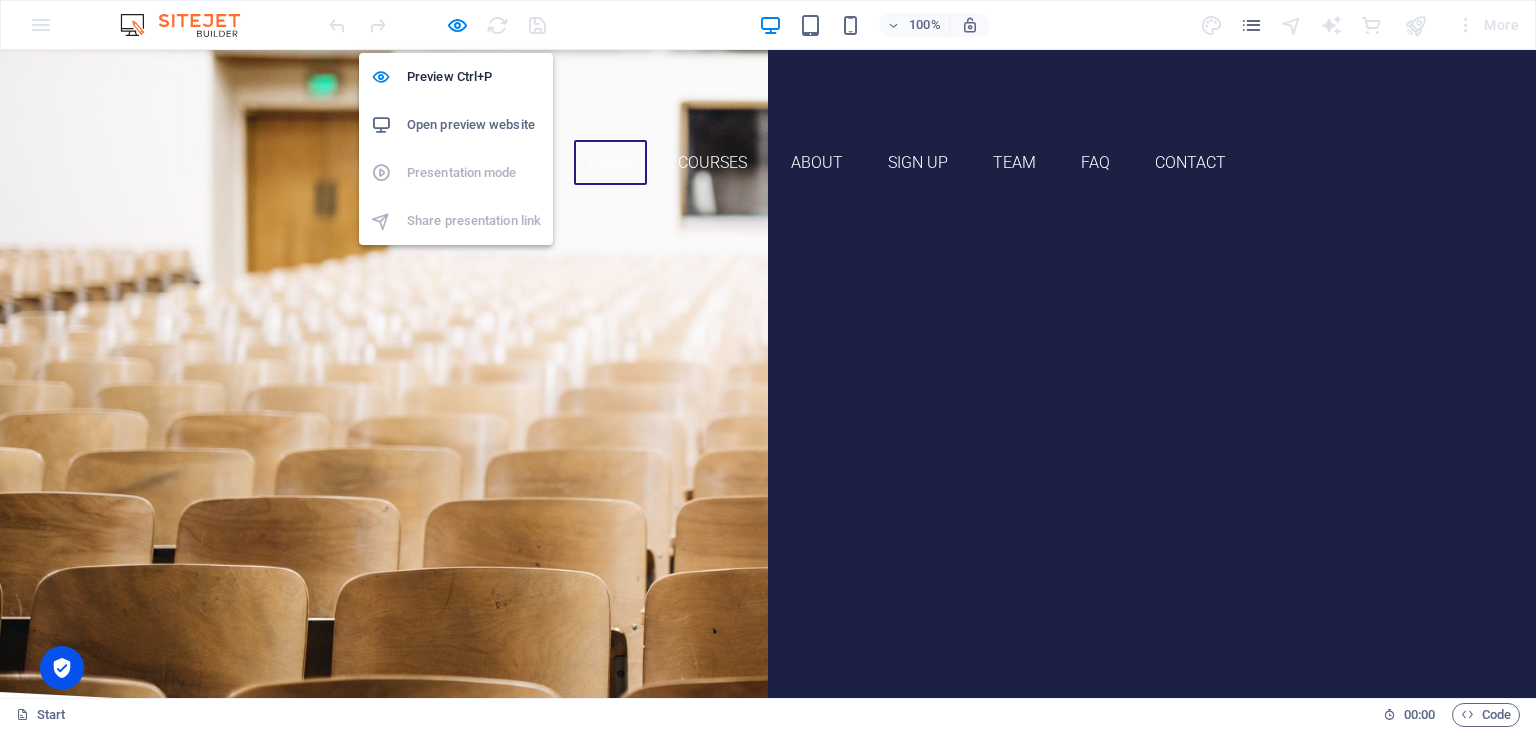 click on "Open preview website" at bounding box center [474, 125] 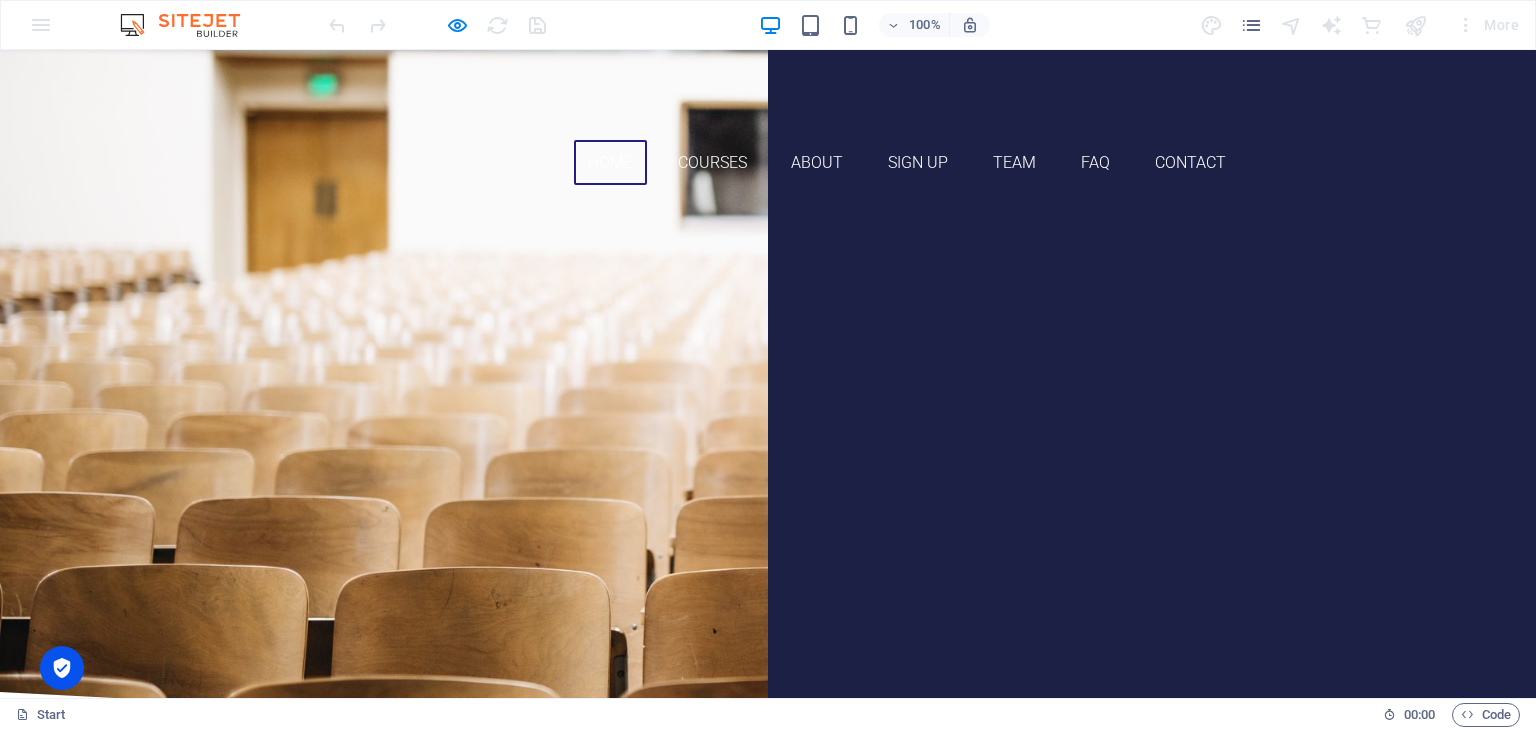 click on "Courses" at bounding box center (712, 162) 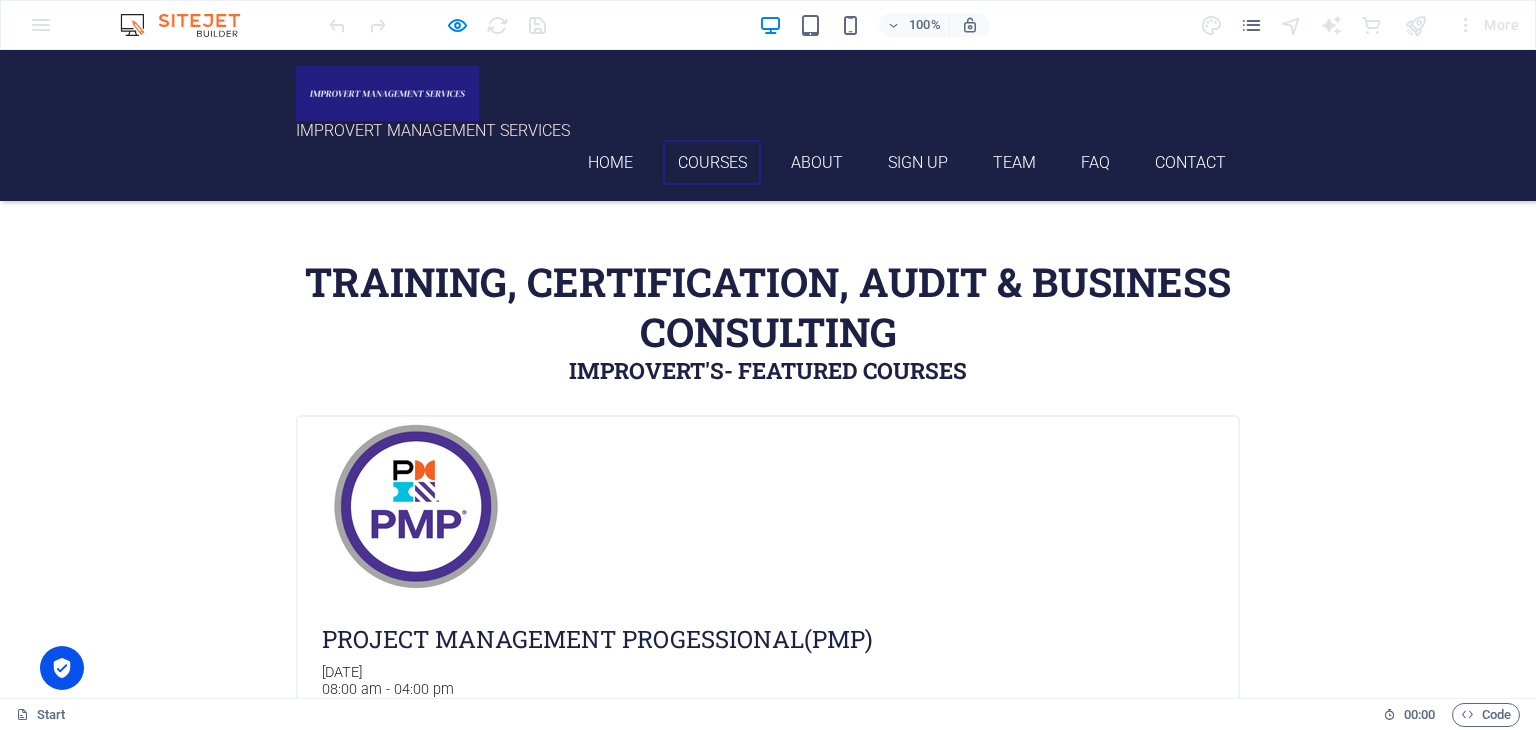 scroll, scrollTop: 542, scrollLeft: 0, axis: vertical 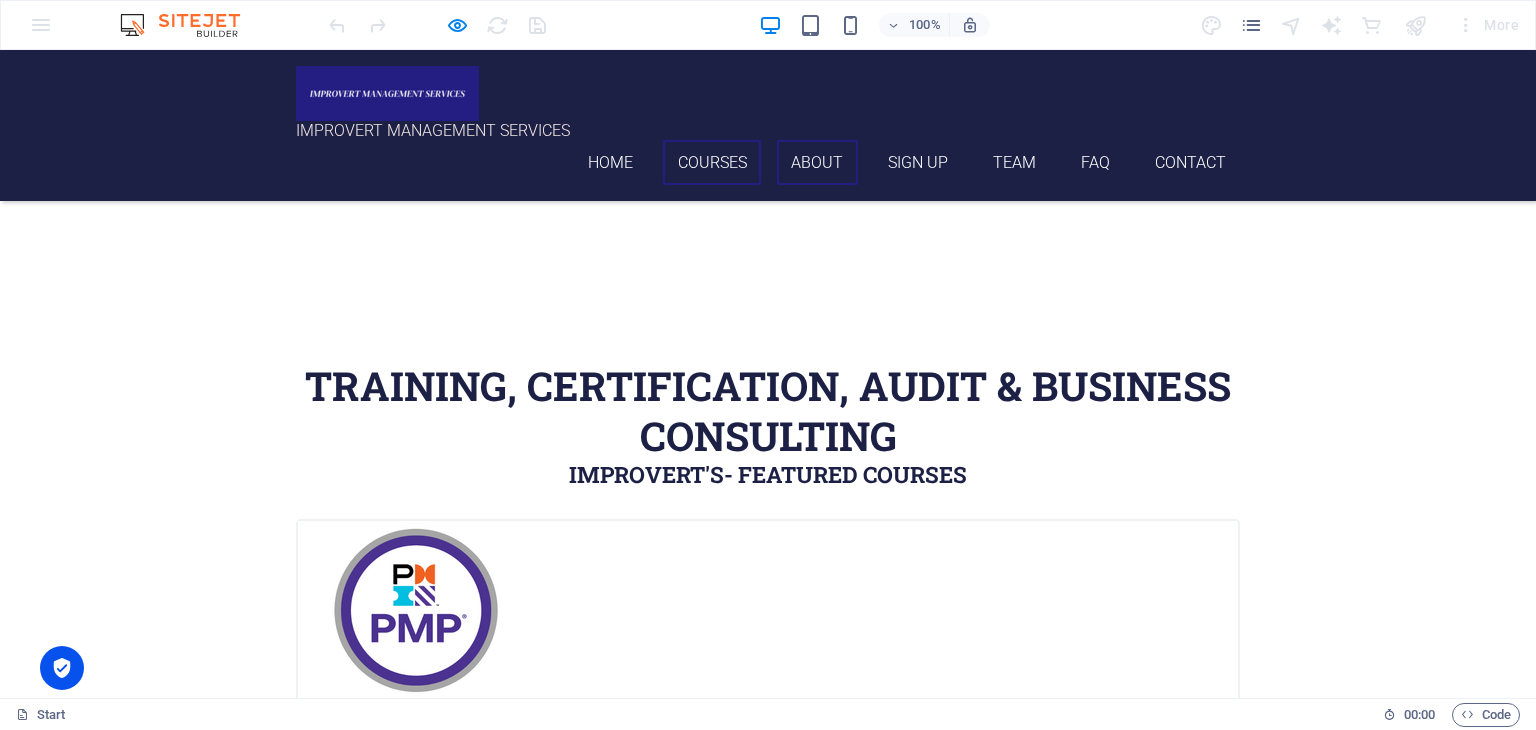 click on "About" at bounding box center [817, 162] 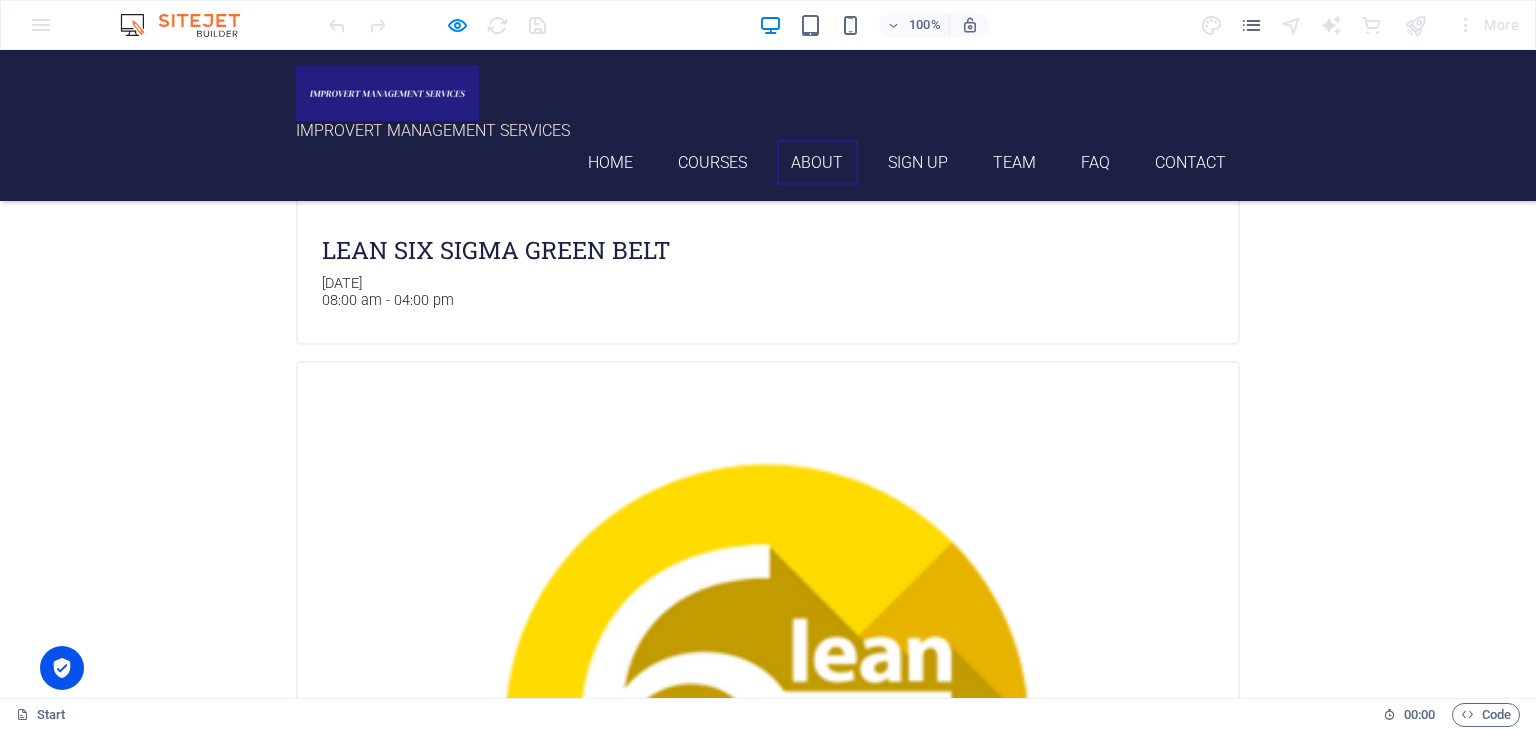 scroll, scrollTop: 2751, scrollLeft: 0, axis: vertical 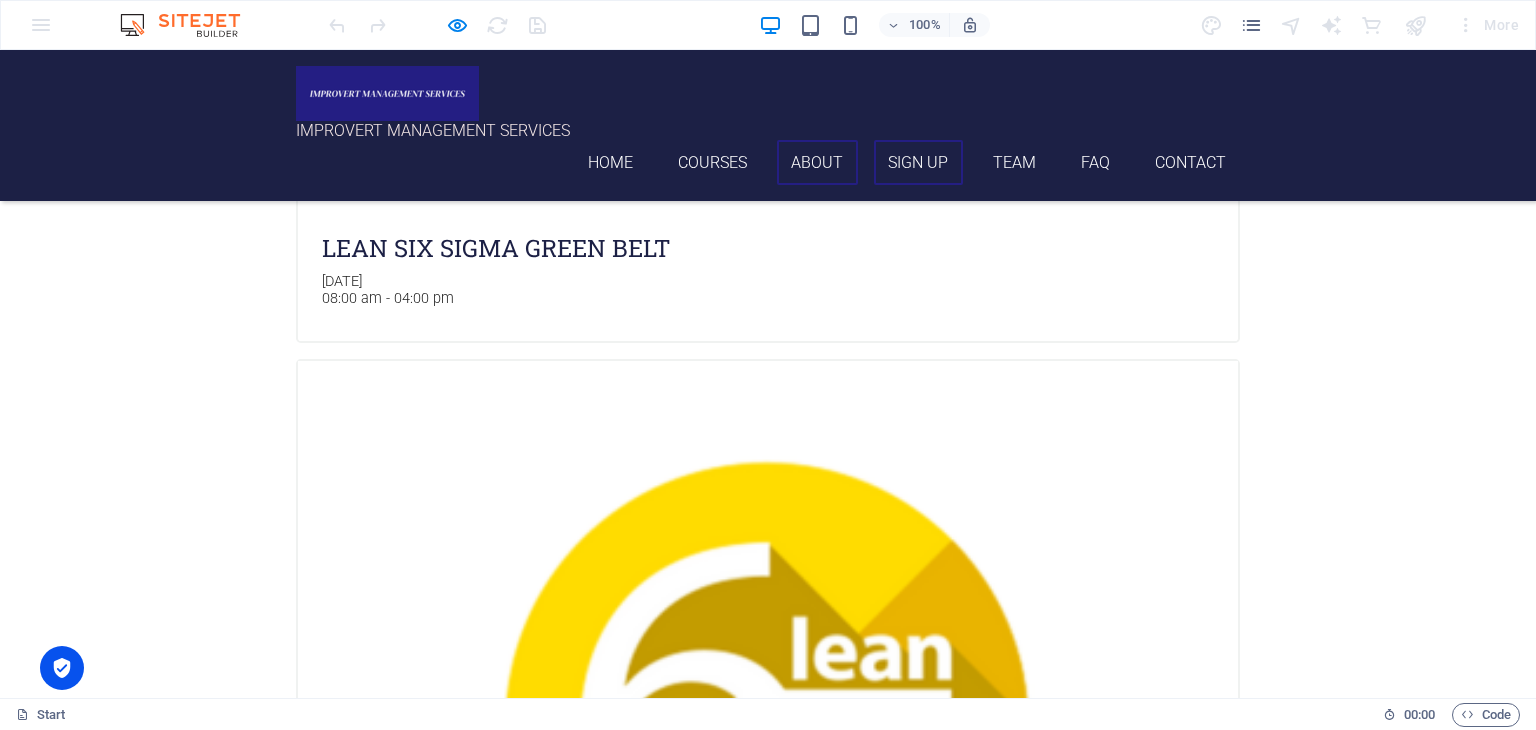click on "Sign up" at bounding box center [918, 162] 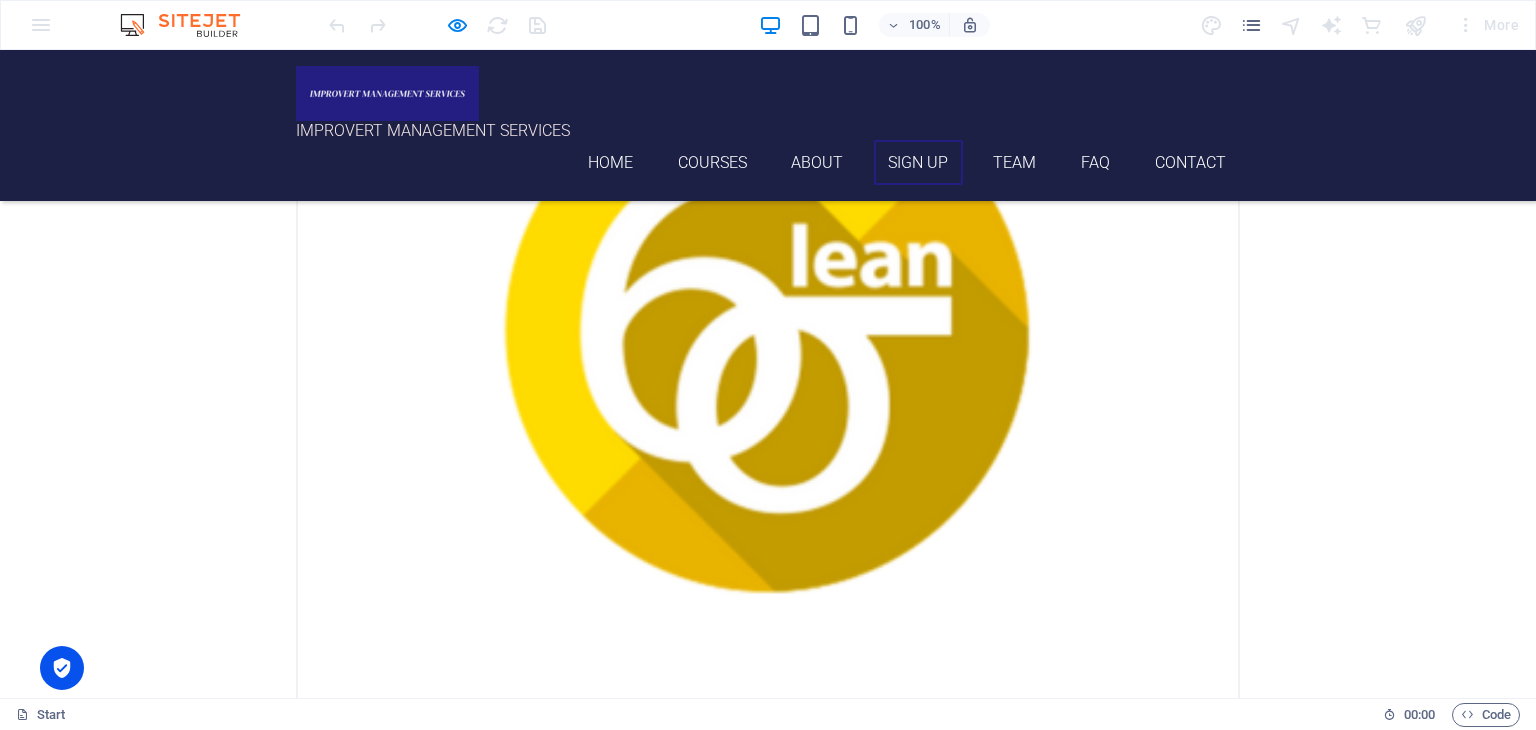 scroll, scrollTop: 3204, scrollLeft: 0, axis: vertical 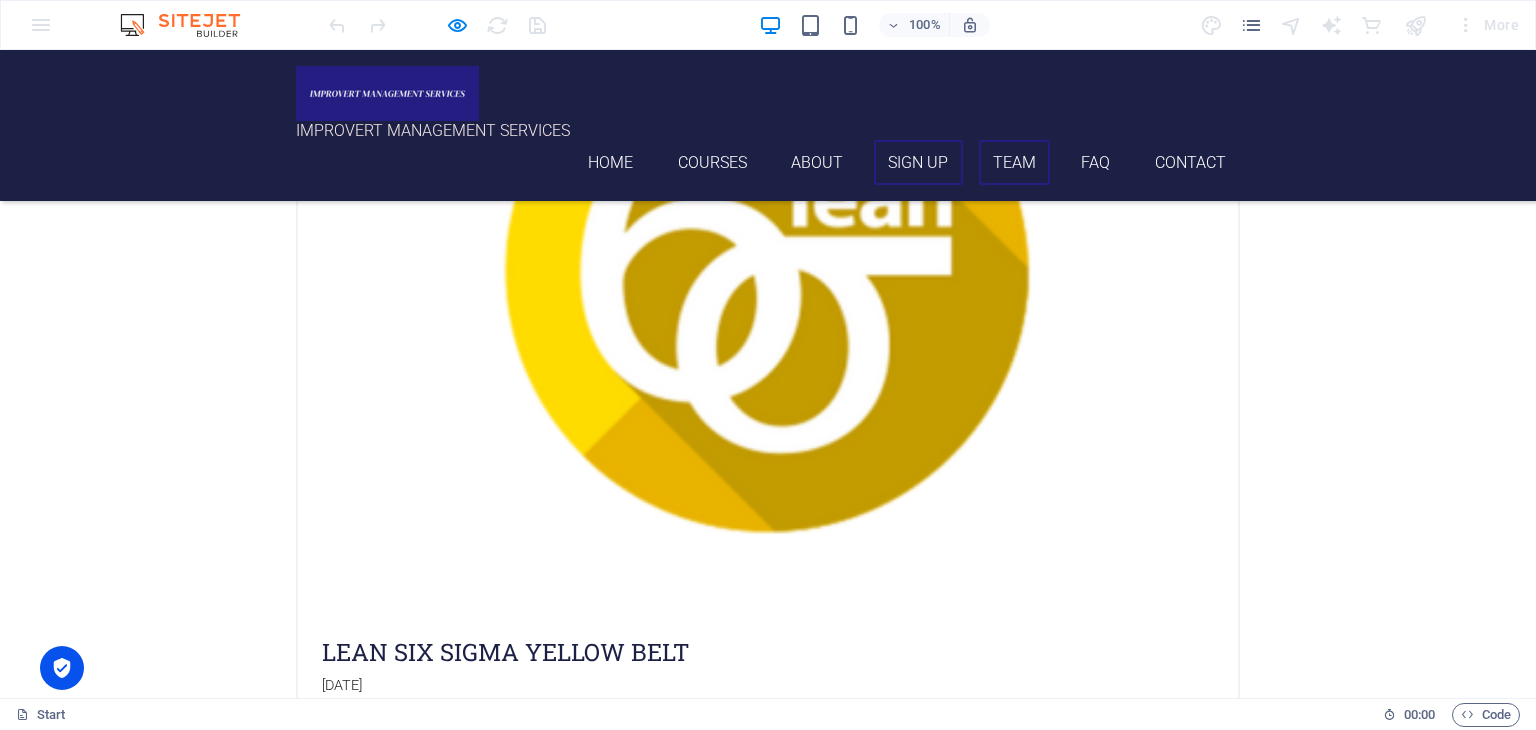 click on "Team" at bounding box center [1015, 162] 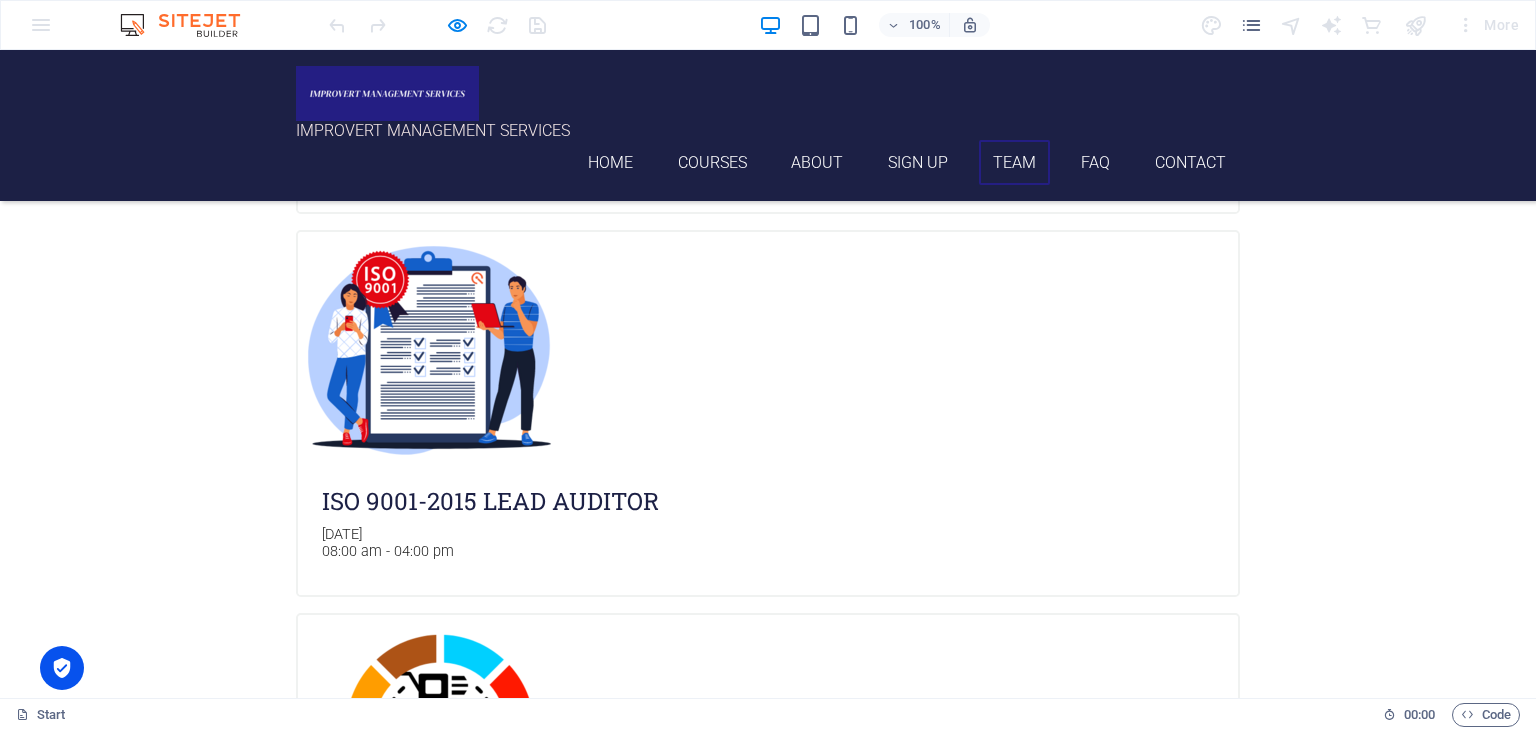 scroll, scrollTop: 3799, scrollLeft: 0, axis: vertical 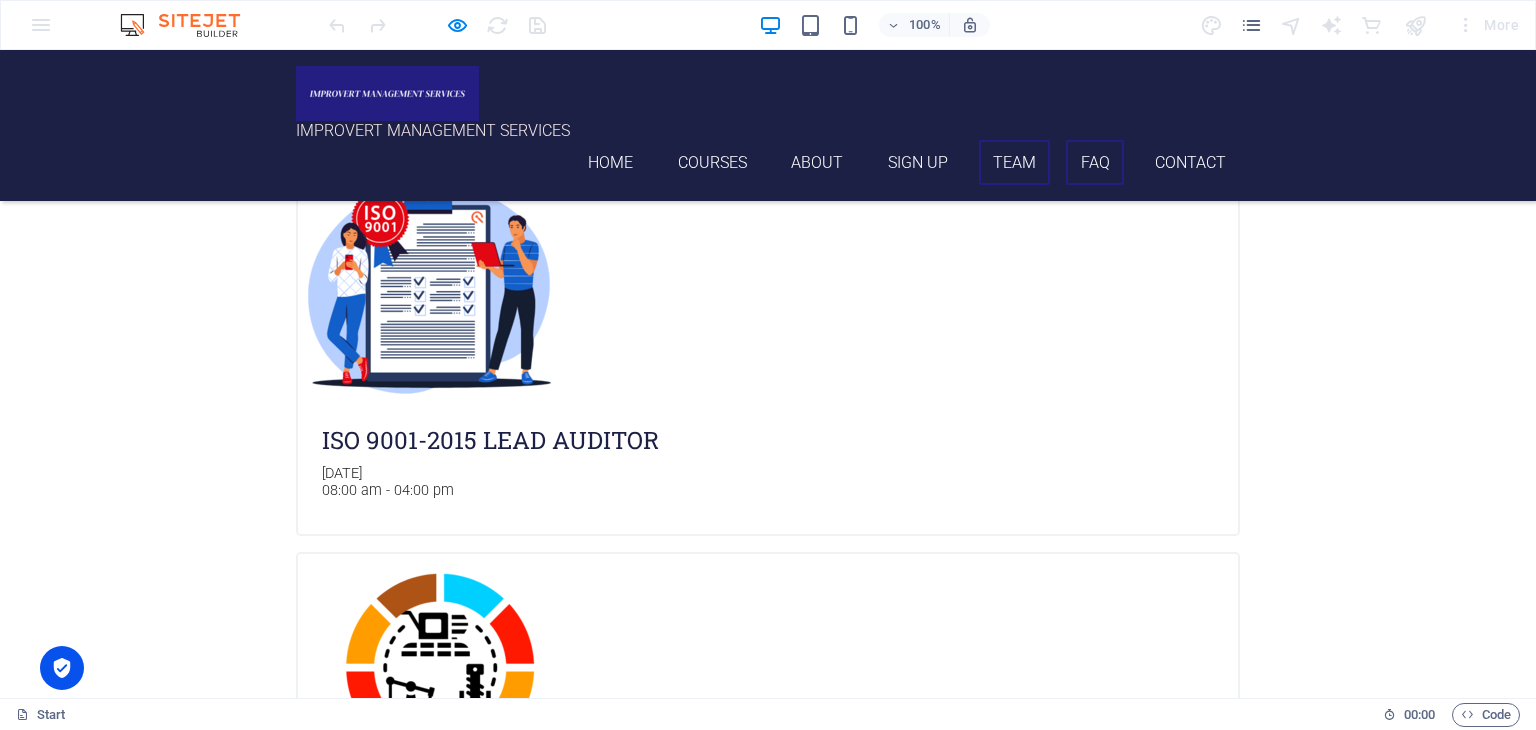 click on "FAQ" at bounding box center [1095, 162] 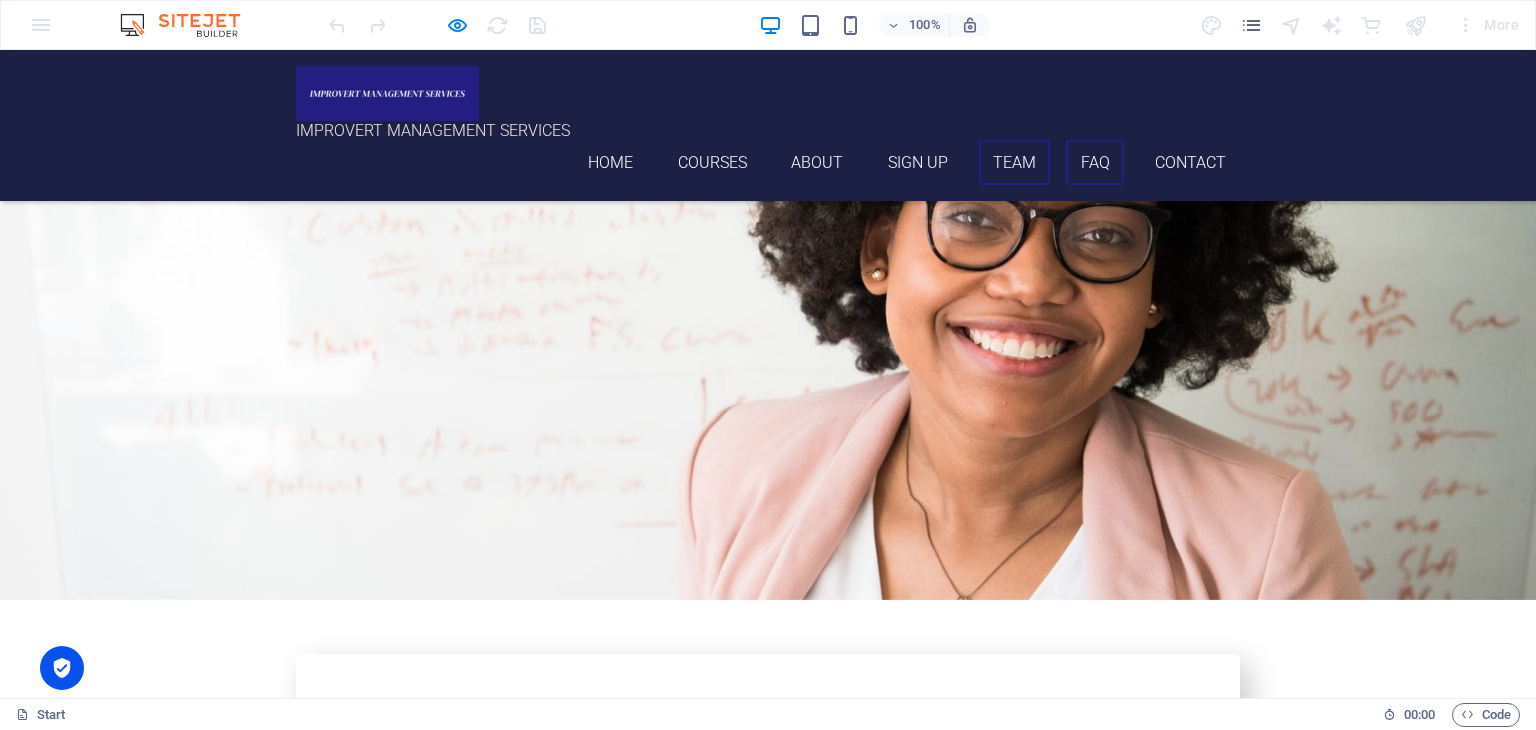 scroll, scrollTop: 5599, scrollLeft: 0, axis: vertical 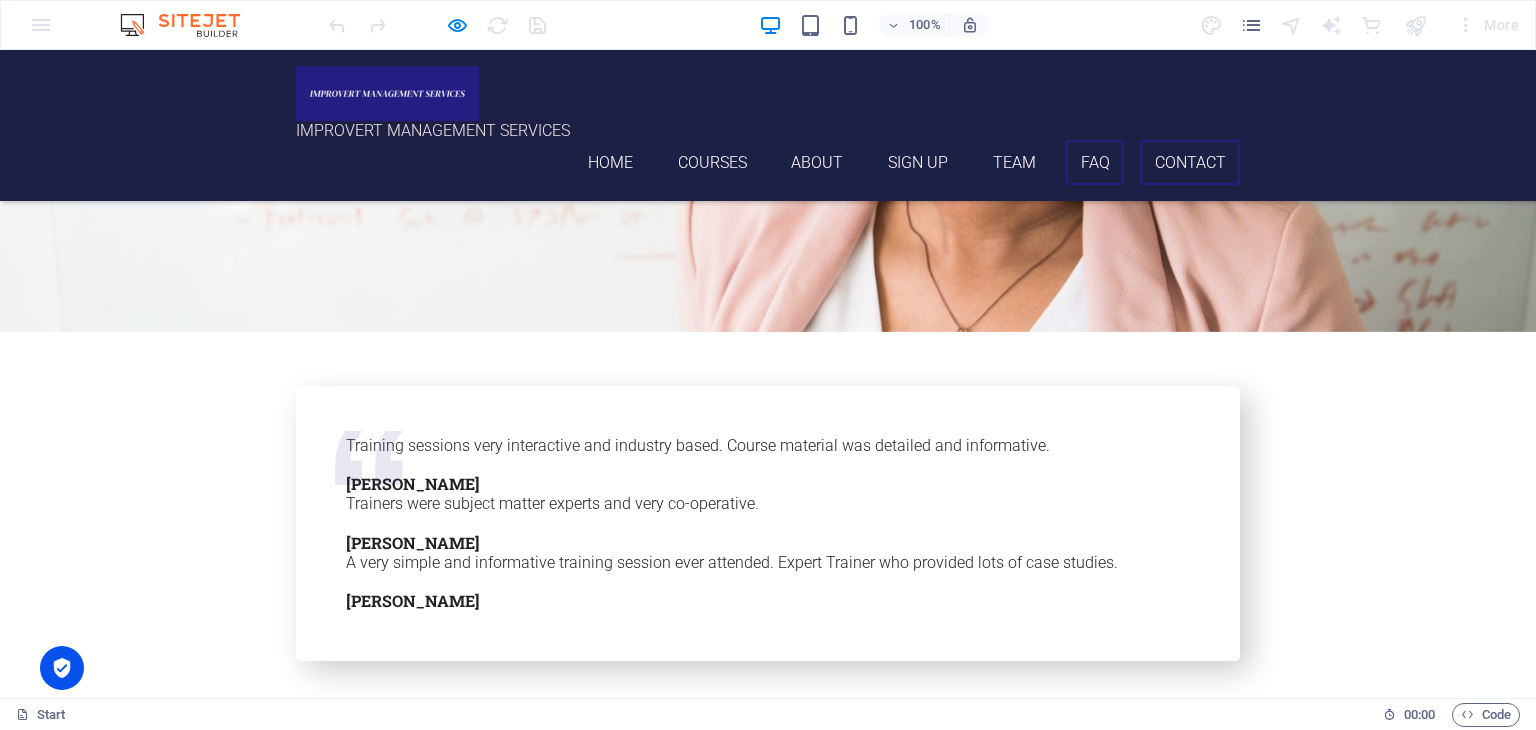 click on "Contact" at bounding box center [1190, 162] 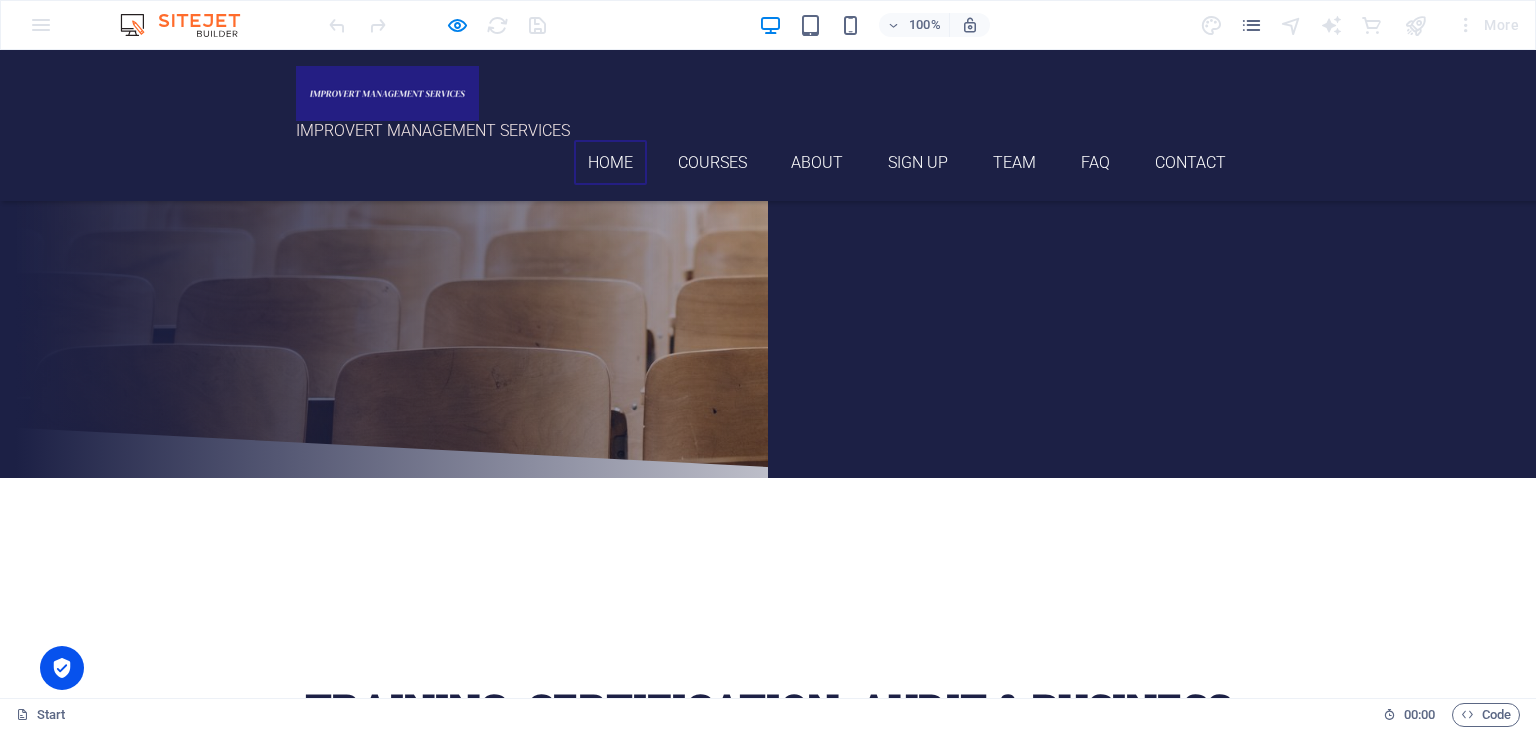 scroll, scrollTop: 0, scrollLeft: 0, axis: both 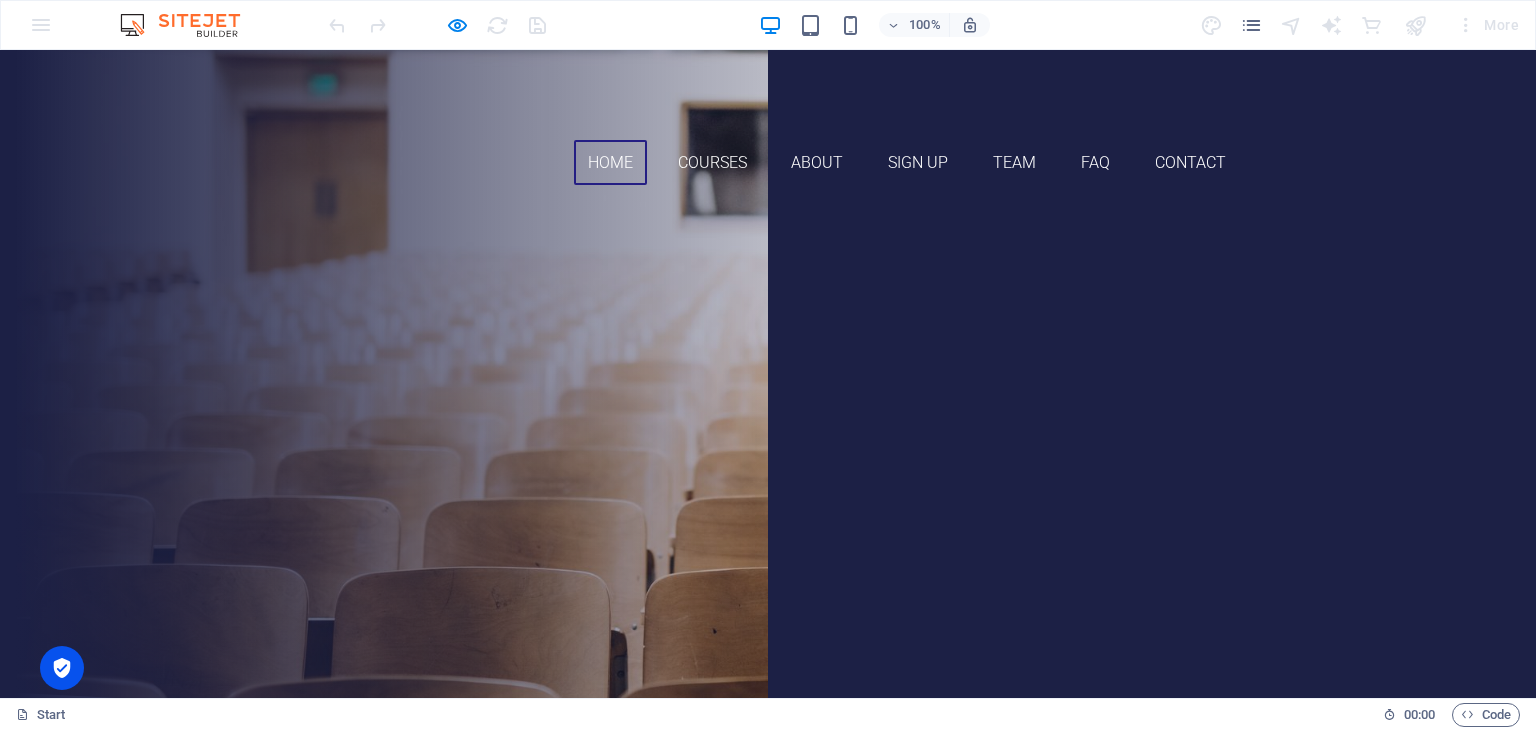 click on "Our Courses" at bounding box center [768, 509] 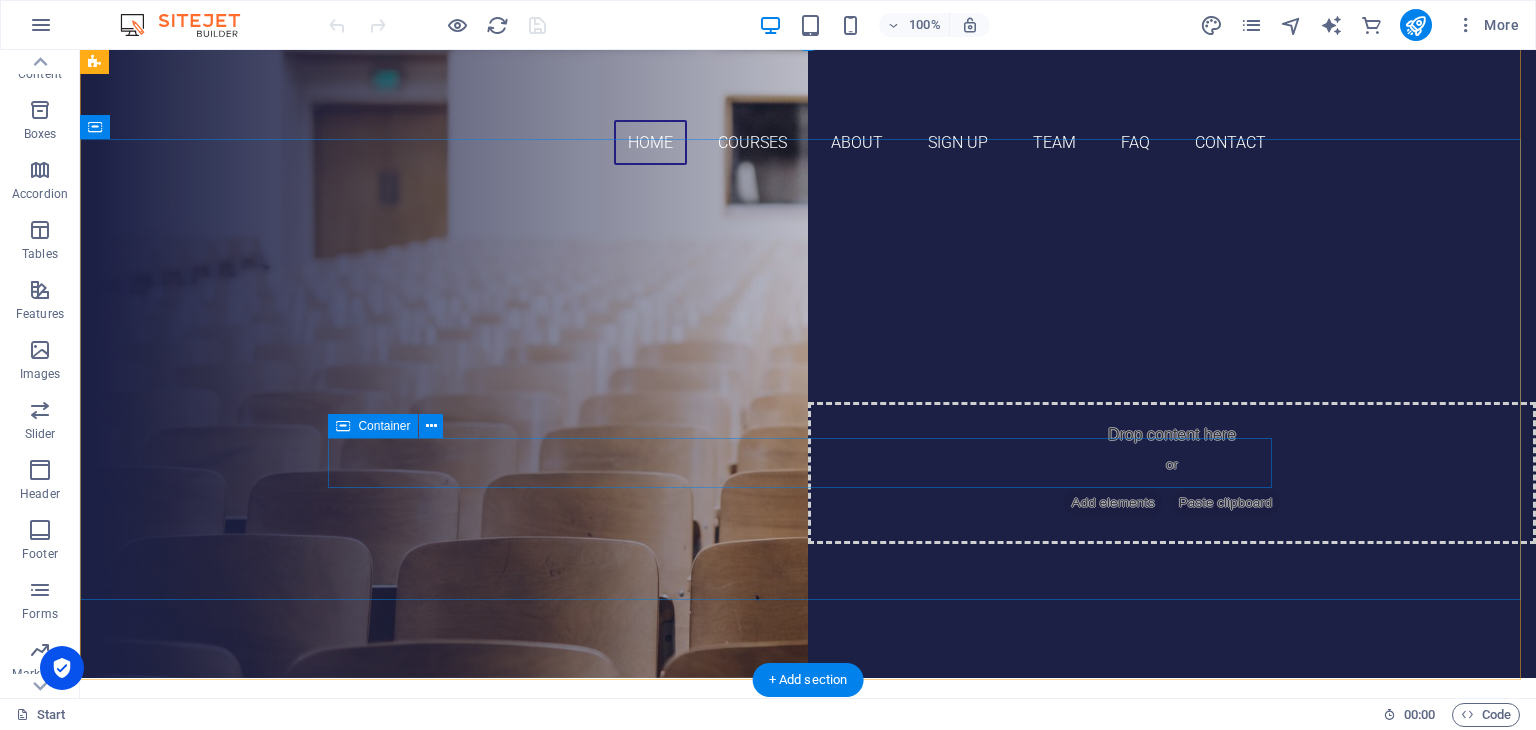 scroll, scrollTop: 0, scrollLeft: 0, axis: both 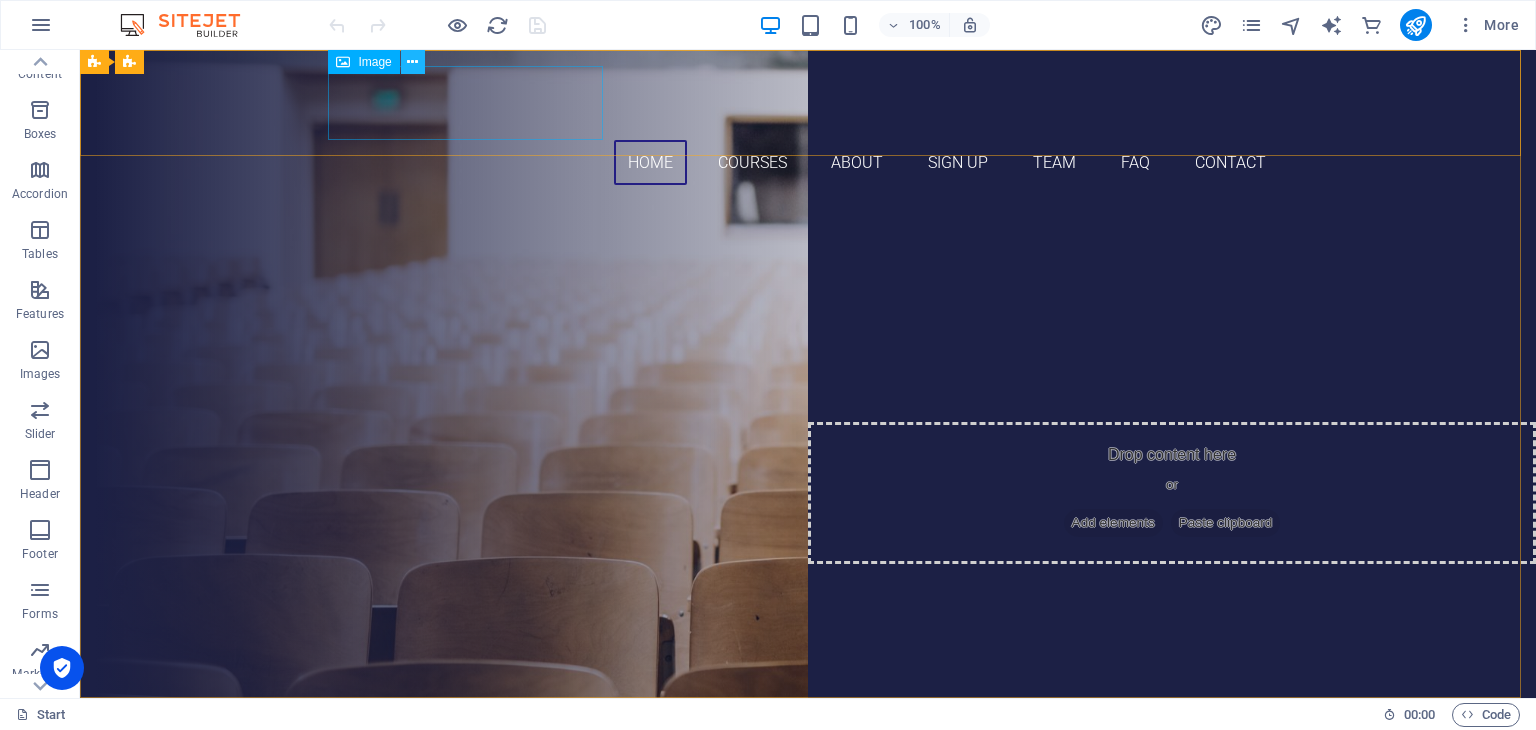 click at bounding box center (412, 62) 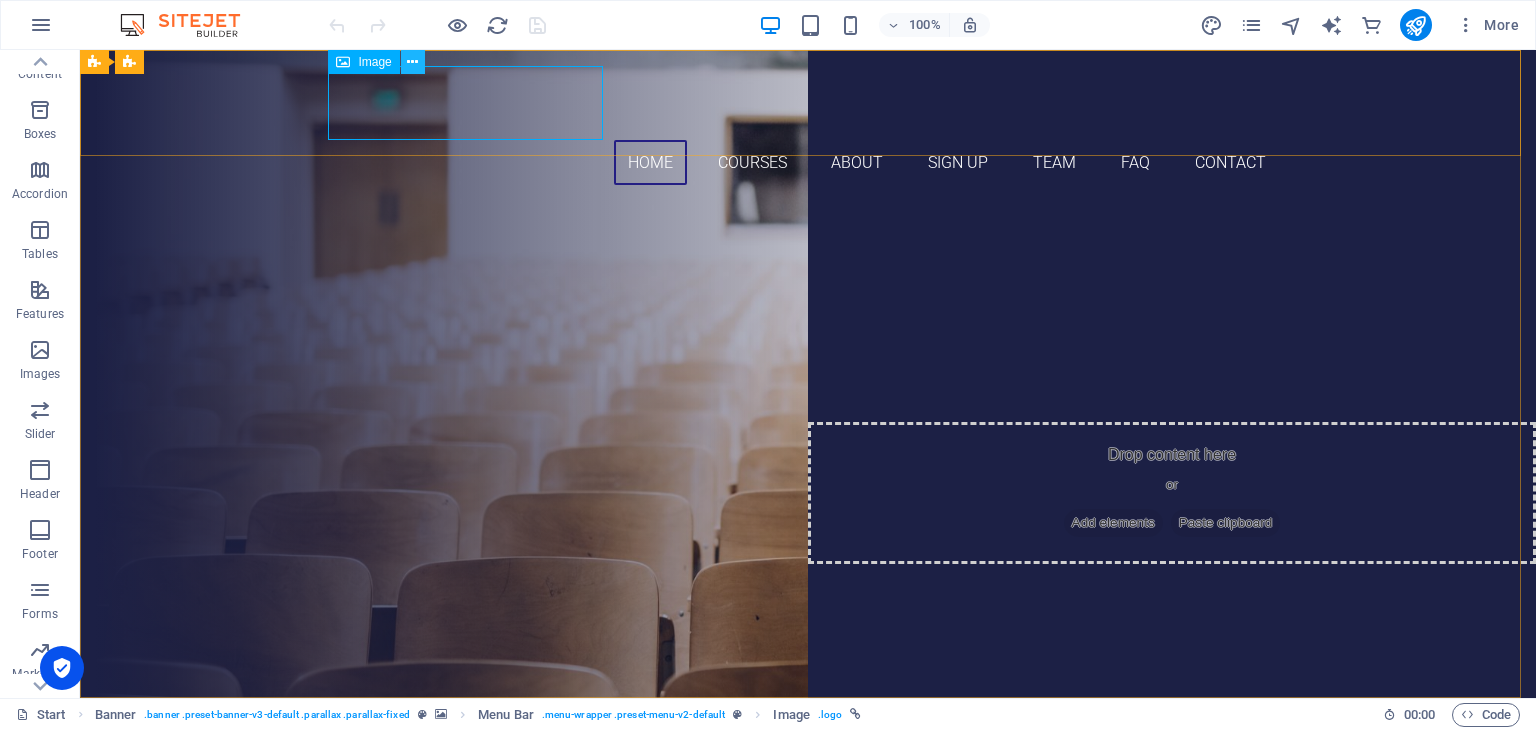 click at bounding box center [412, 62] 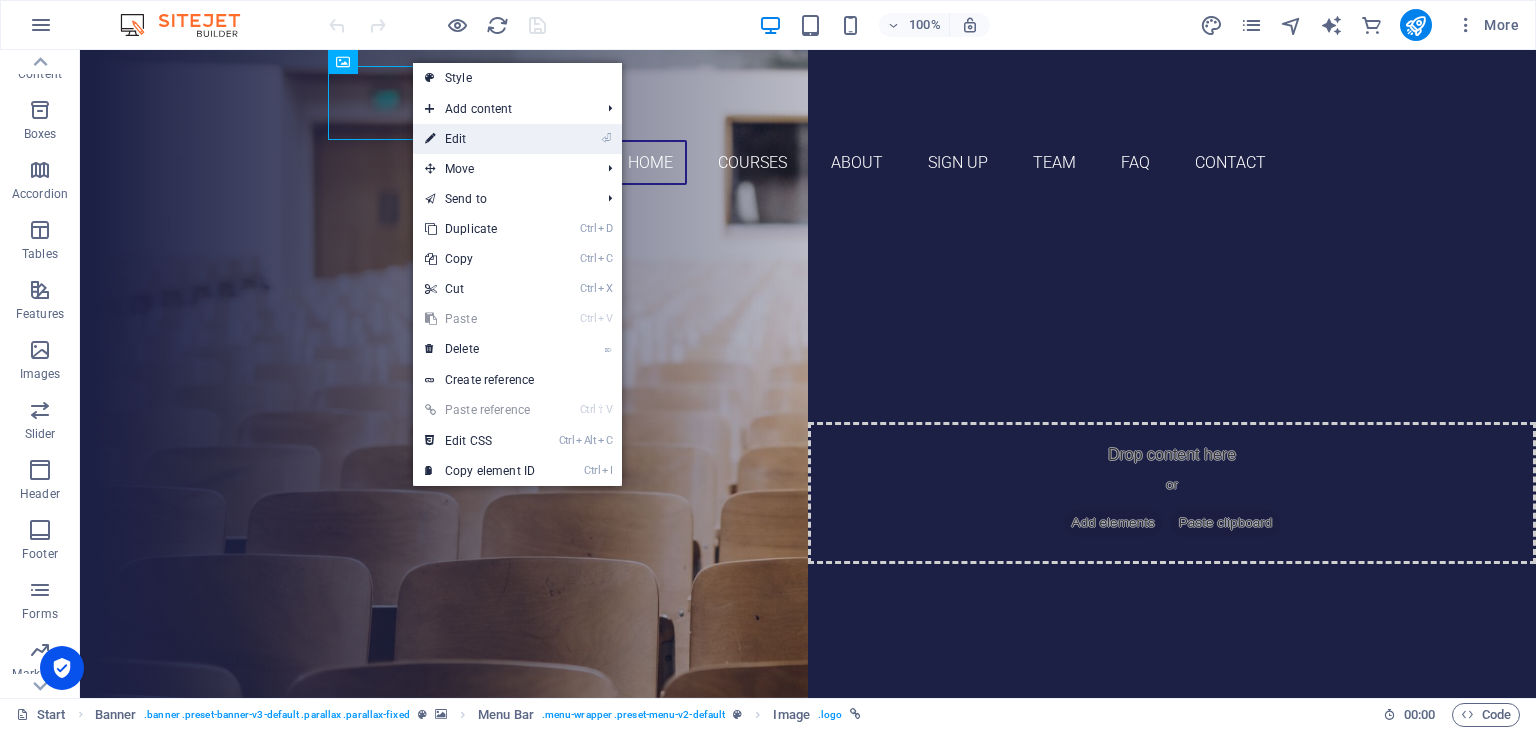 click on "⏎  Edit" at bounding box center [480, 139] 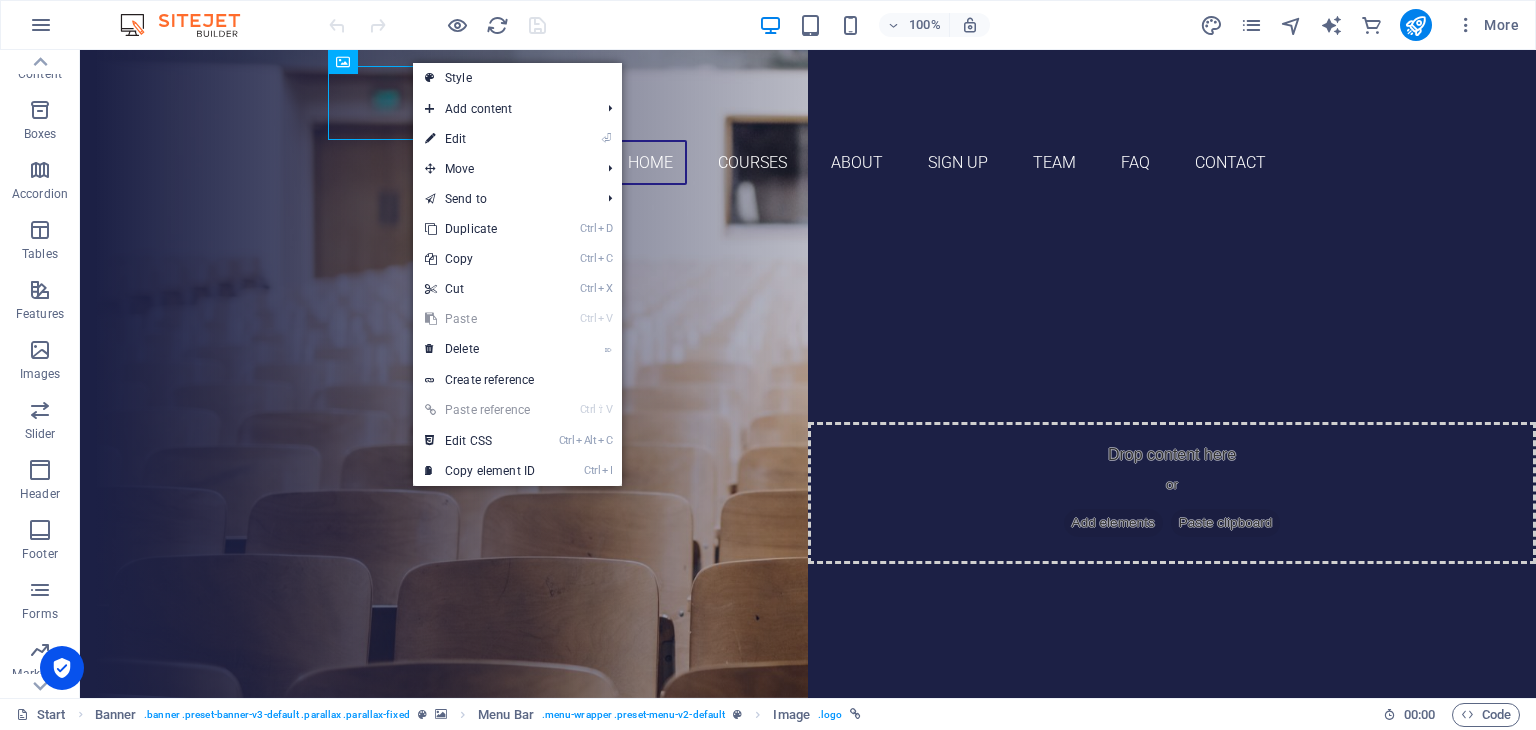 select on "px" 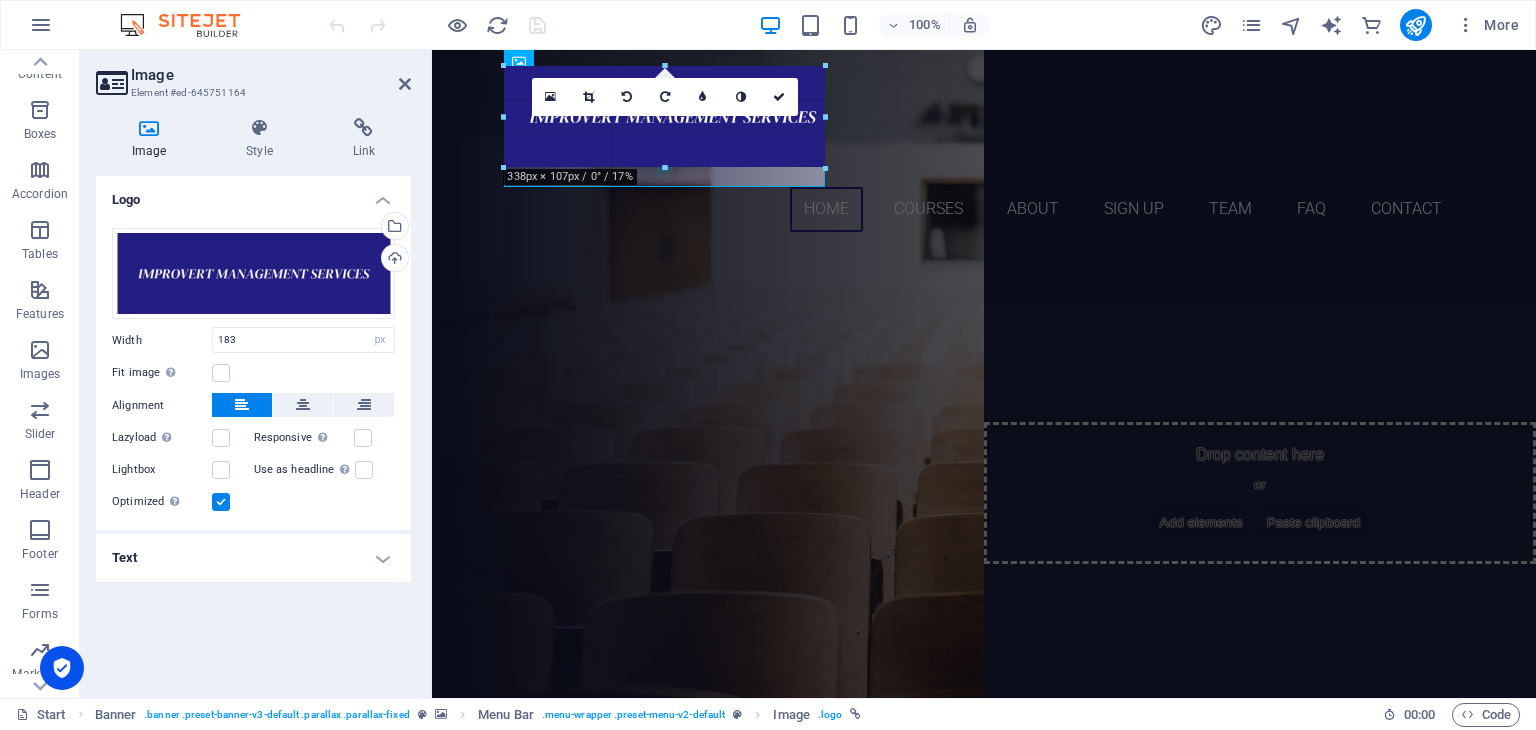 drag, startPoint x: 688, startPoint y: 118, endPoint x: 770, endPoint y: 167, distance: 95.524864 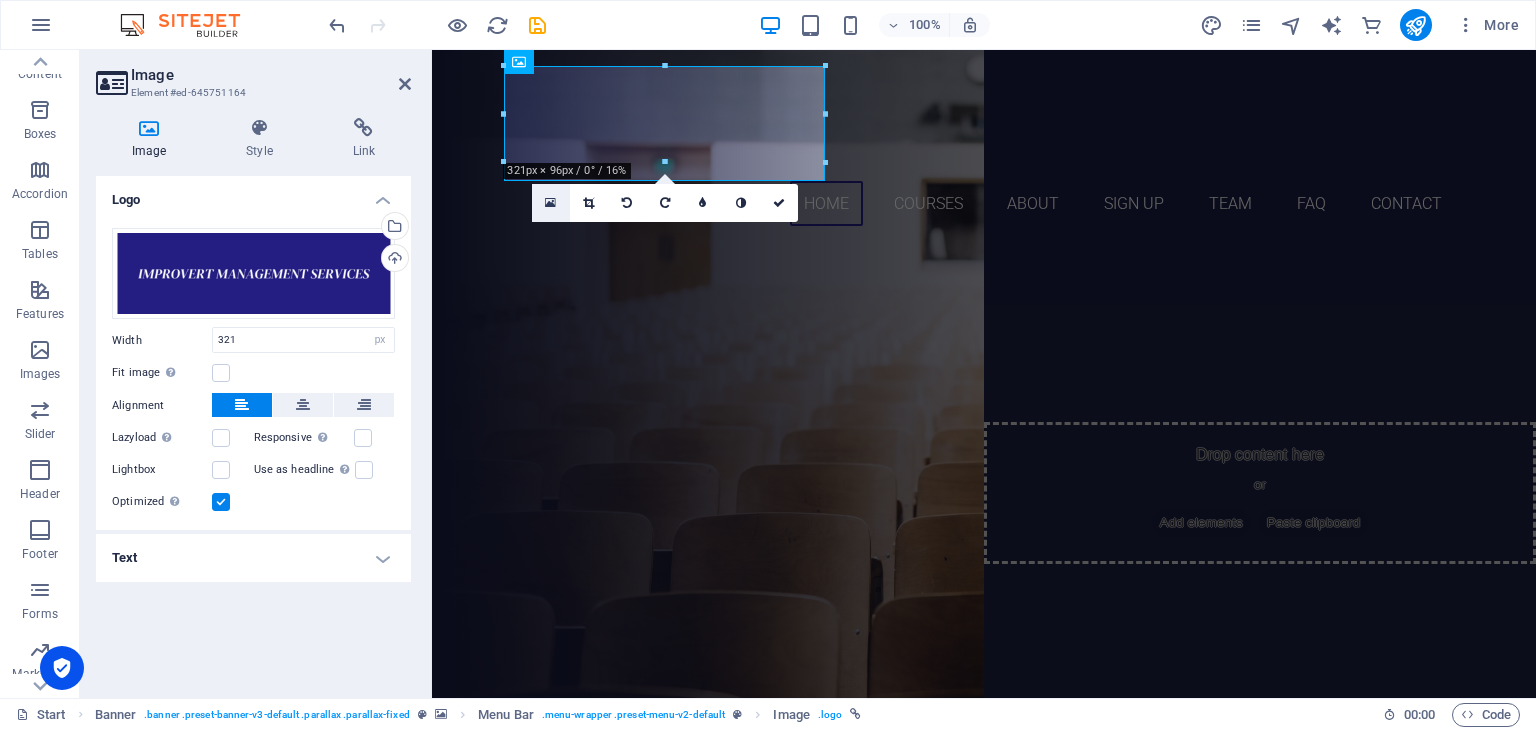 click at bounding box center (550, 203) 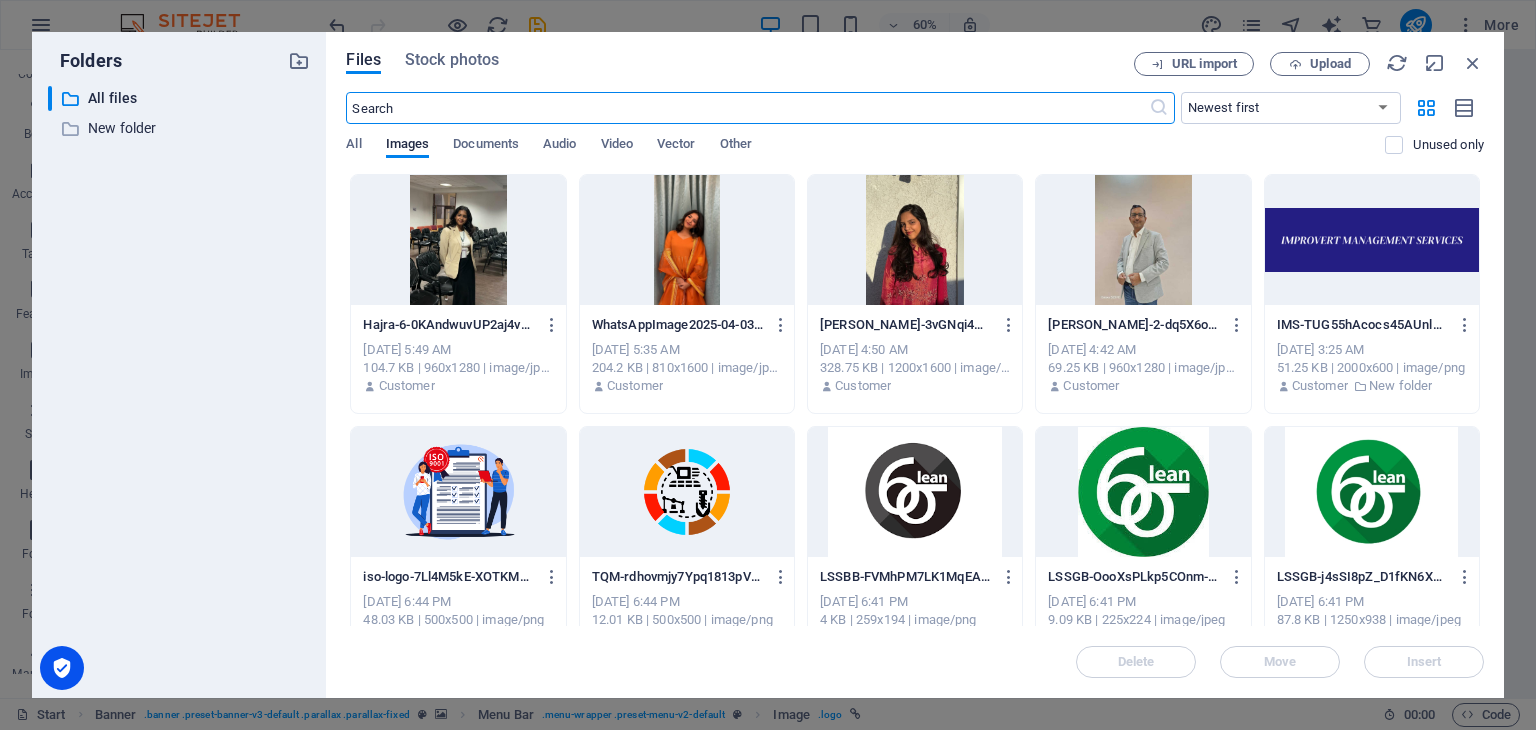 scroll, scrollTop: 292, scrollLeft: 0, axis: vertical 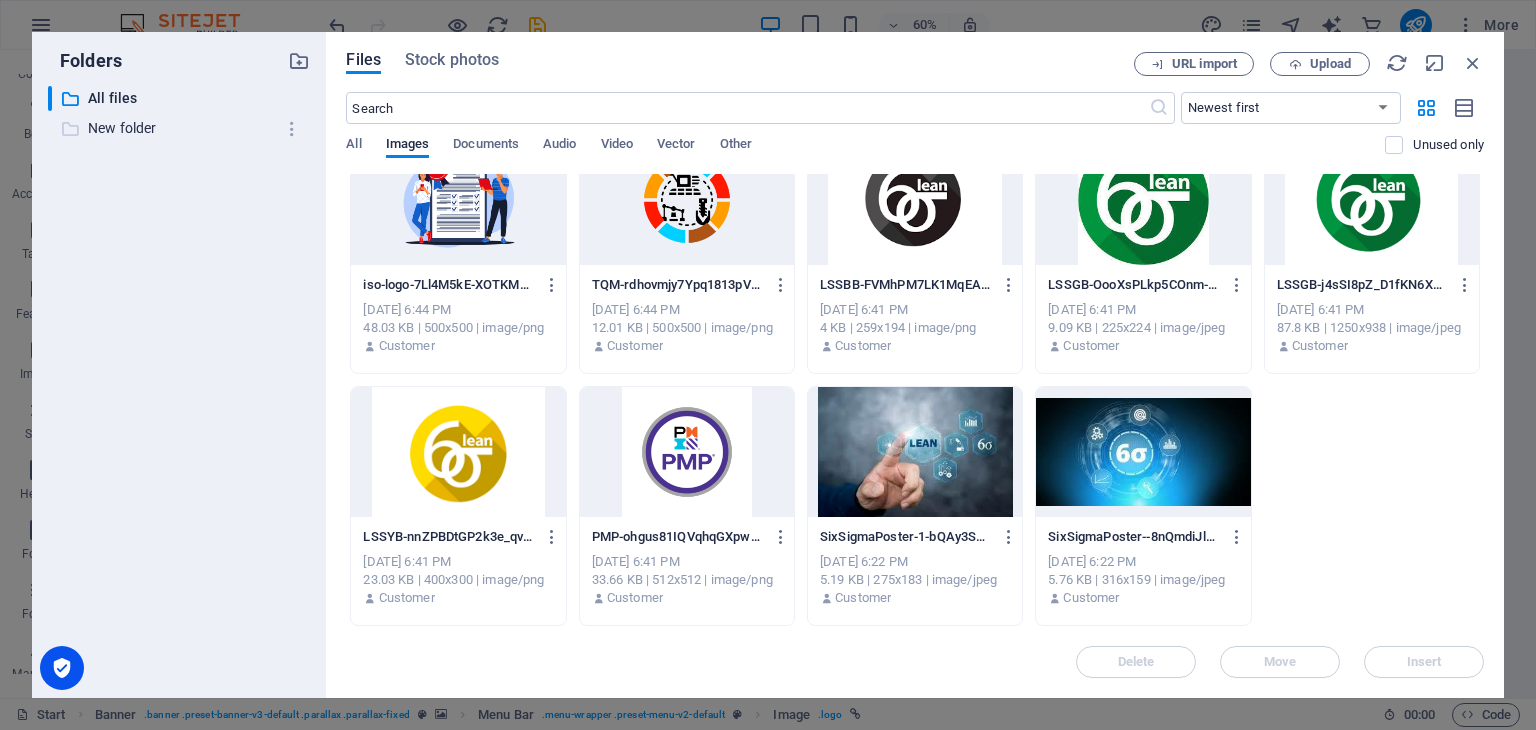 click on "New folder" at bounding box center (181, 128) 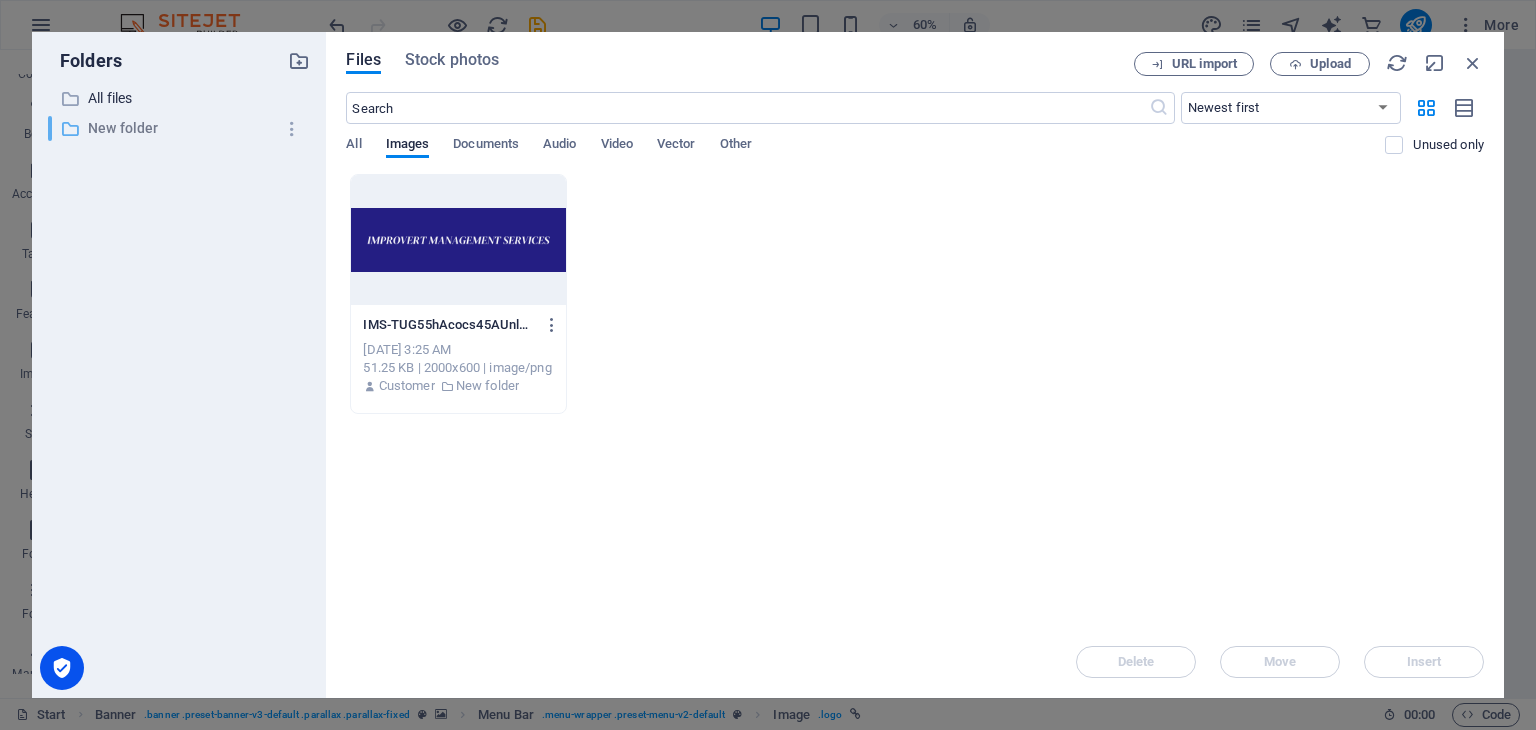 scroll, scrollTop: 0, scrollLeft: 0, axis: both 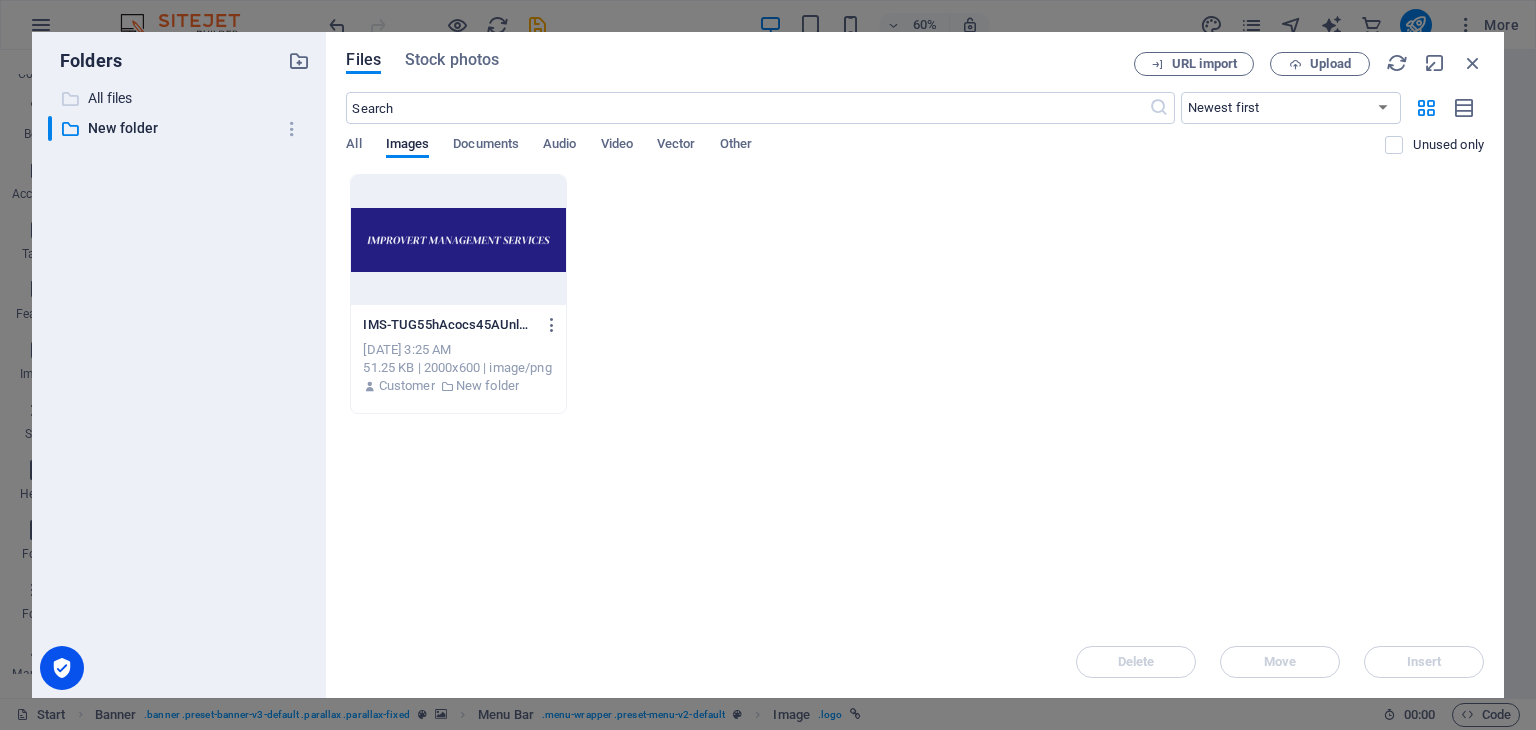 click on "All files" at bounding box center [181, 98] 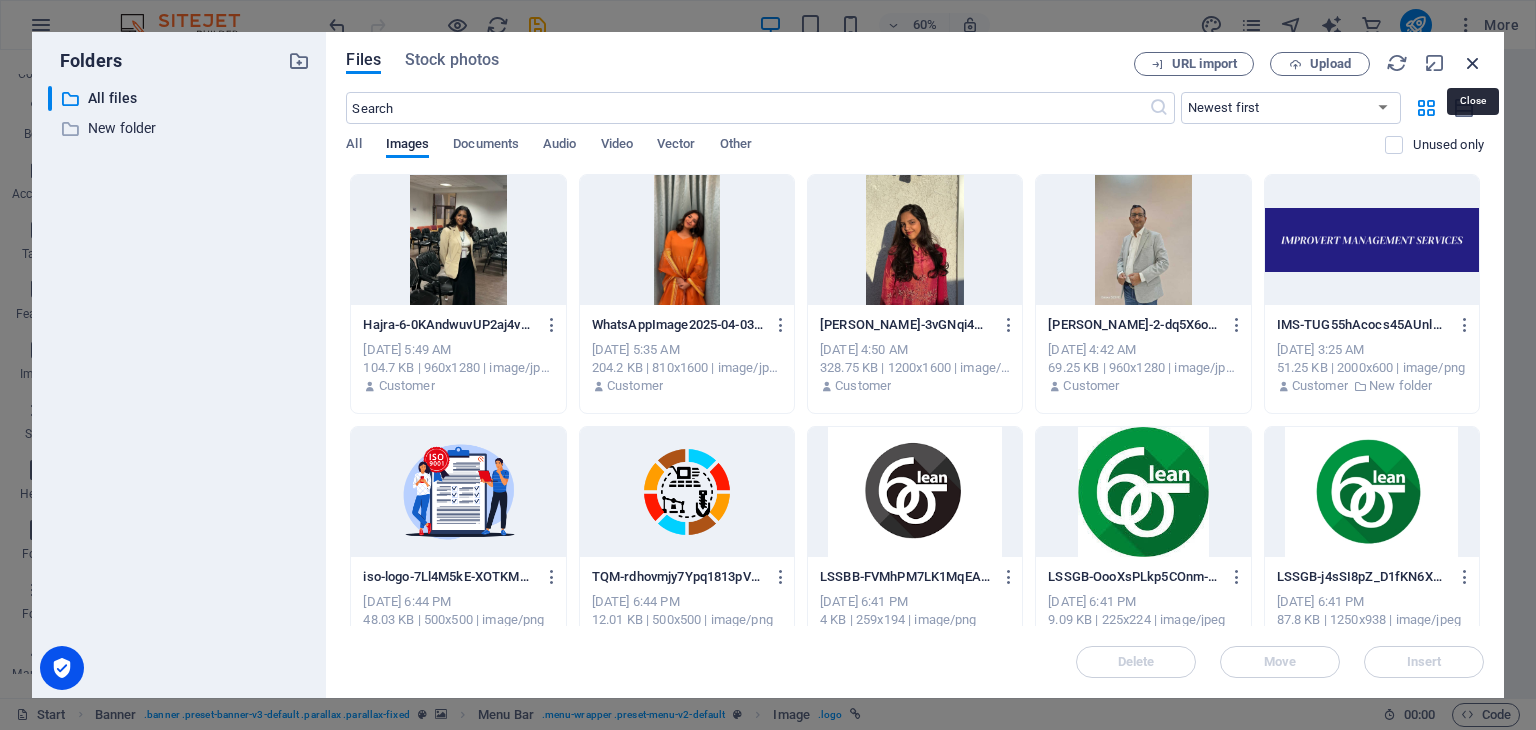 click at bounding box center (1473, 63) 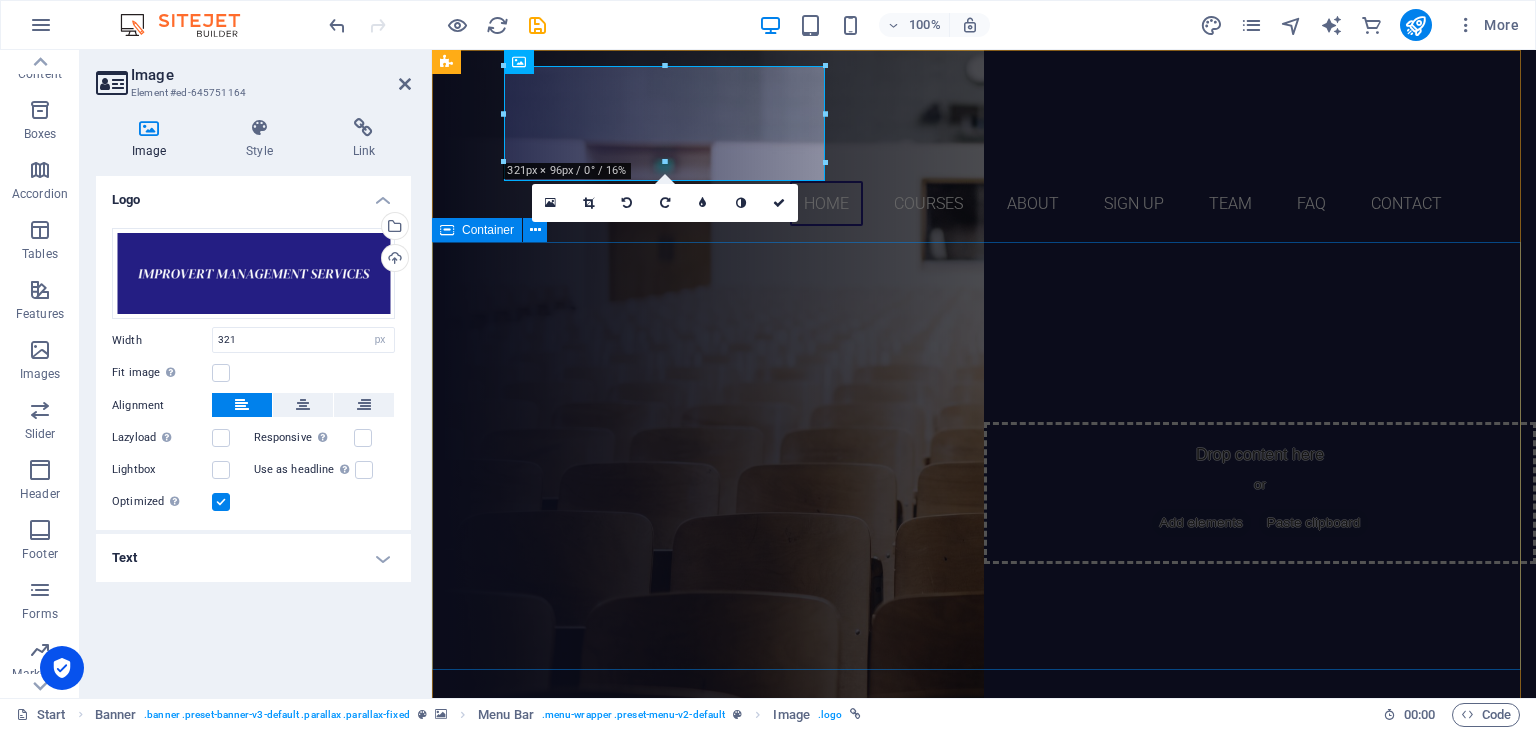 click on "IMPROVERT MANAGEMENT SERVICES ​ "Join Improvert and embark on a transformative learning journey with top-notch instructors. Gain expert guidance, elevate your skills, and unlock your full potential with an unparalleled learning experience!" VIEW featured courses Our Courses Sign up now" at bounding box center (984, 487) 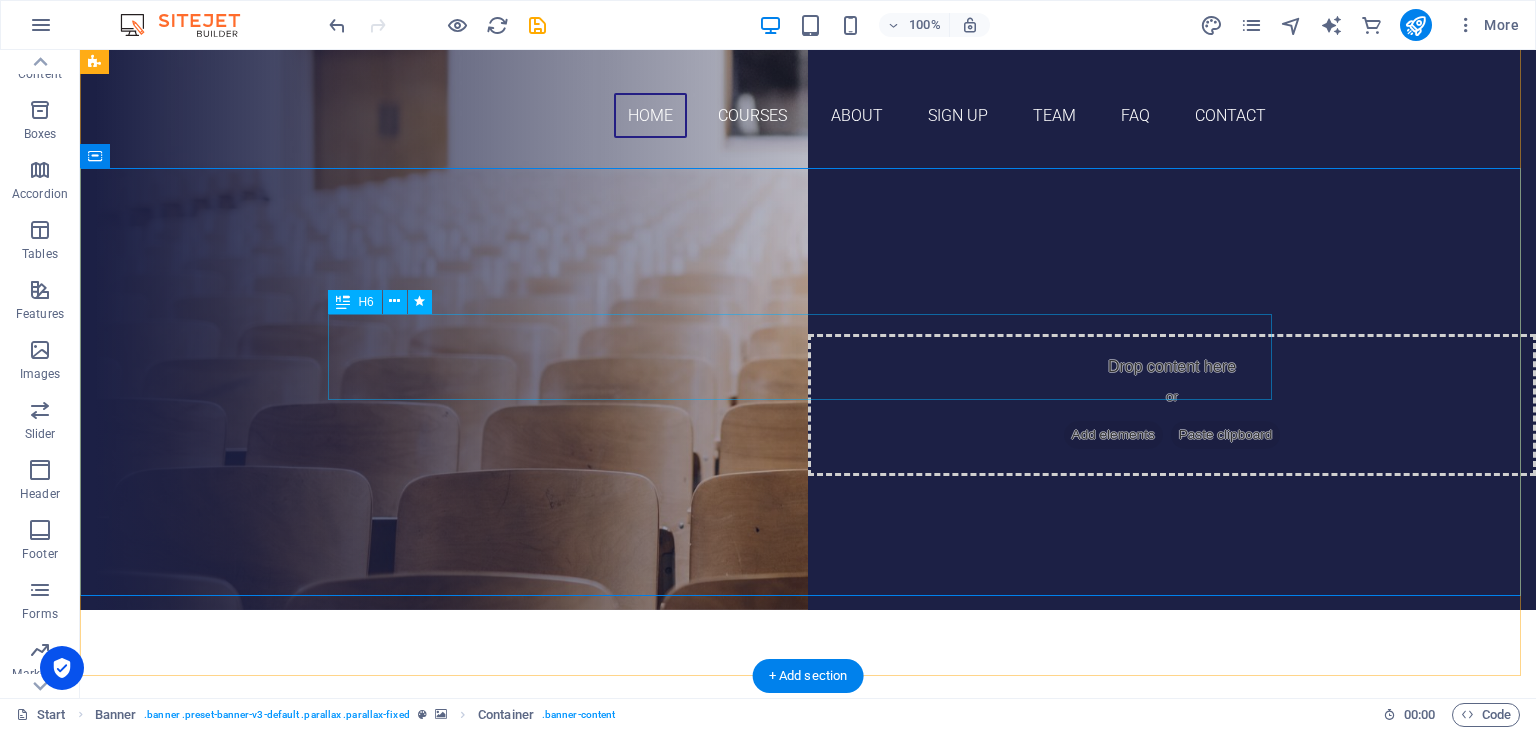 scroll, scrollTop: 100, scrollLeft: 0, axis: vertical 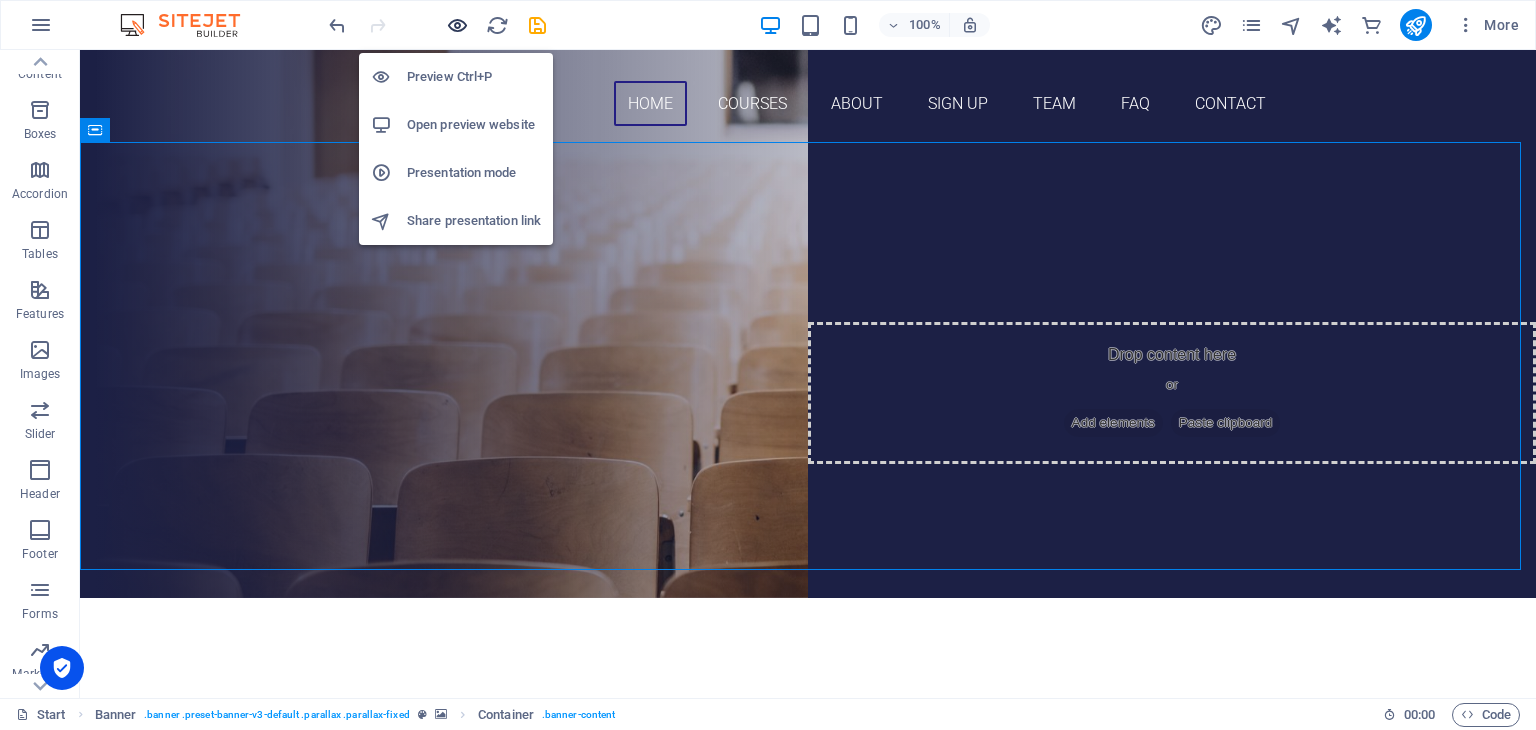click at bounding box center (457, 25) 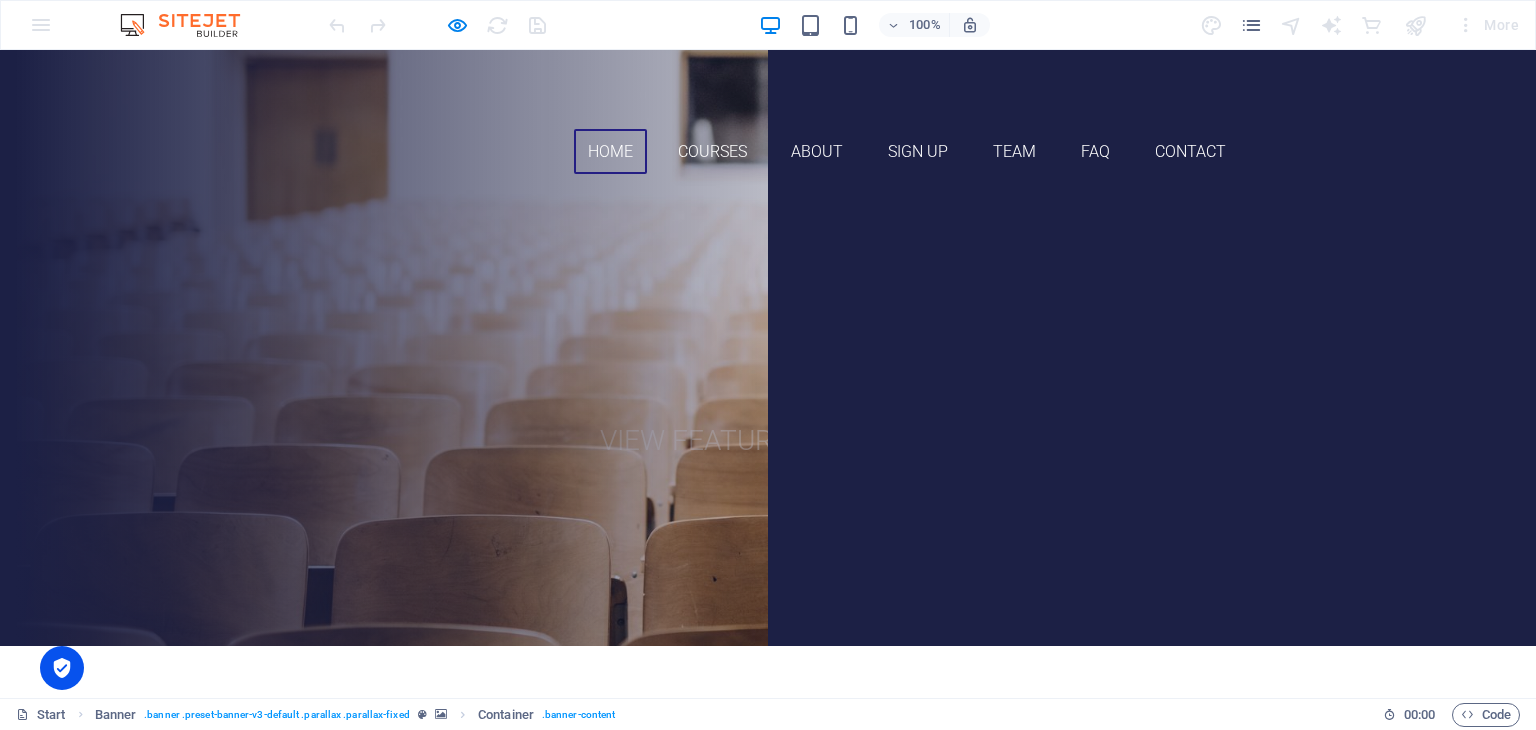 scroll, scrollTop: 0, scrollLeft: 0, axis: both 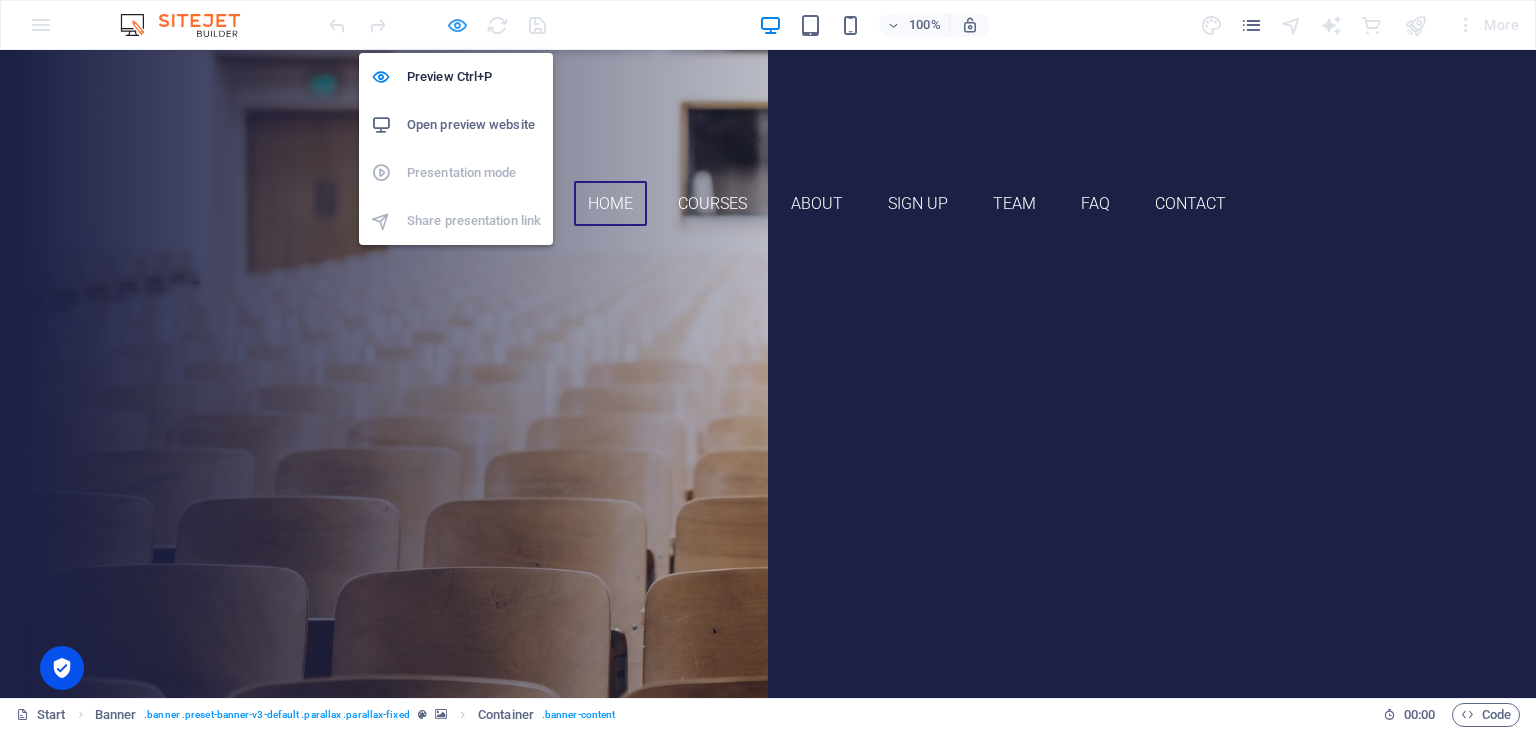 click at bounding box center (457, 25) 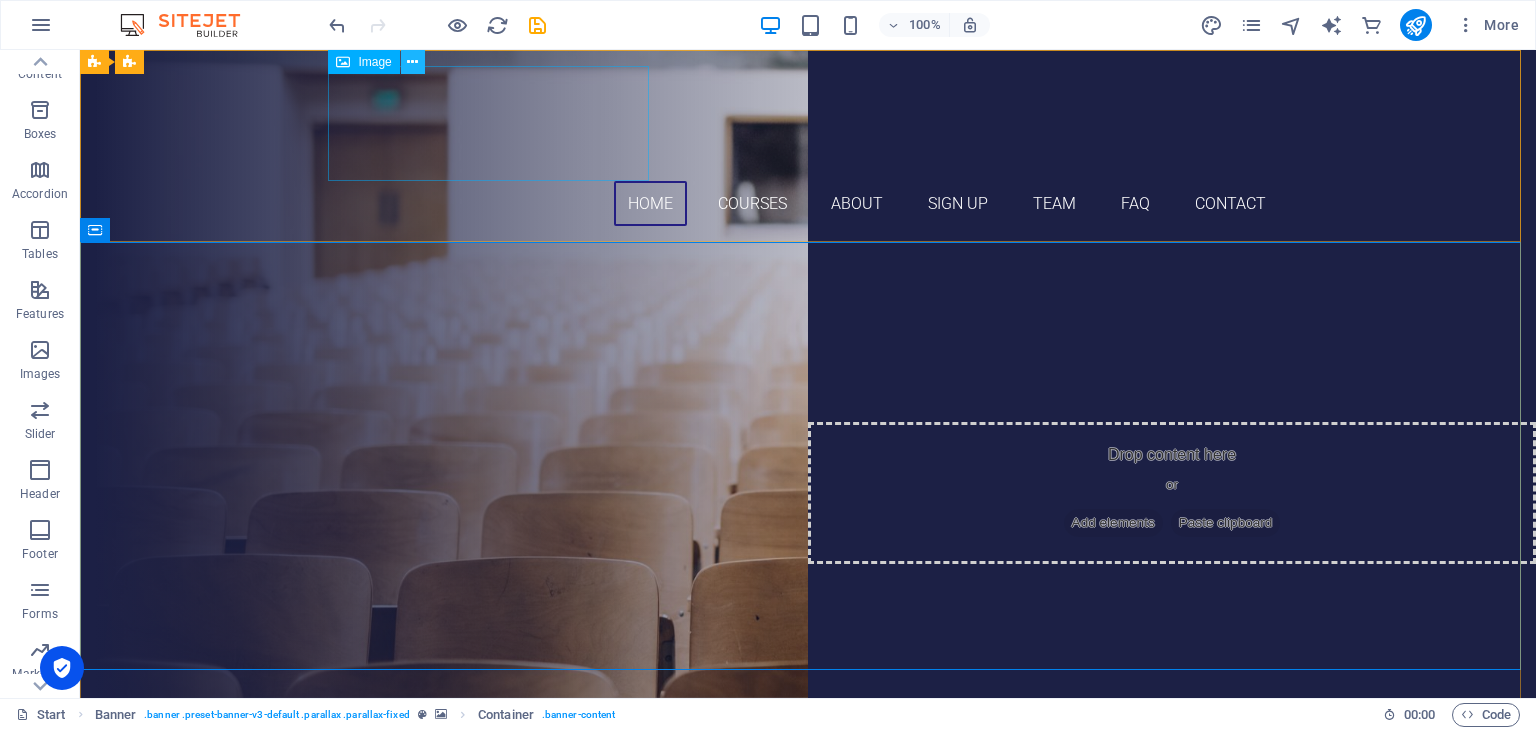 click at bounding box center (413, 62) 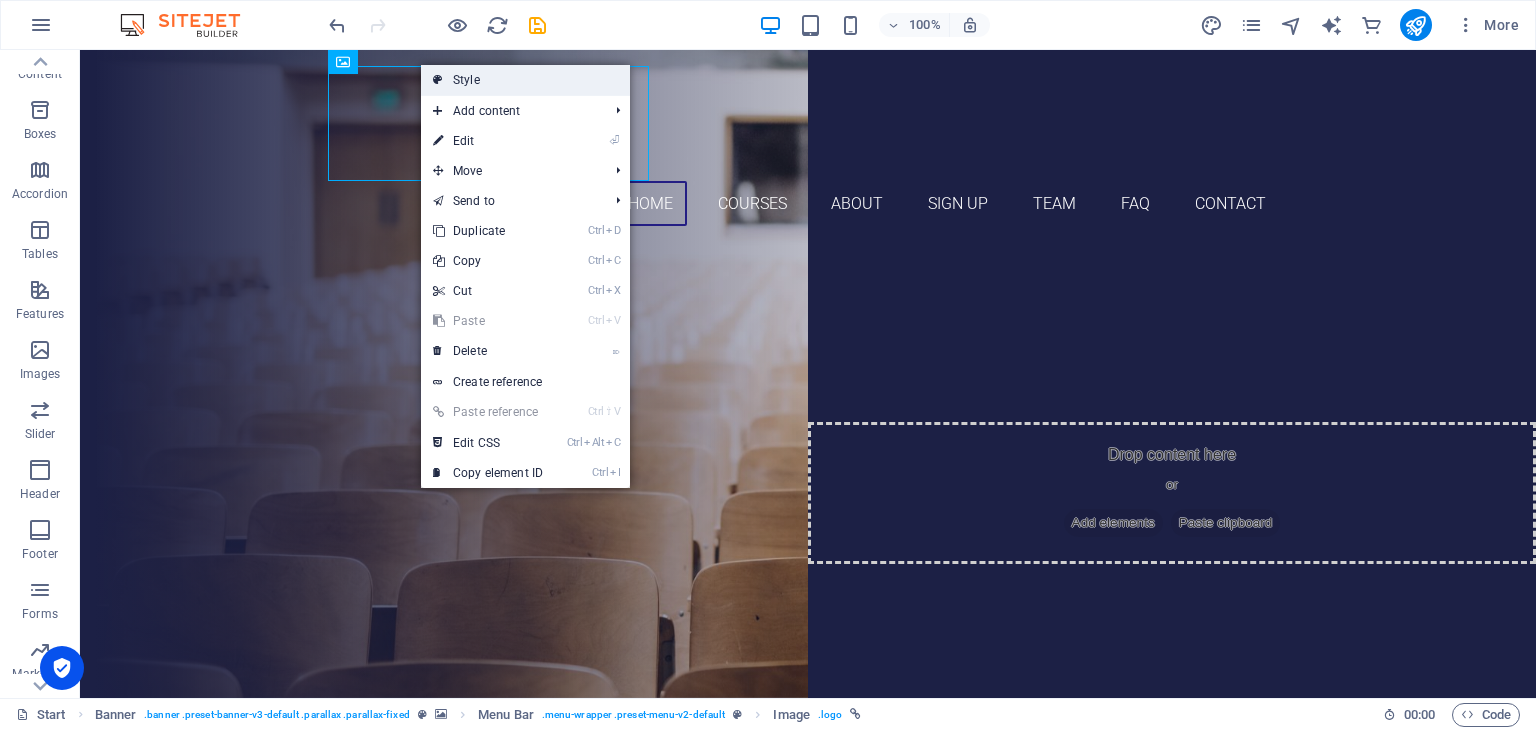 click on "Style" at bounding box center (525, 80) 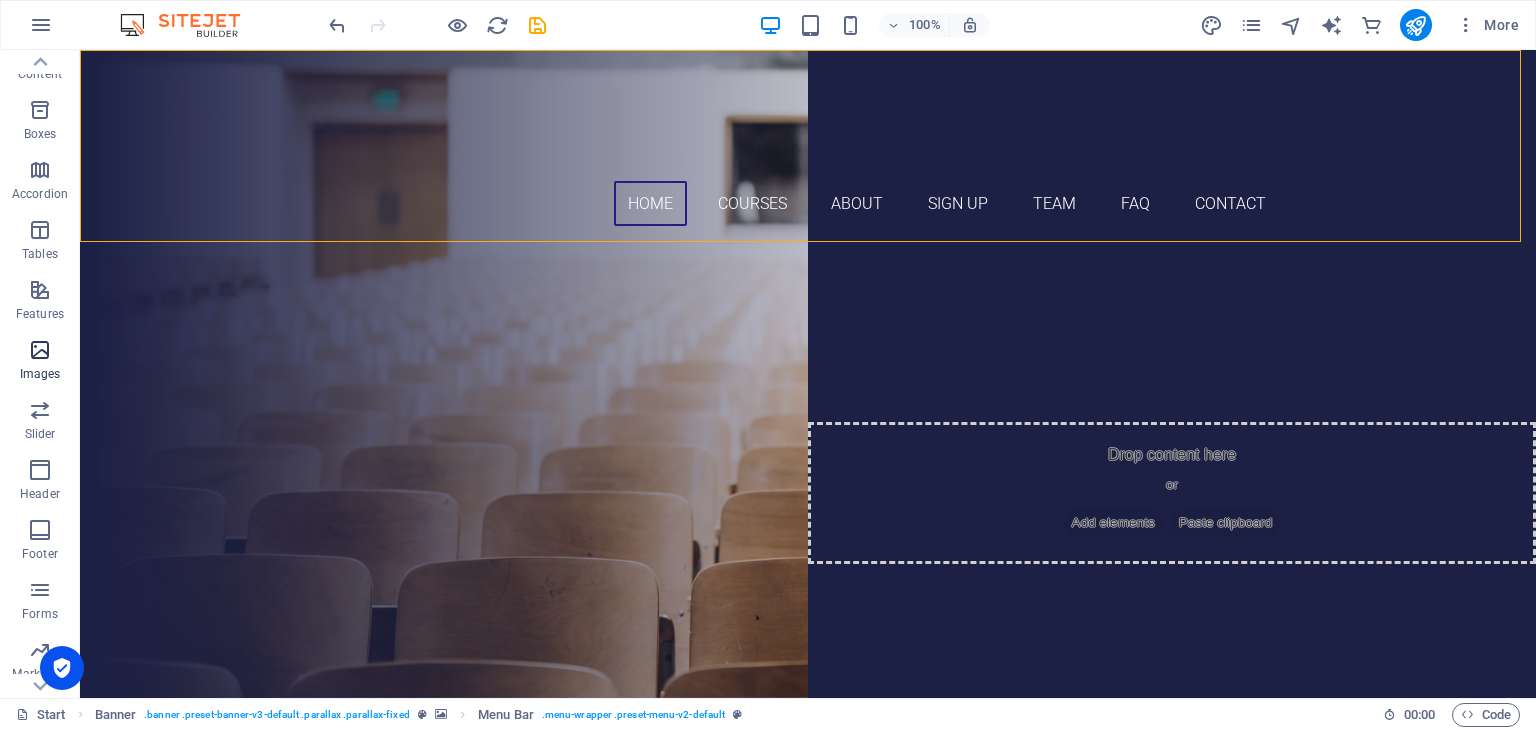 click at bounding box center [40, 350] 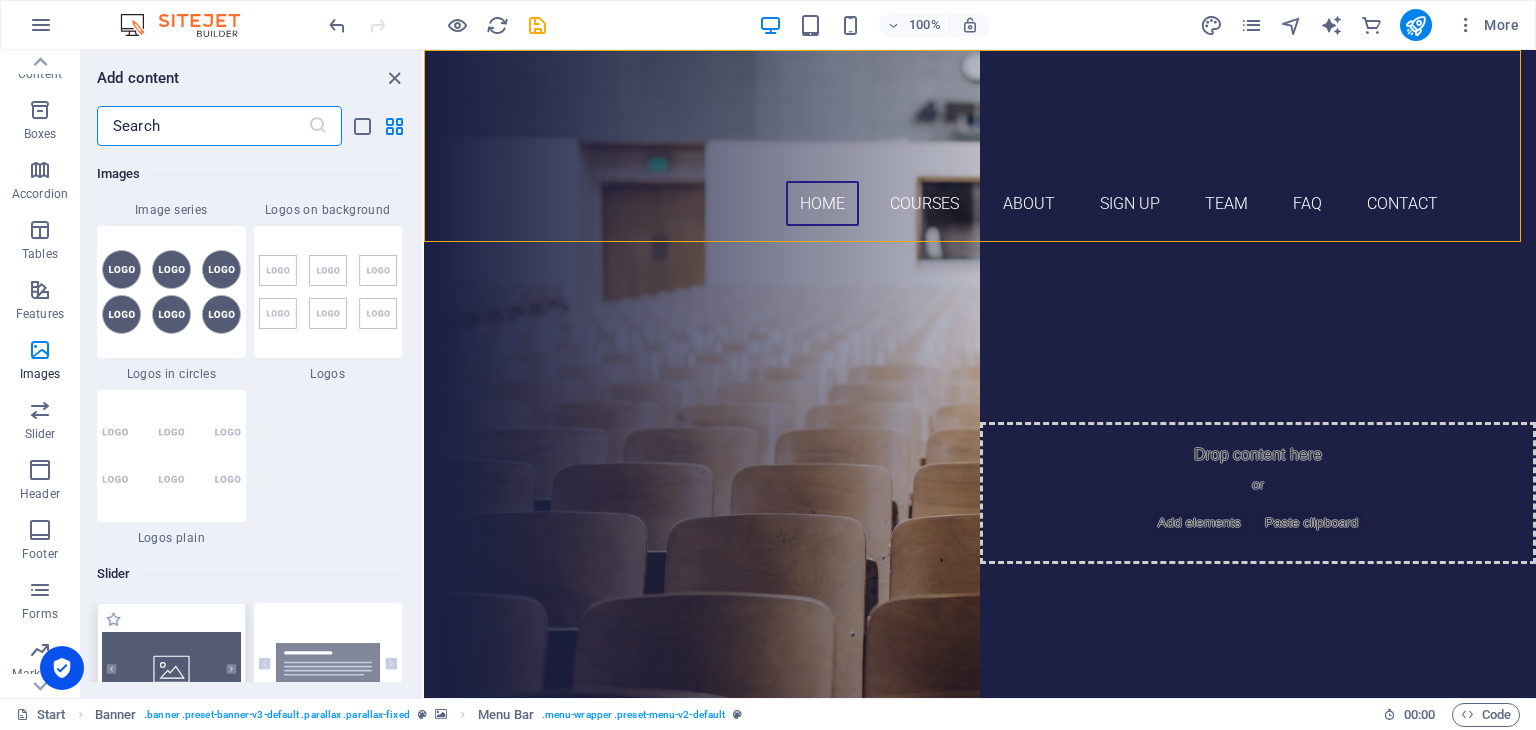 scroll, scrollTop: 10776, scrollLeft: 0, axis: vertical 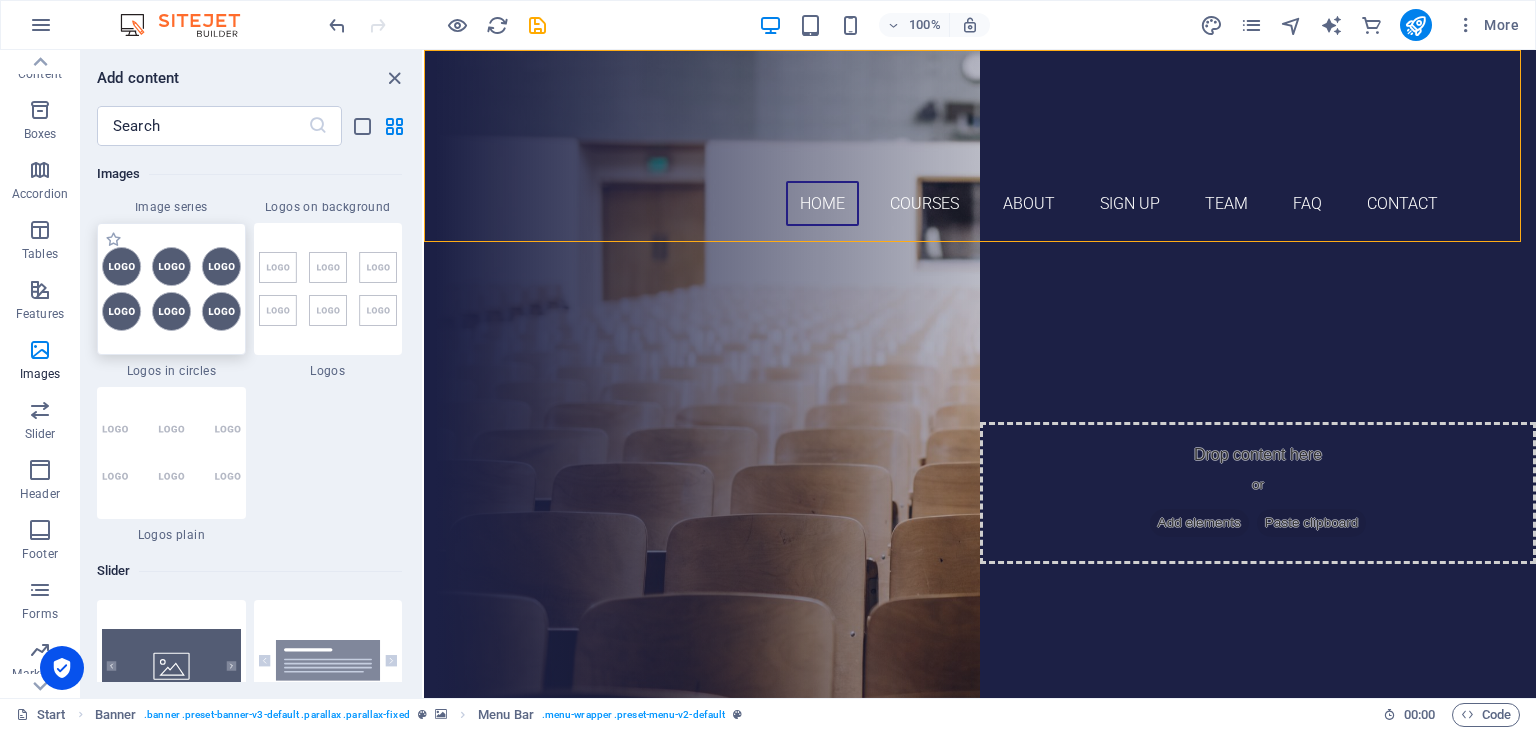click at bounding box center (171, 289) 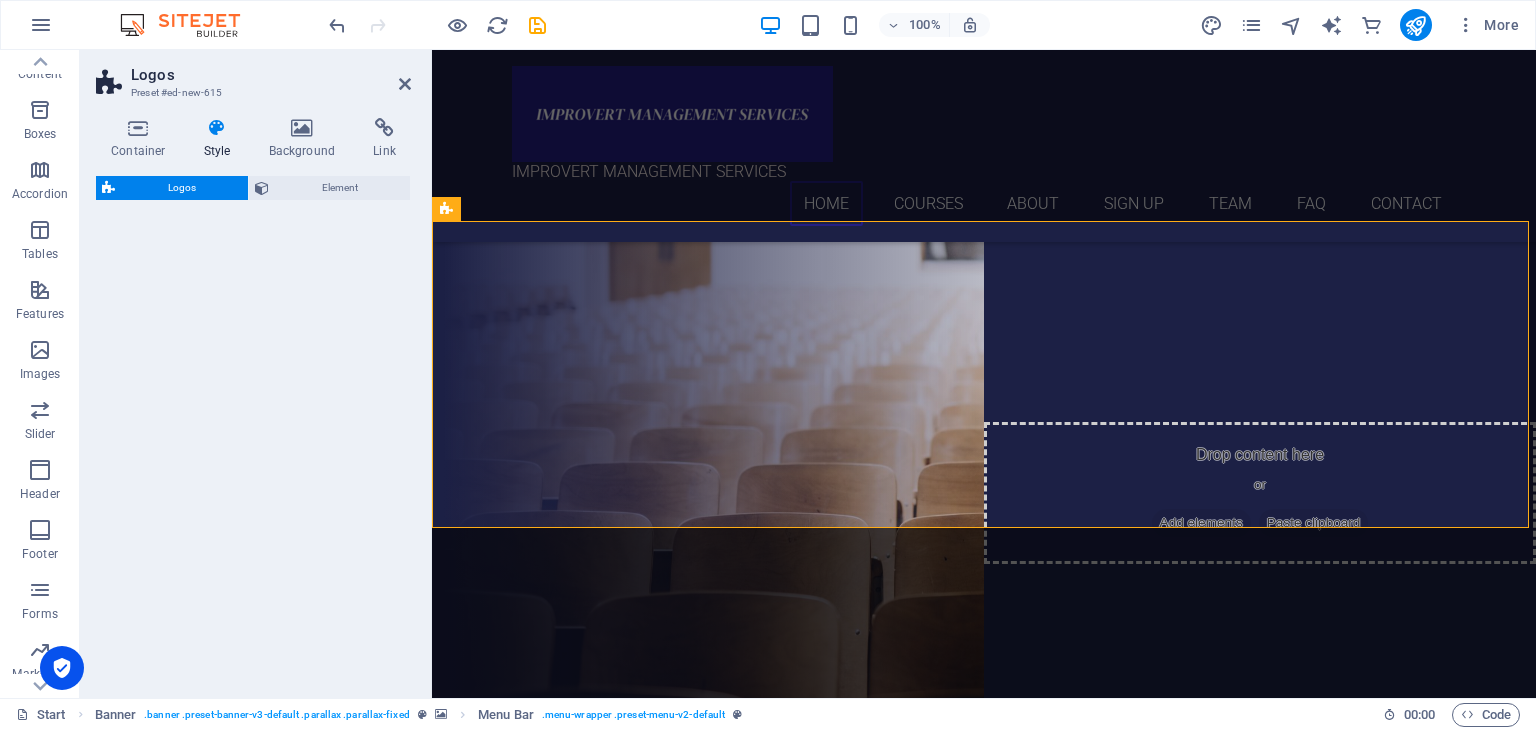 select on "rem" 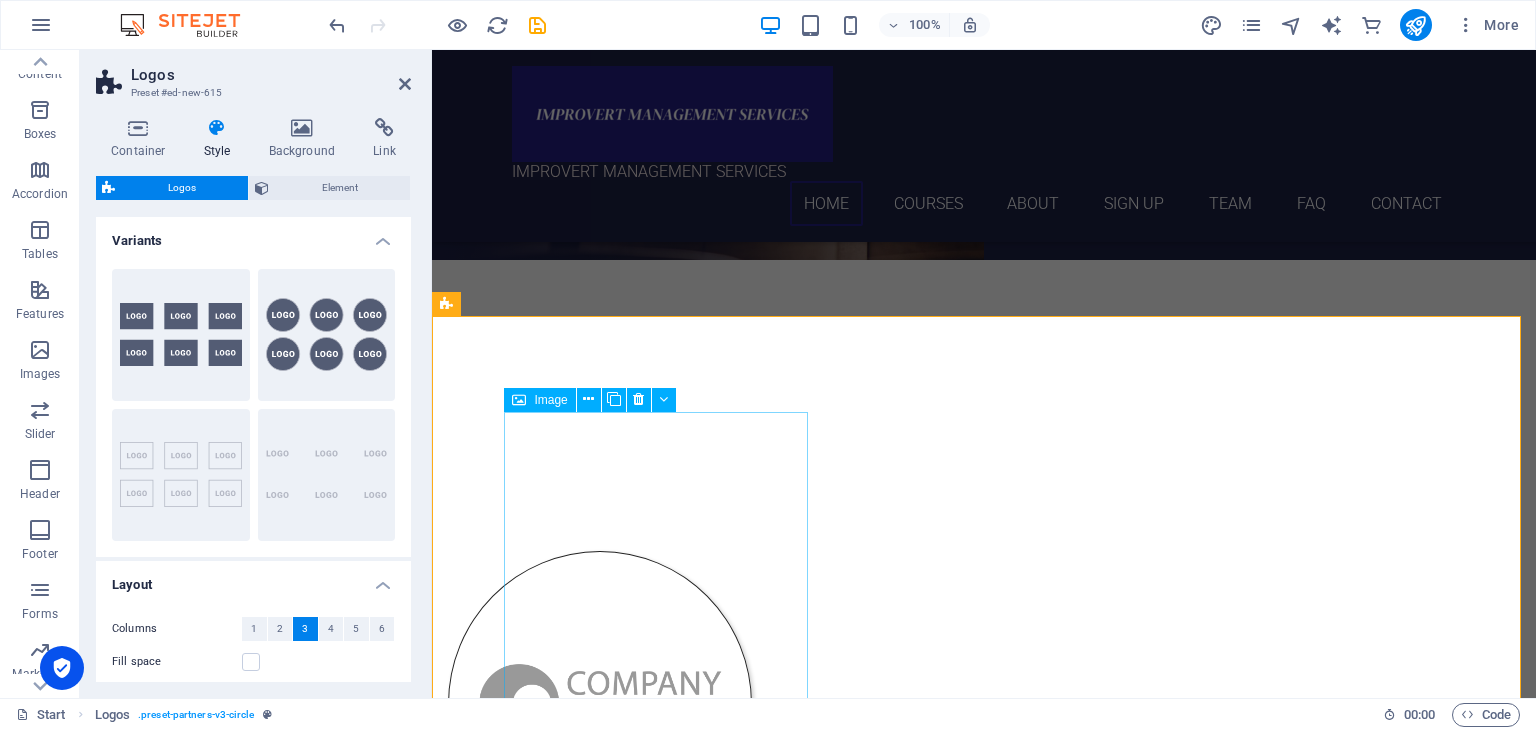 scroll, scrollTop: 429, scrollLeft: 0, axis: vertical 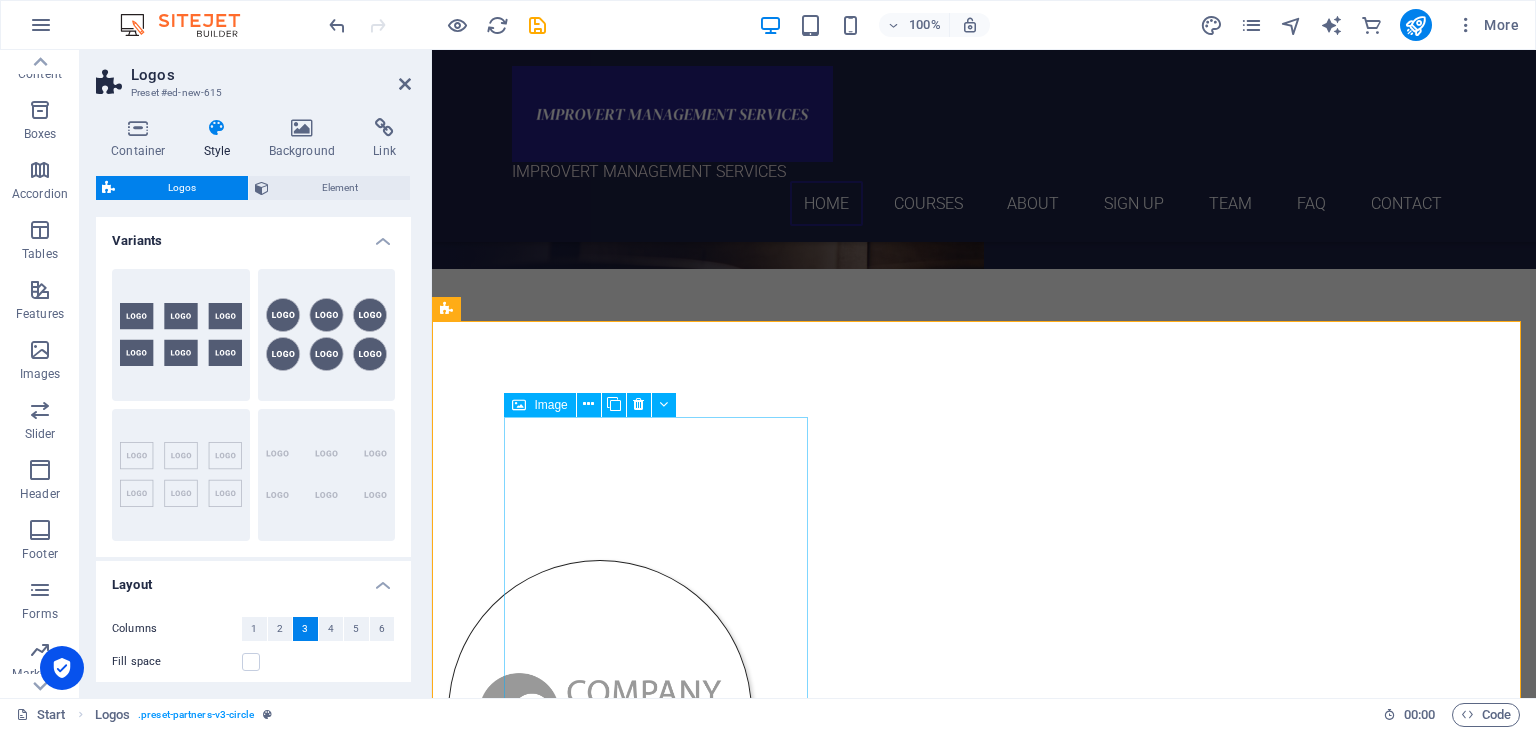 click at bounding box center [600, 713] 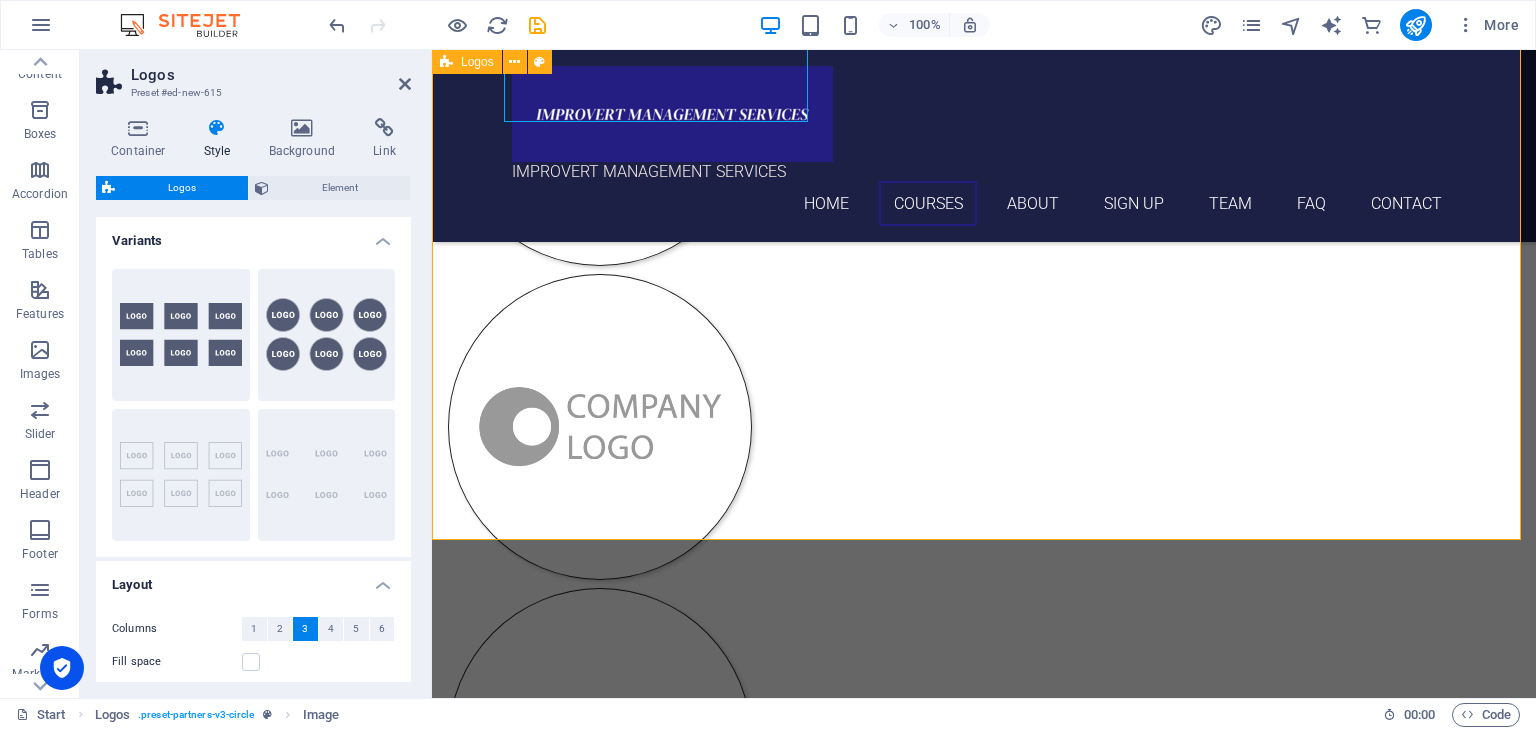 scroll, scrollTop: 1229, scrollLeft: 0, axis: vertical 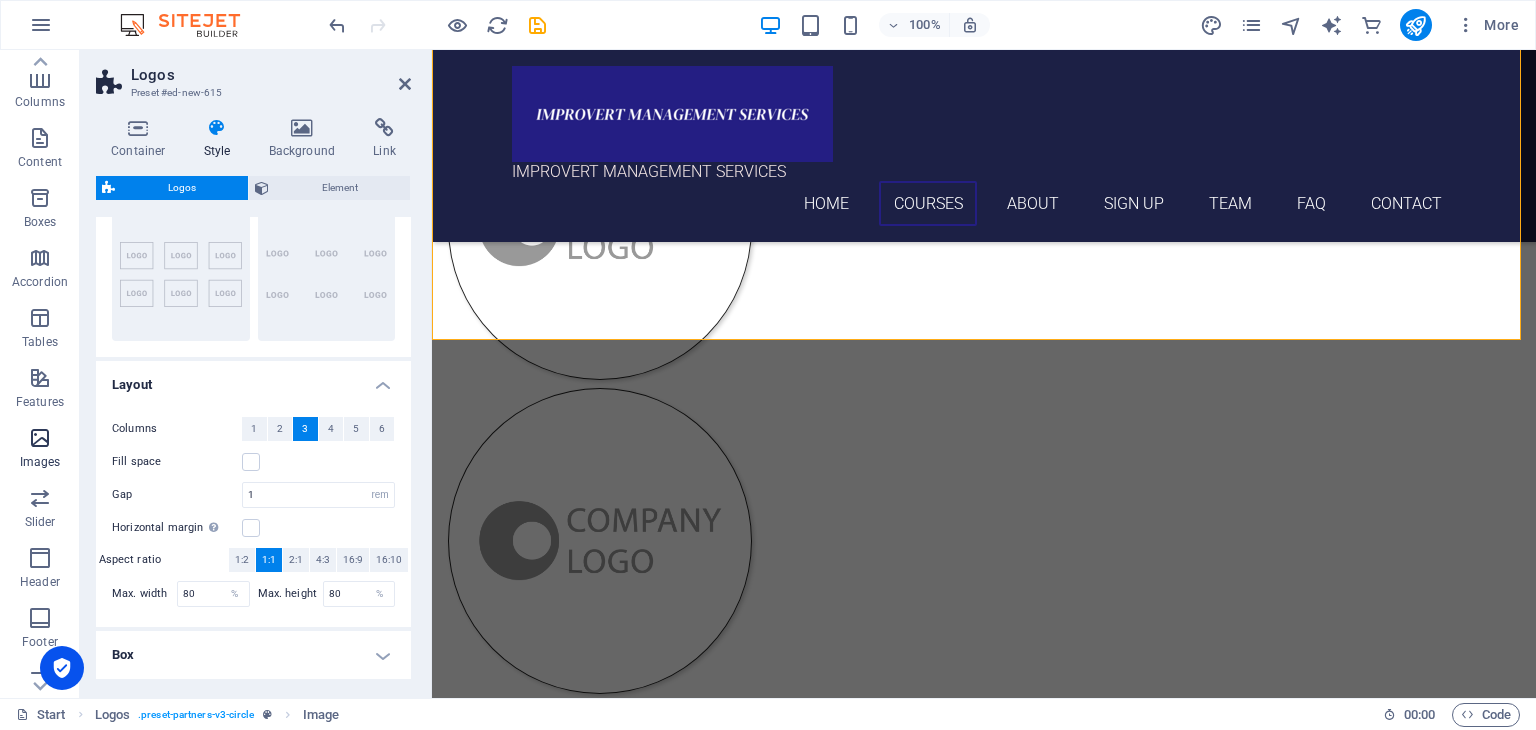 click at bounding box center [40, 438] 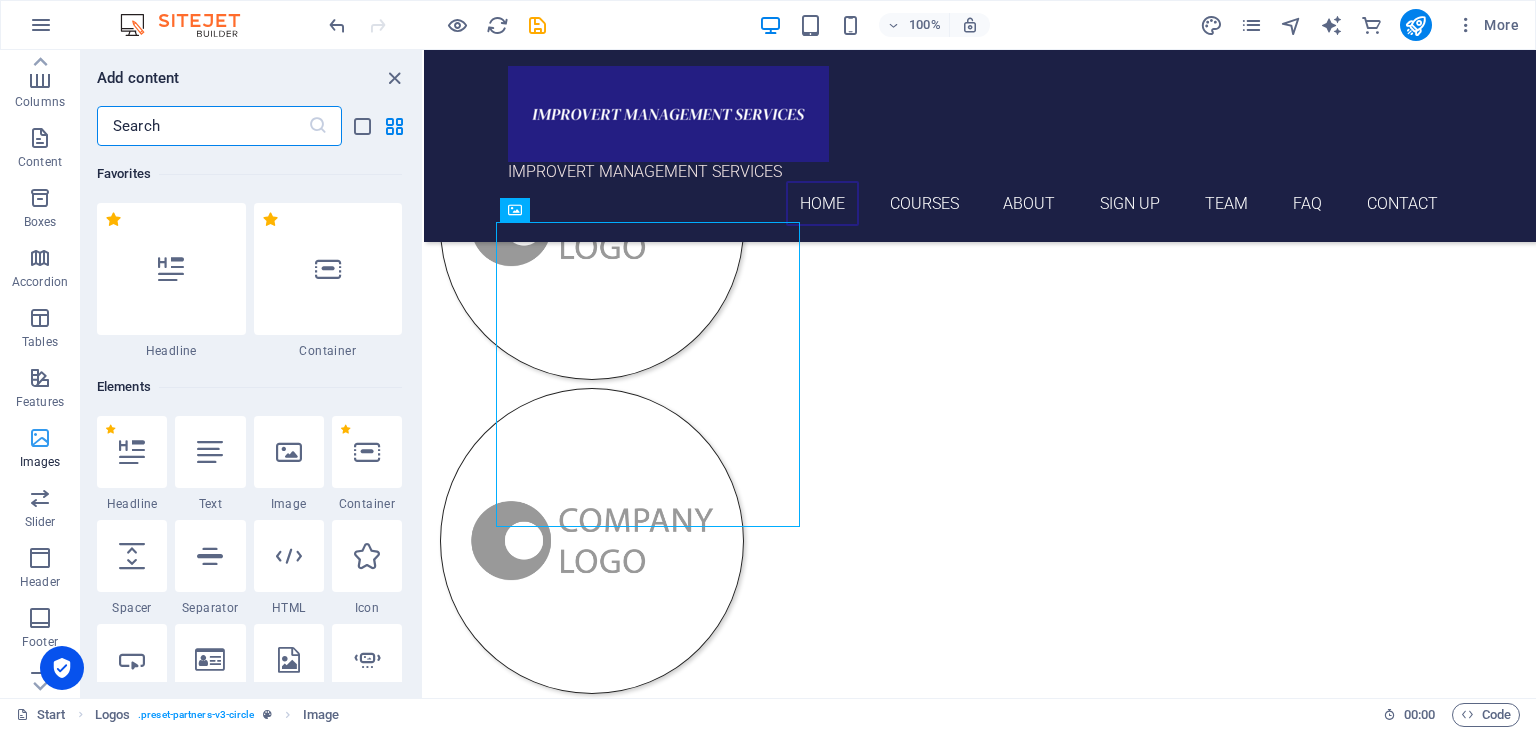 scroll, scrollTop: 624, scrollLeft: 0, axis: vertical 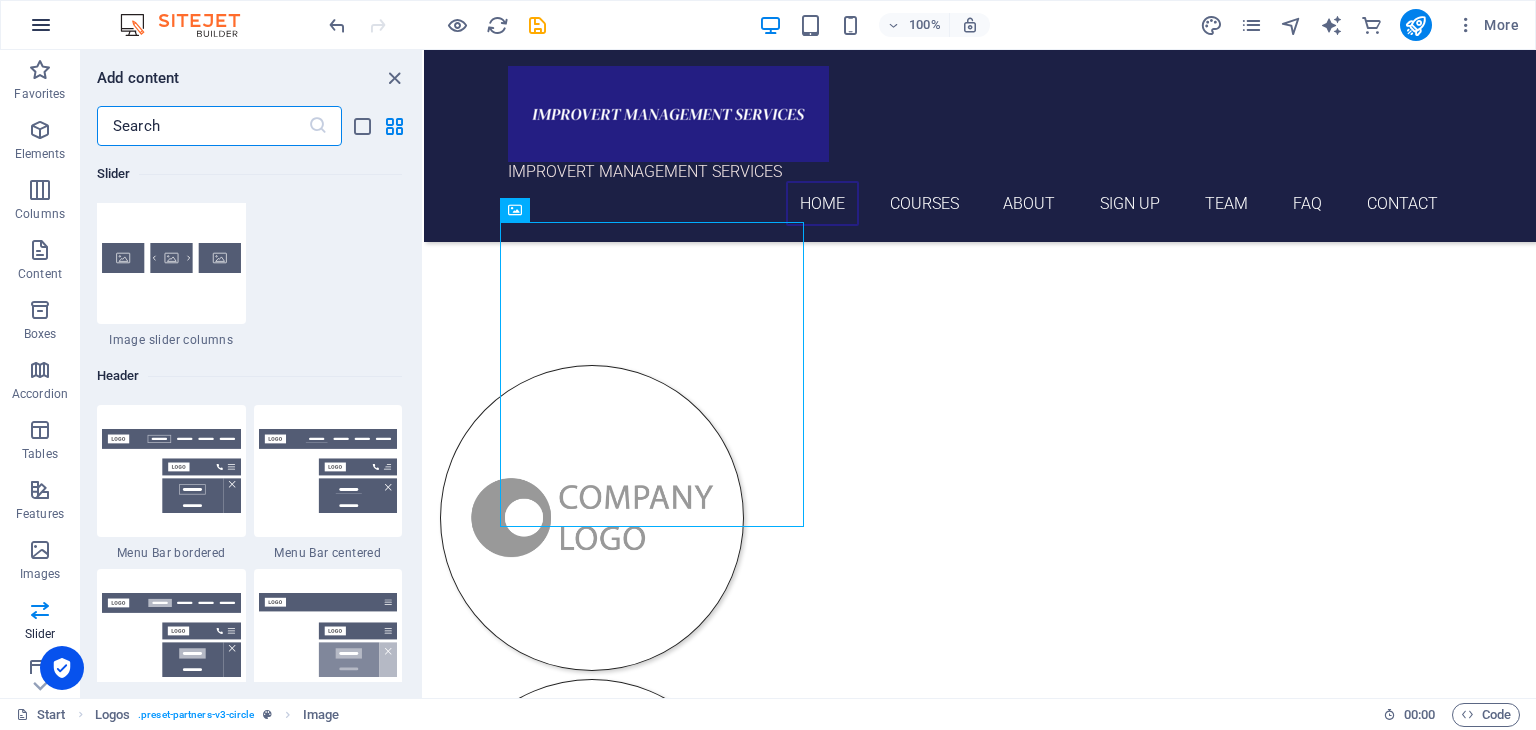click at bounding box center (41, 25) 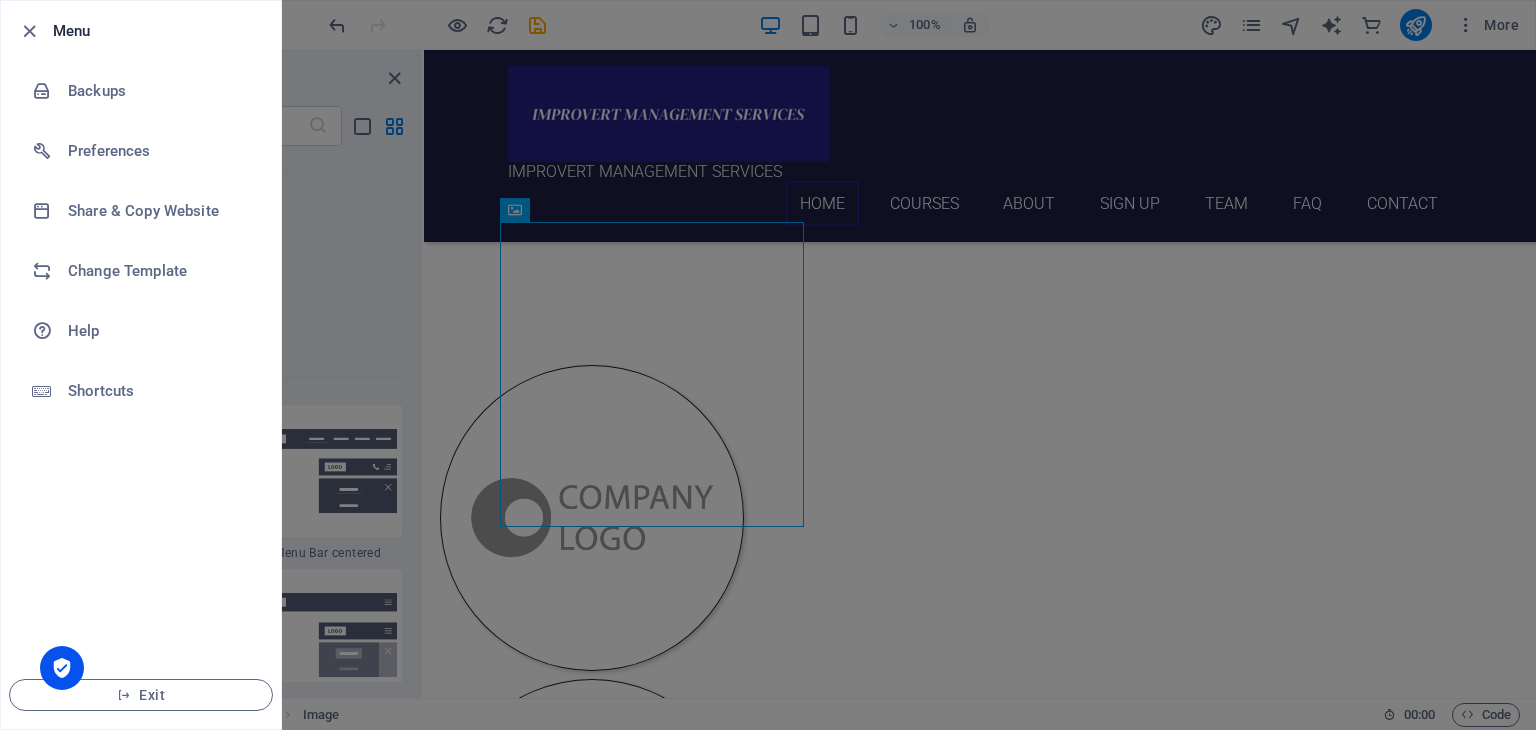 type 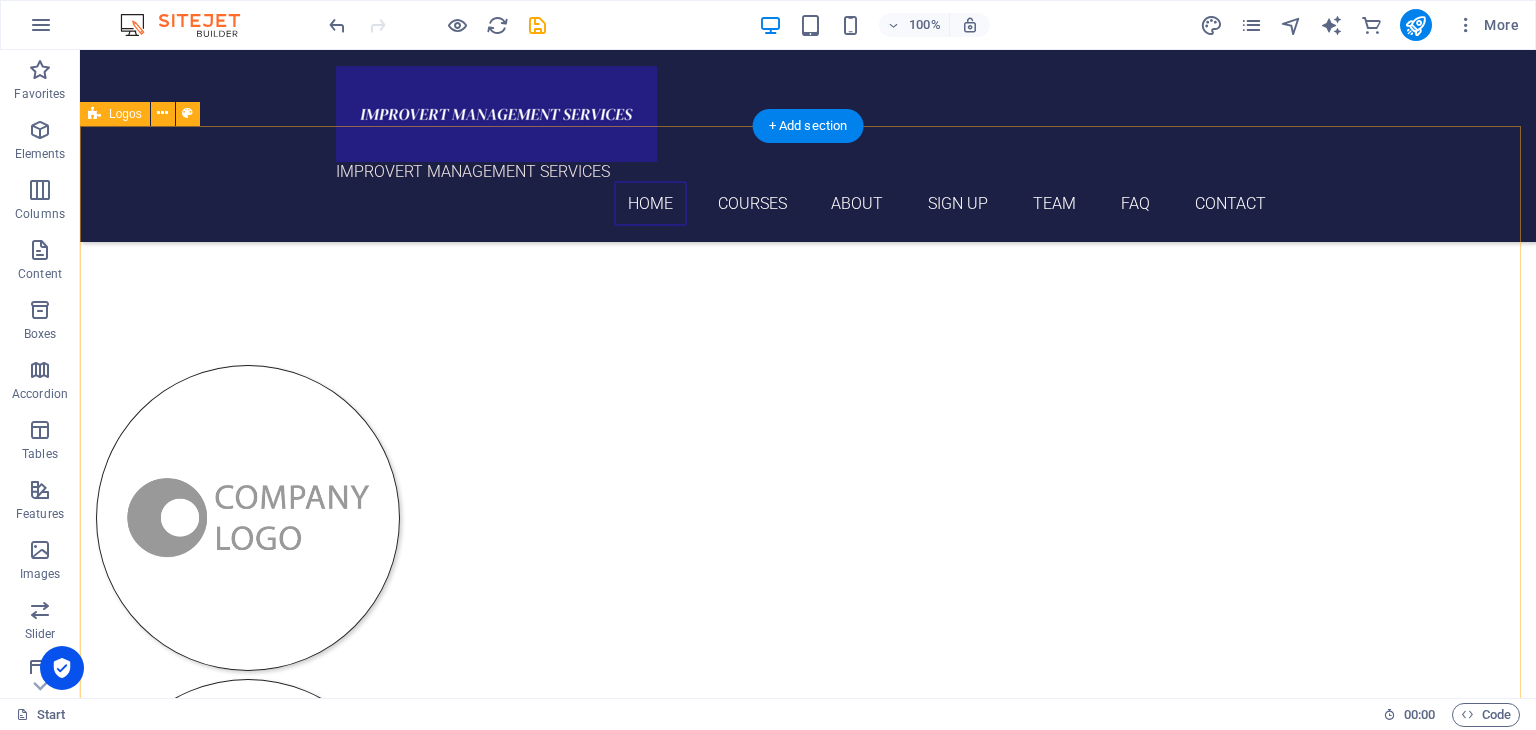 click at bounding box center [808, 1303] 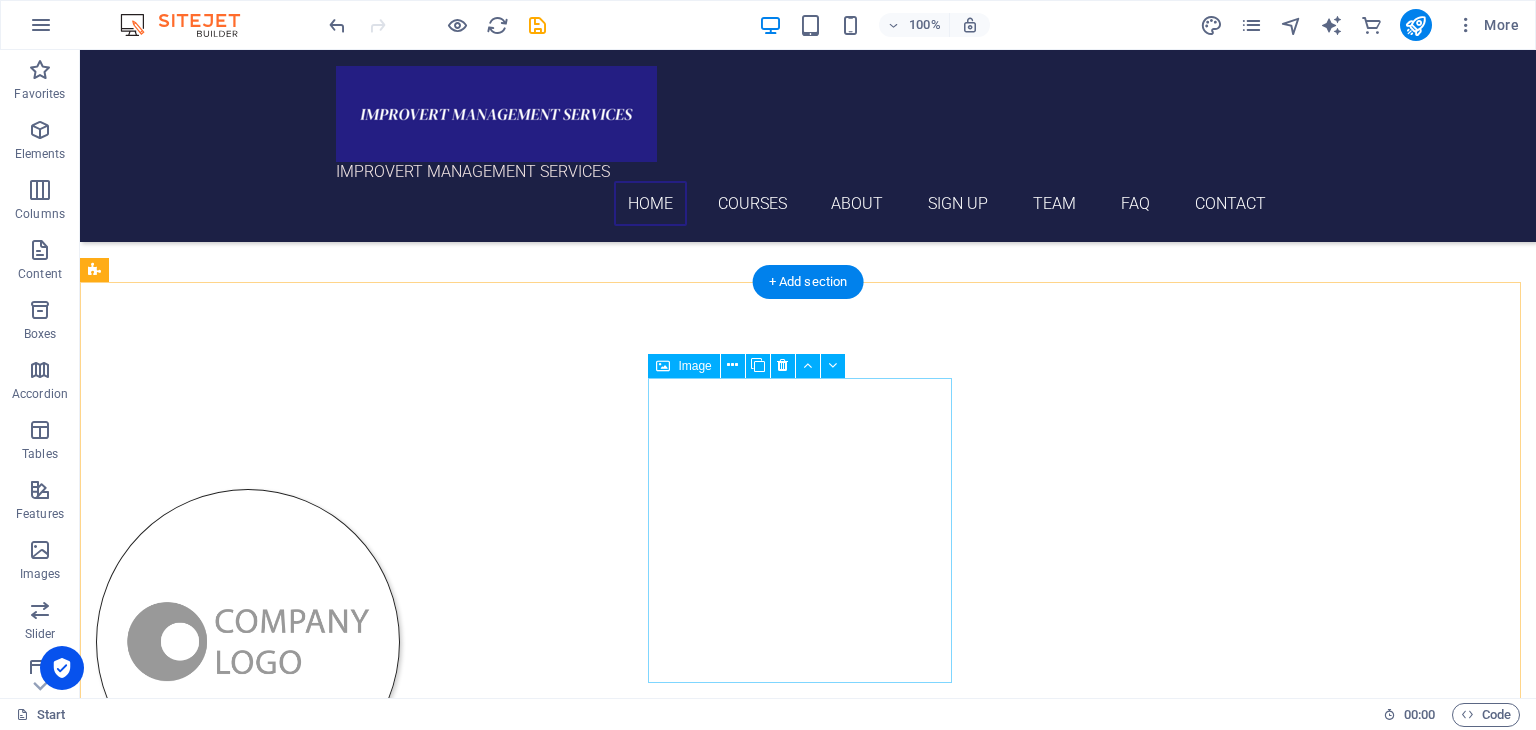 scroll, scrollTop: 400, scrollLeft: 0, axis: vertical 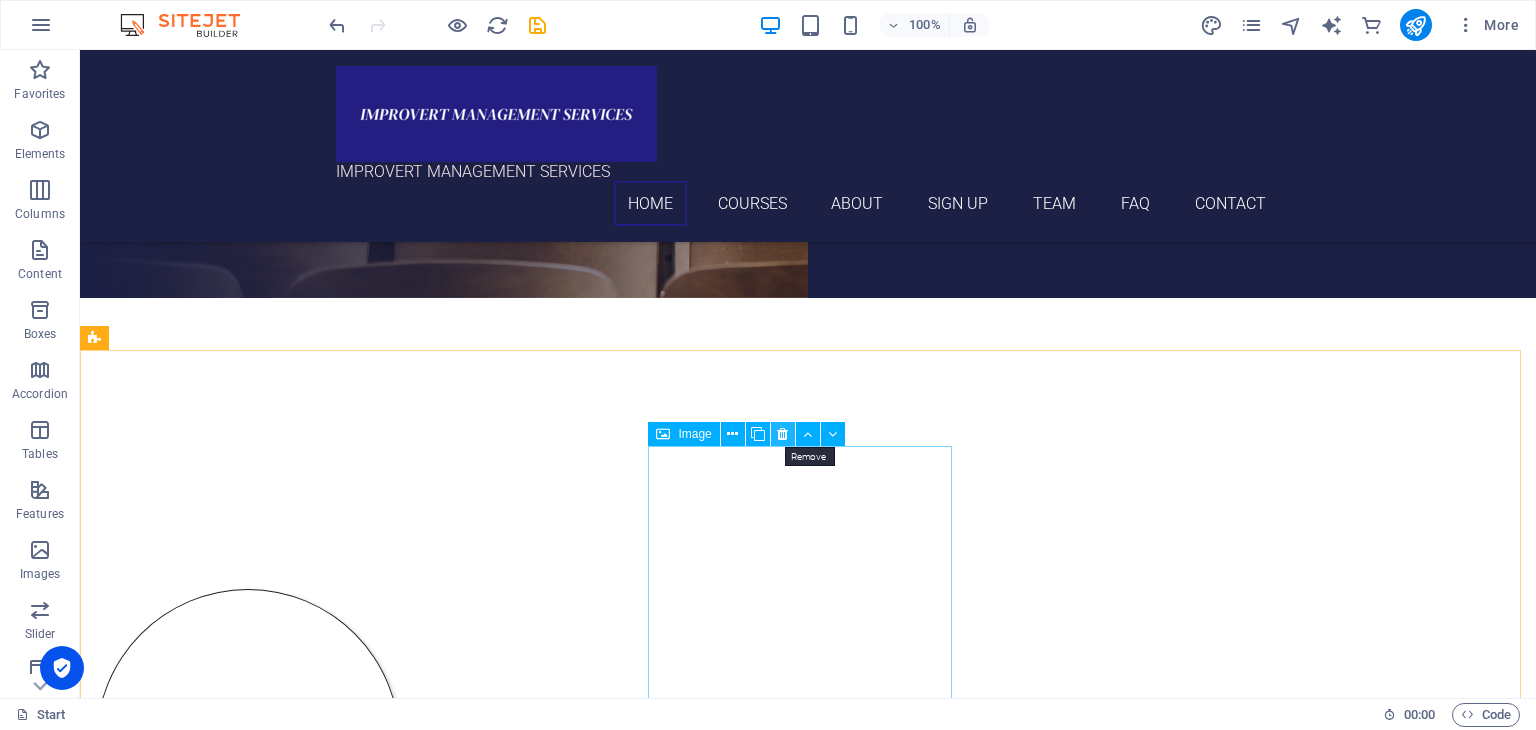 click at bounding box center [782, 434] 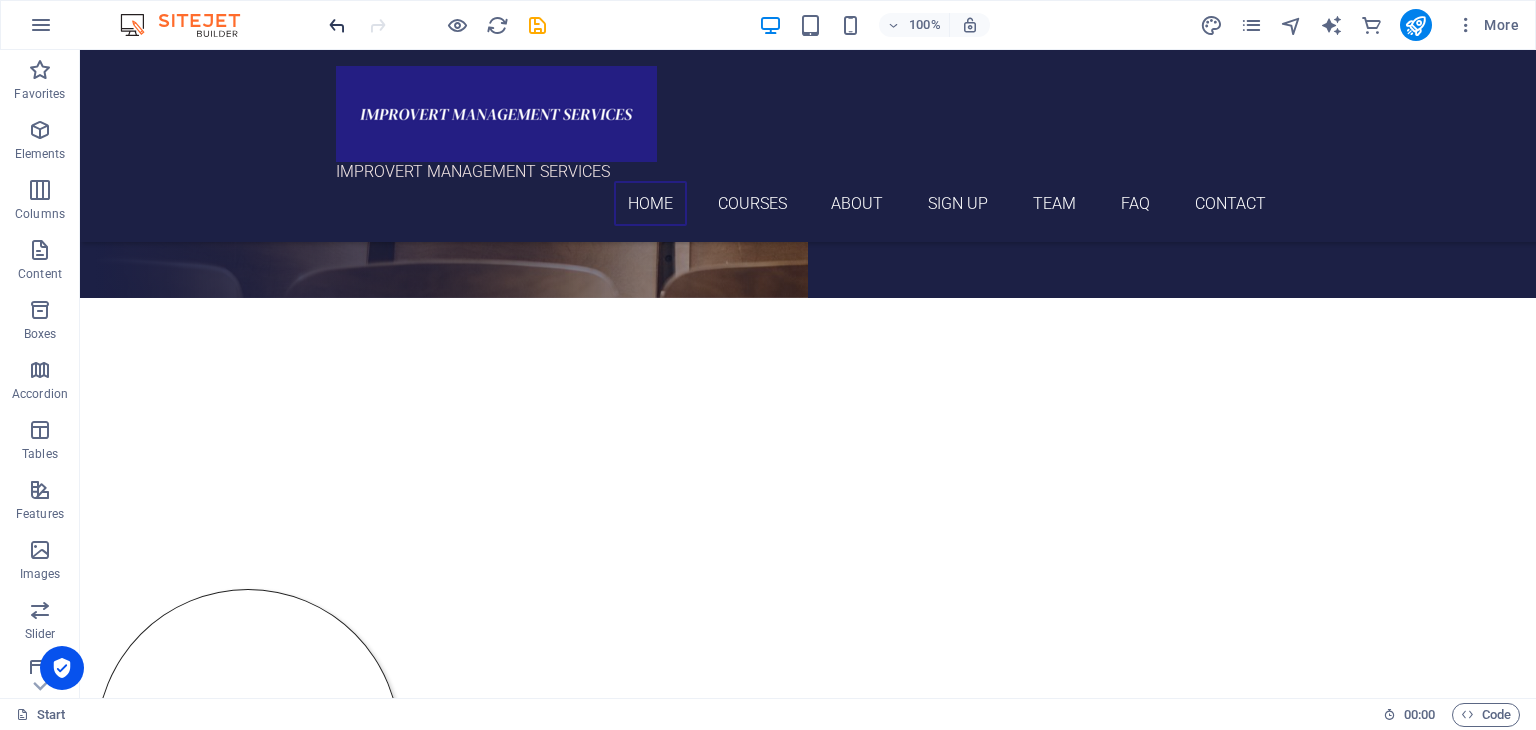 click at bounding box center [337, 25] 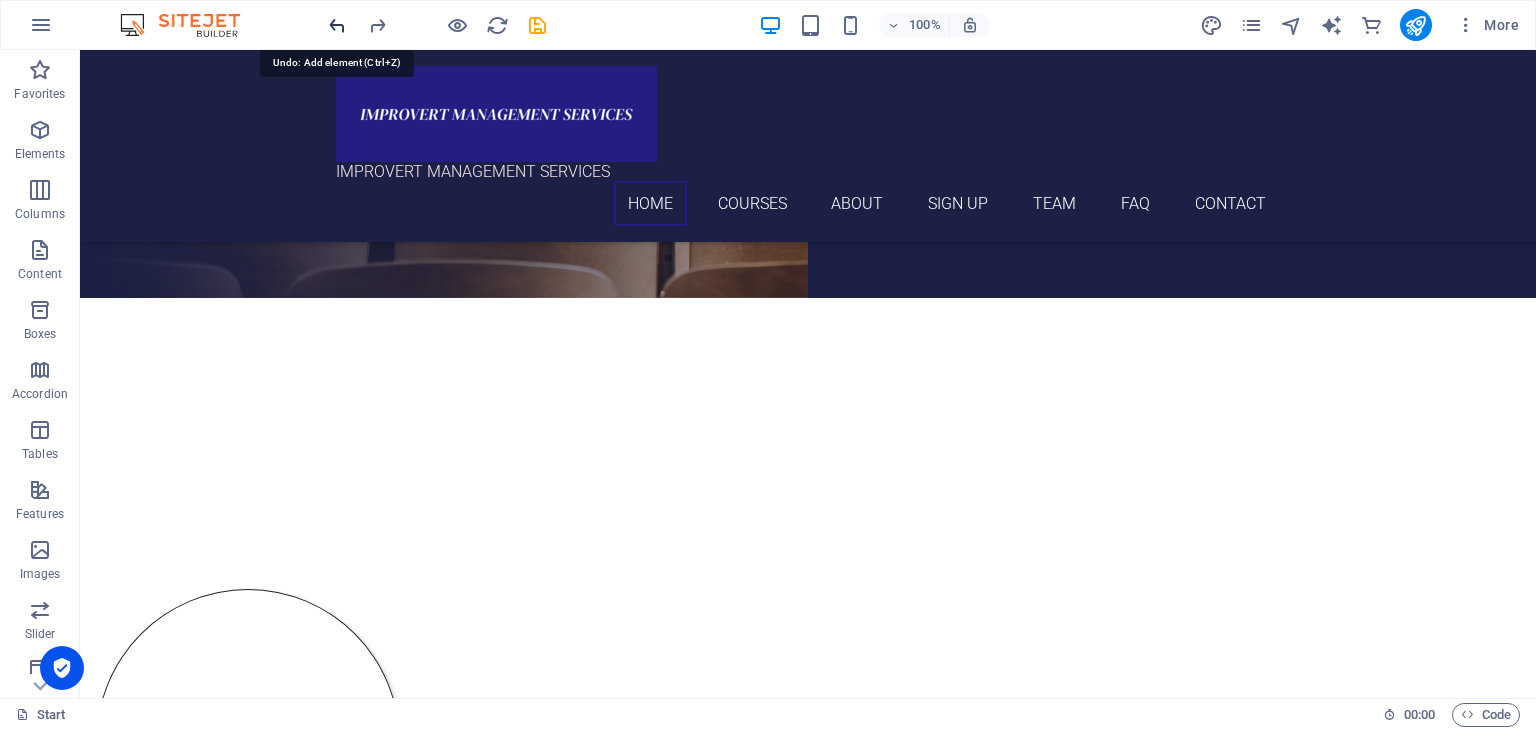 click at bounding box center [337, 25] 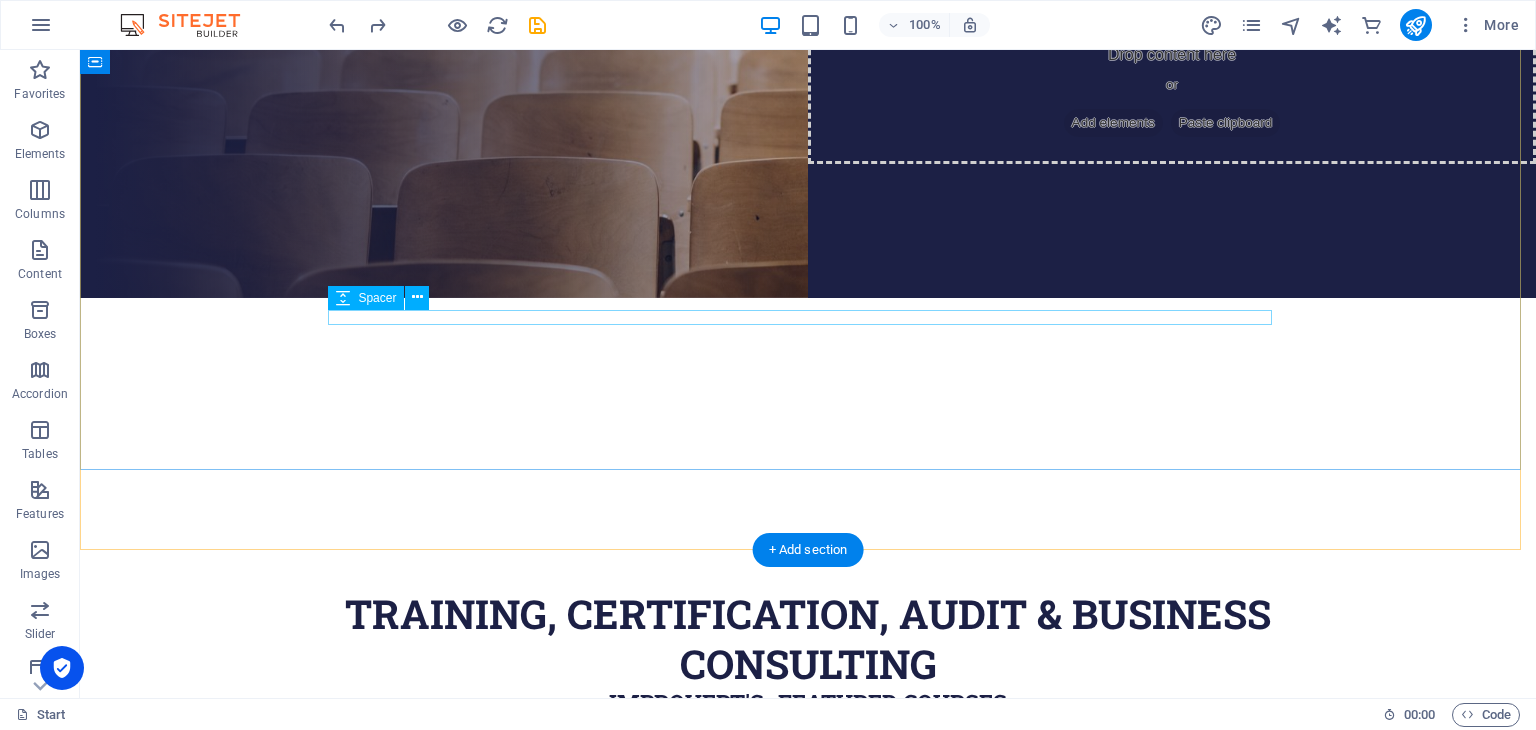scroll, scrollTop: 0, scrollLeft: 0, axis: both 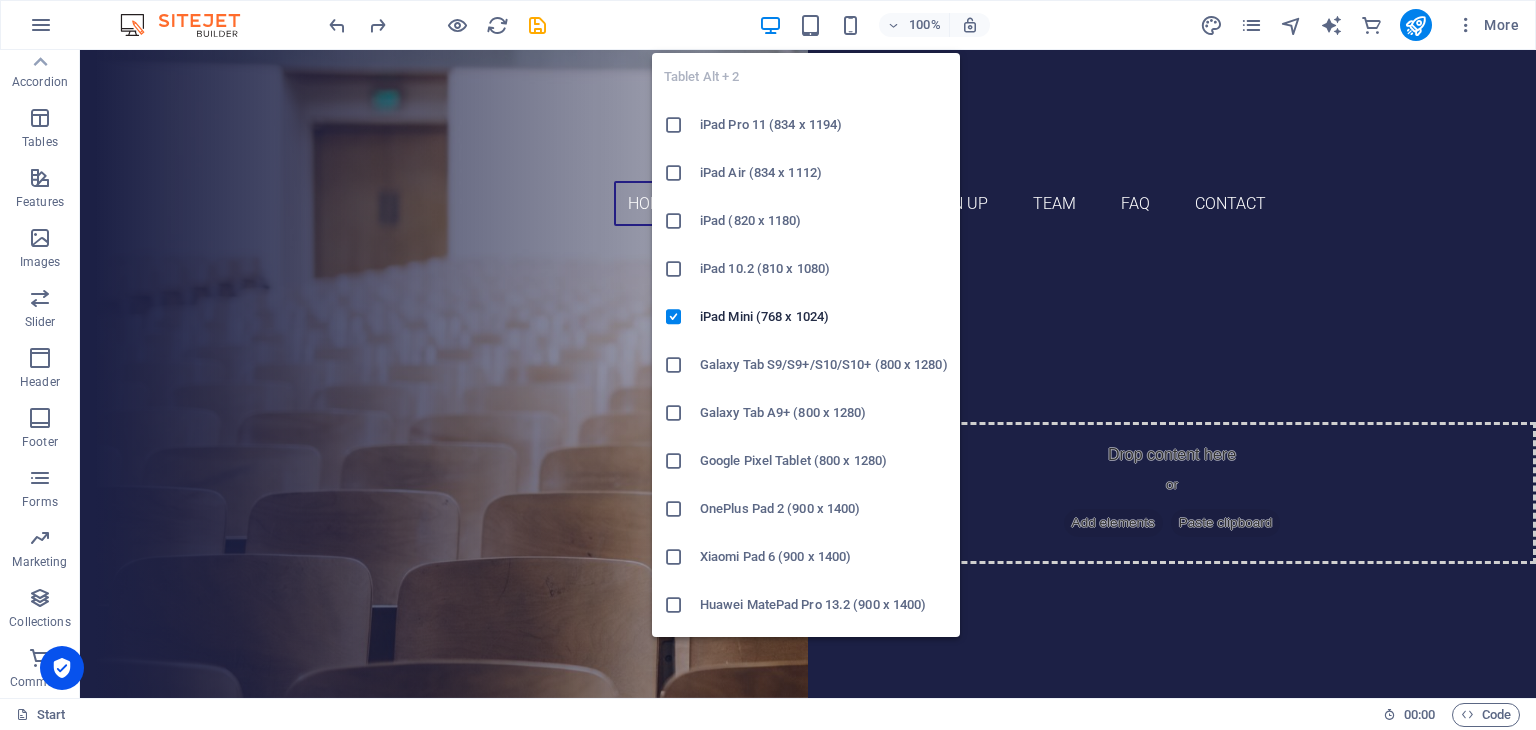click on "Galaxy Tab S9/S9+/S10/S10+ (800 x 1280)" at bounding box center (824, 365) 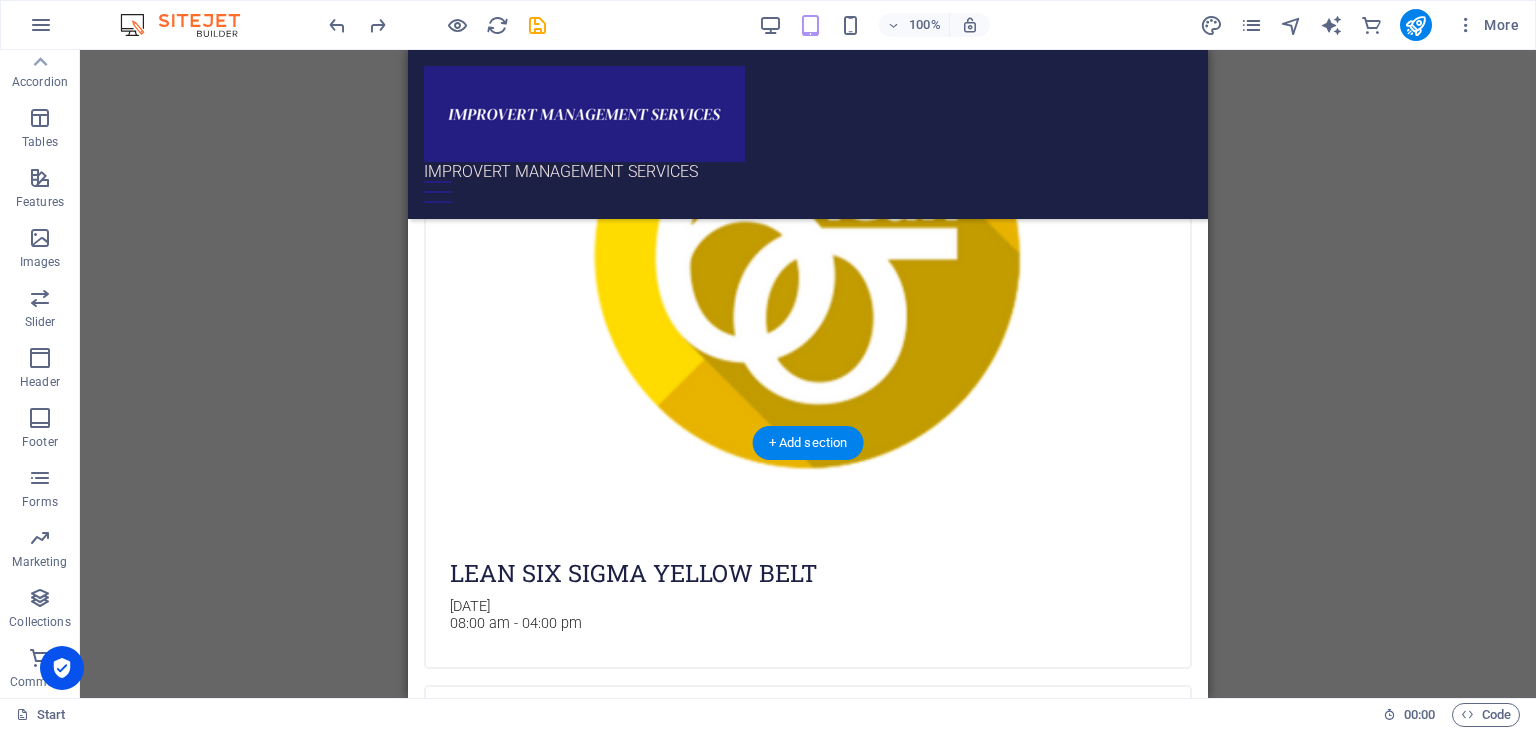 scroll, scrollTop: 3200, scrollLeft: 0, axis: vertical 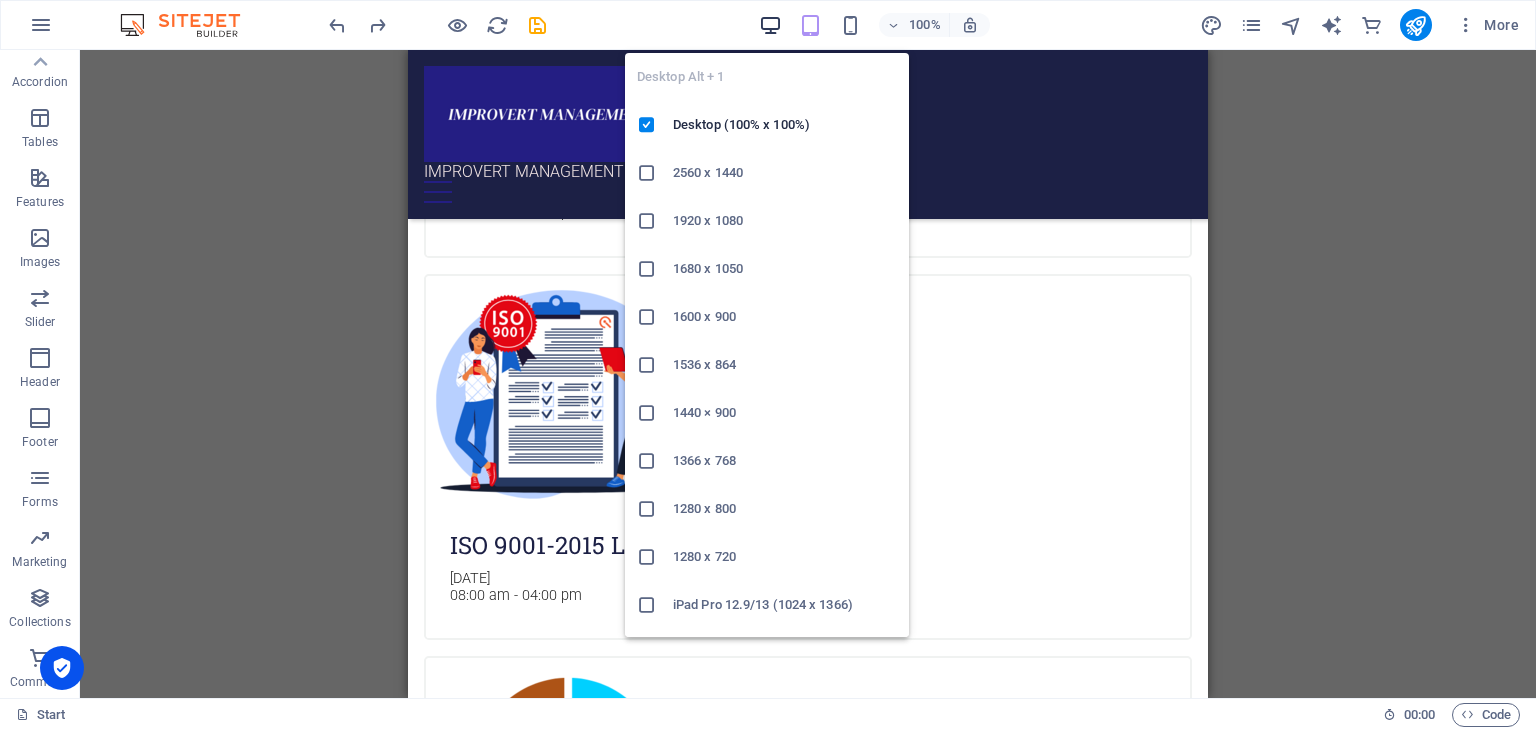 click at bounding box center (770, 25) 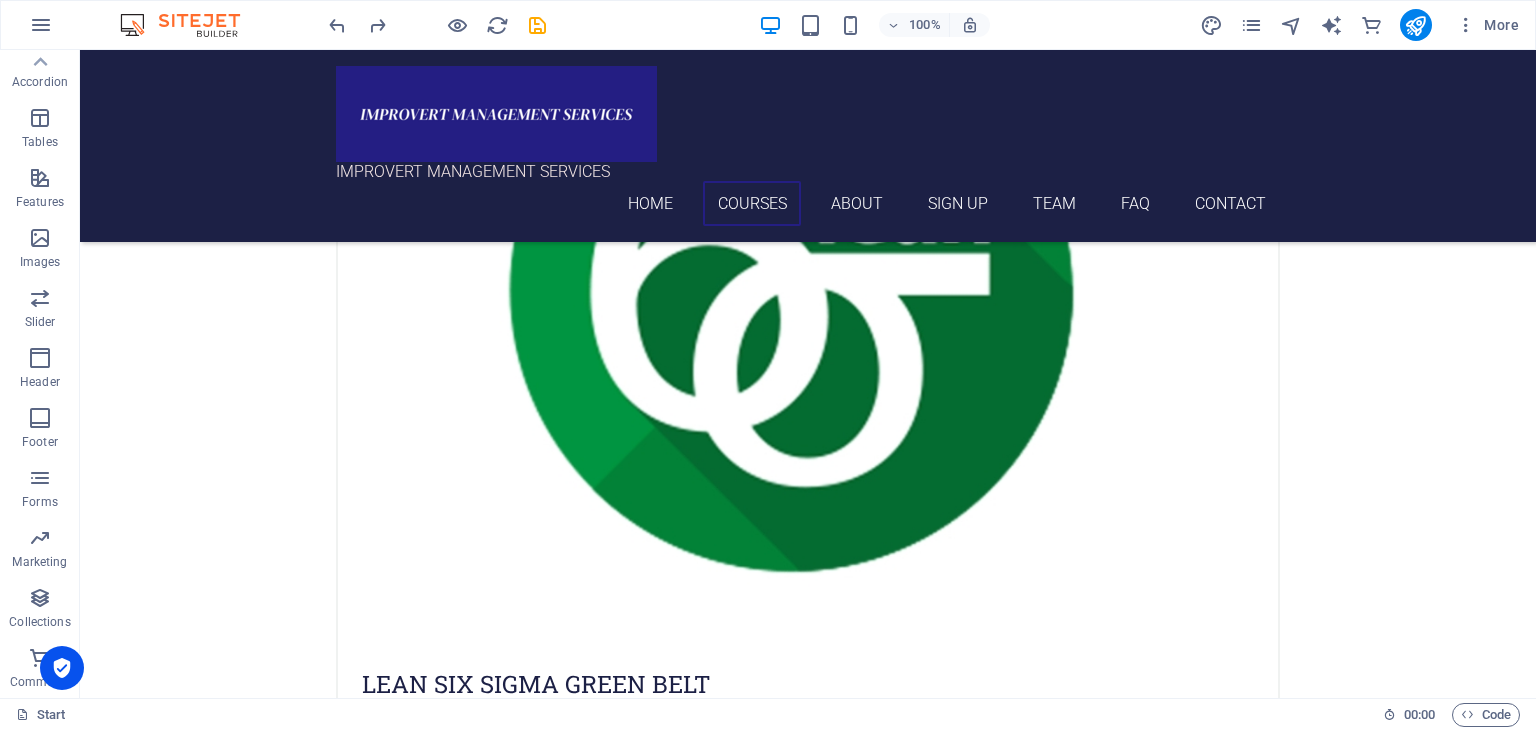 scroll, scrollTop: 2191, scrollLeft: 0, axis: vertical 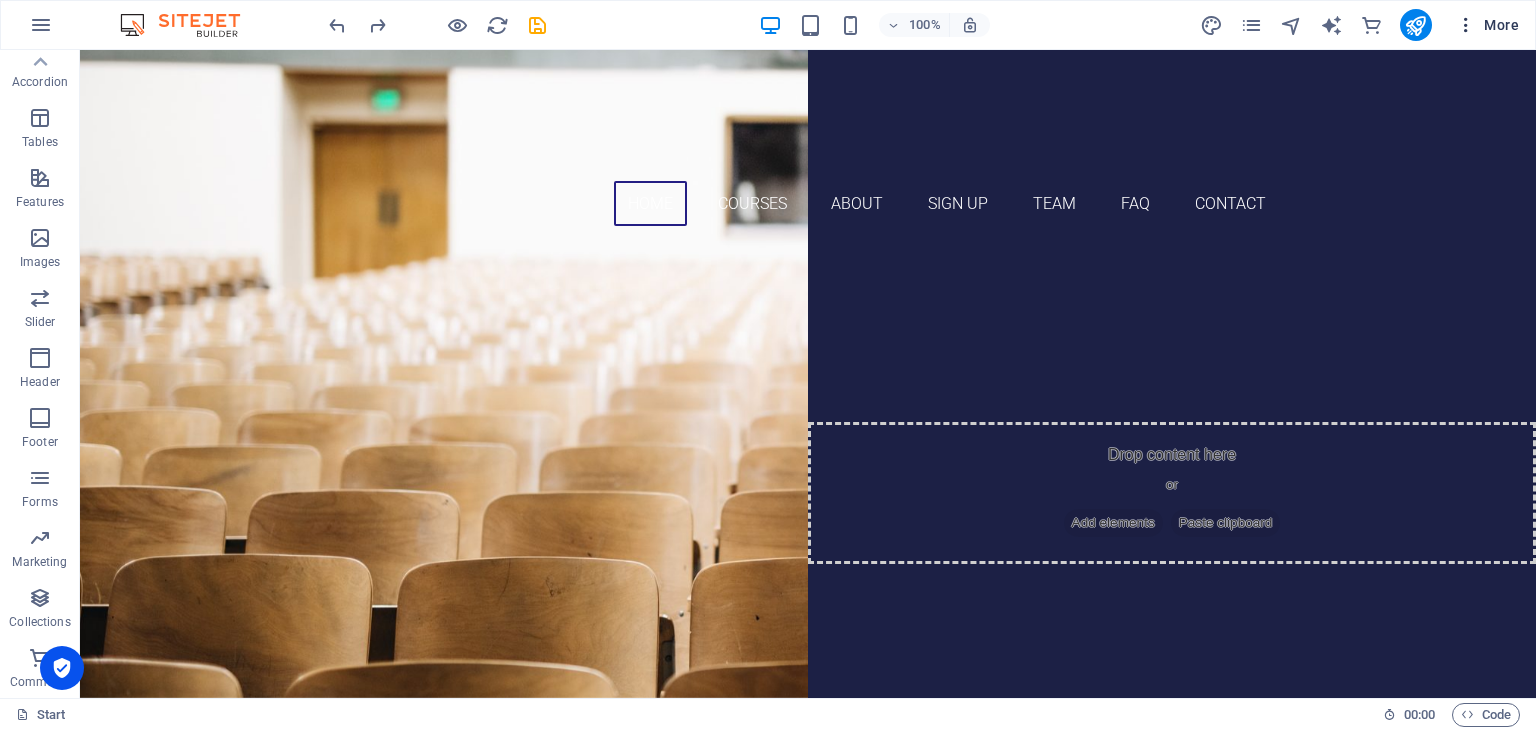 click at bounding box center (1466, 25) 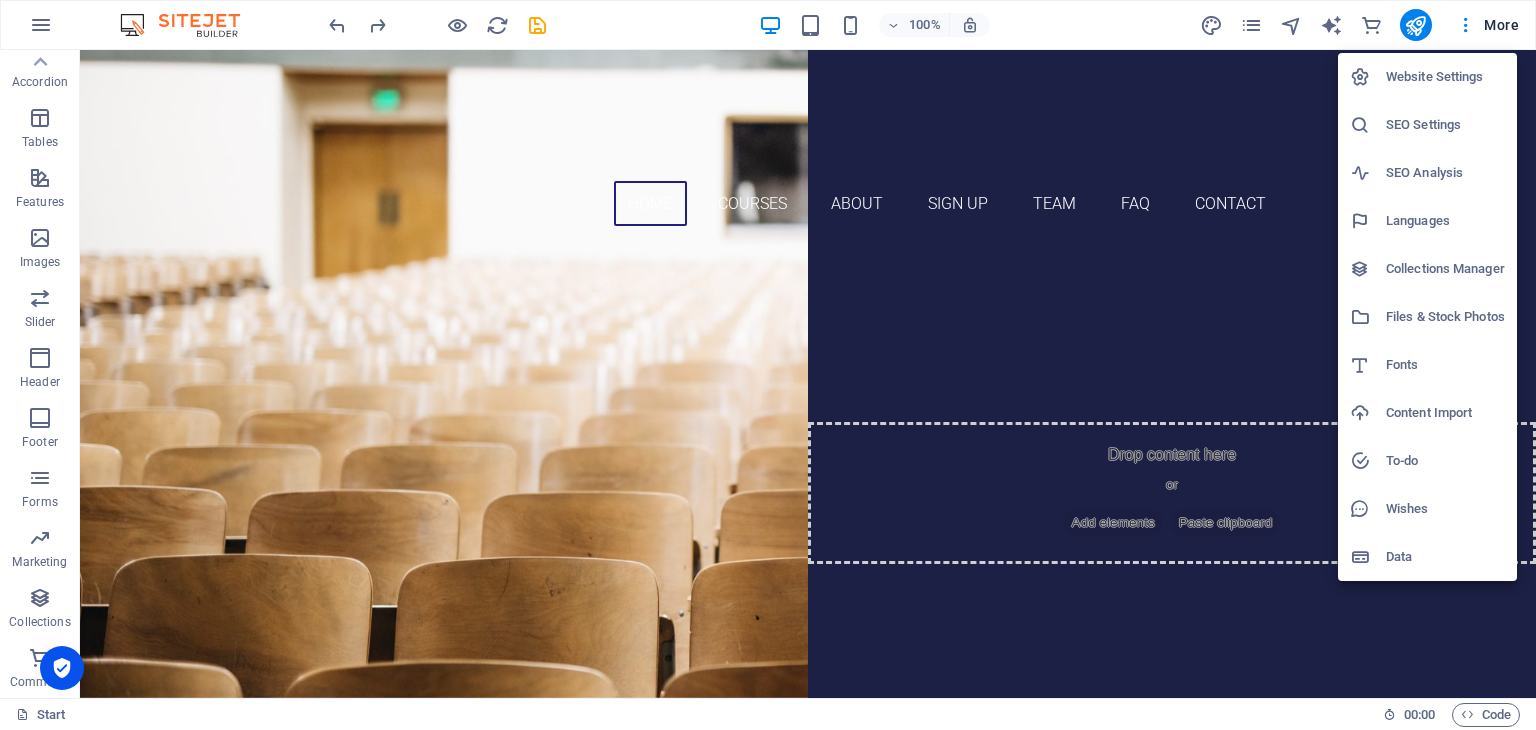 click at bounding box center (768, 365) 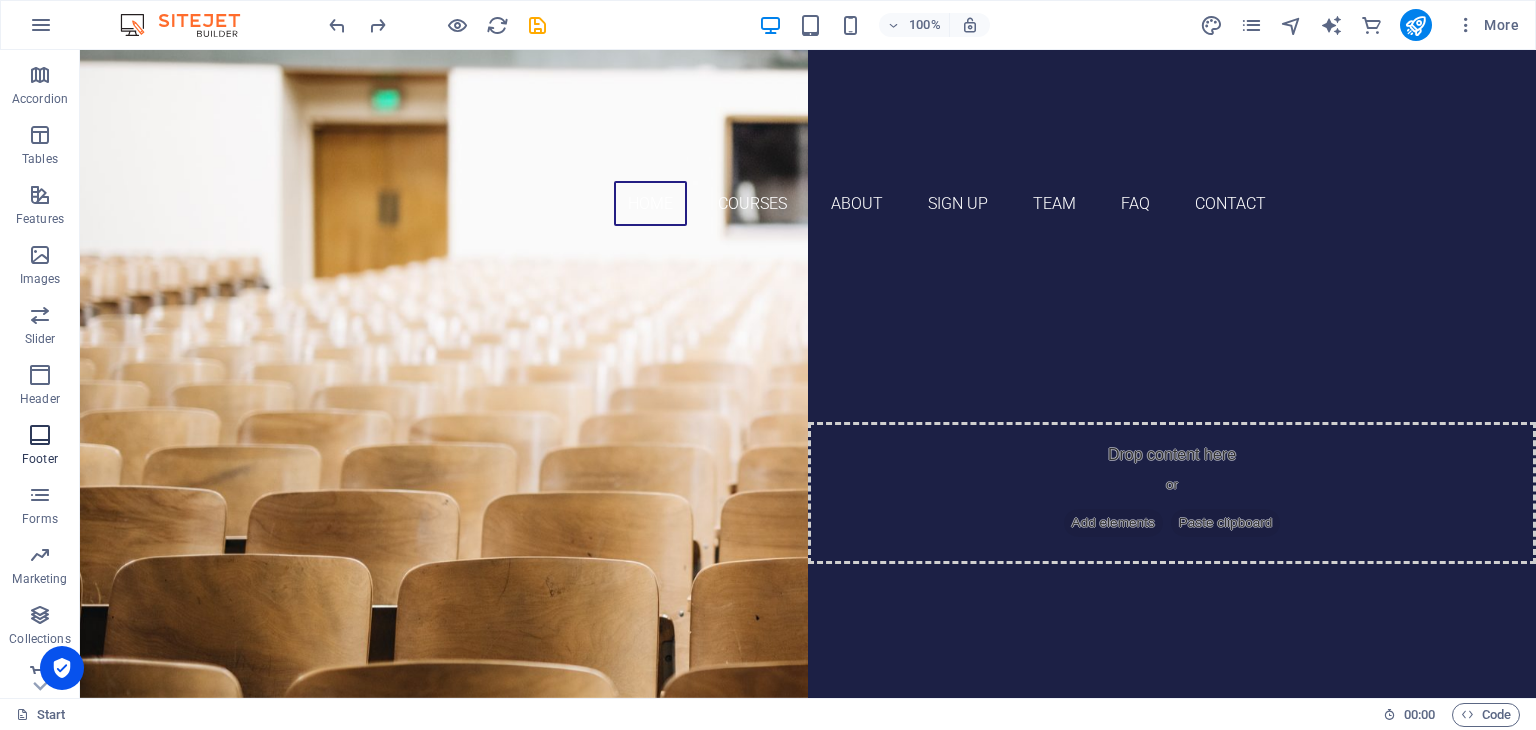 scroll, scrollTop: 300, scrollLeft: 0, axis: vertical 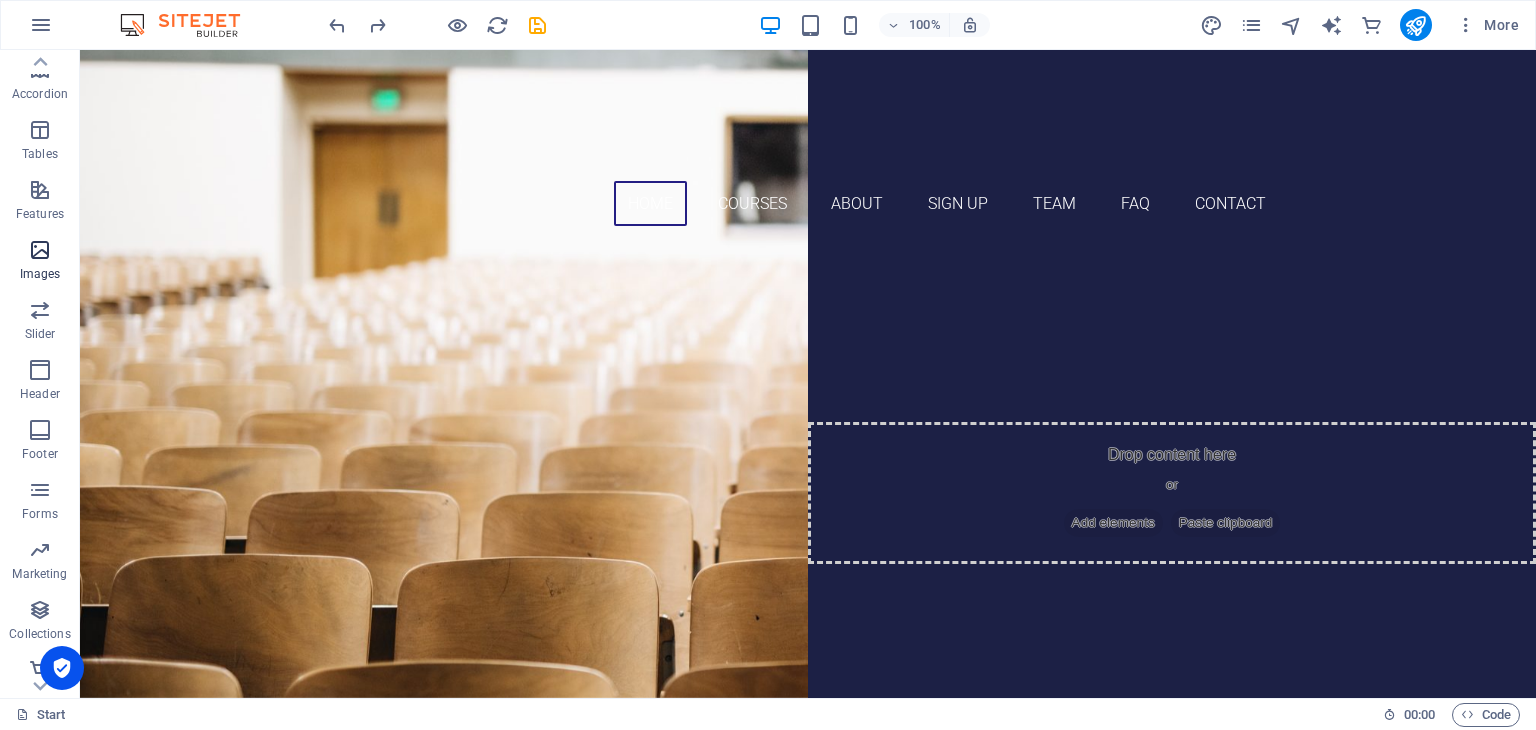 click at bounding box center (40, 250) 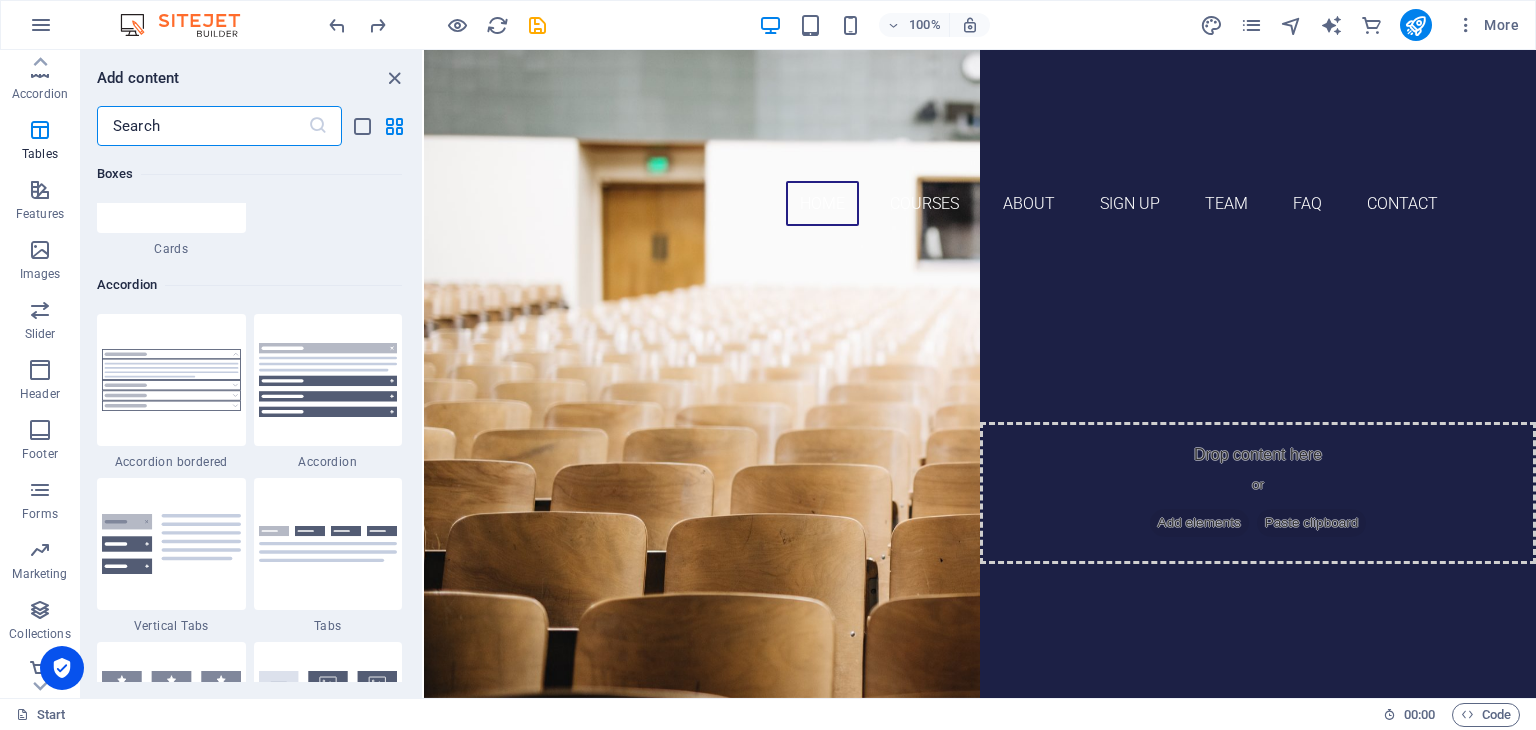 scroll, scrollTop: 5710, scrollLeft: 0, axis: vertical 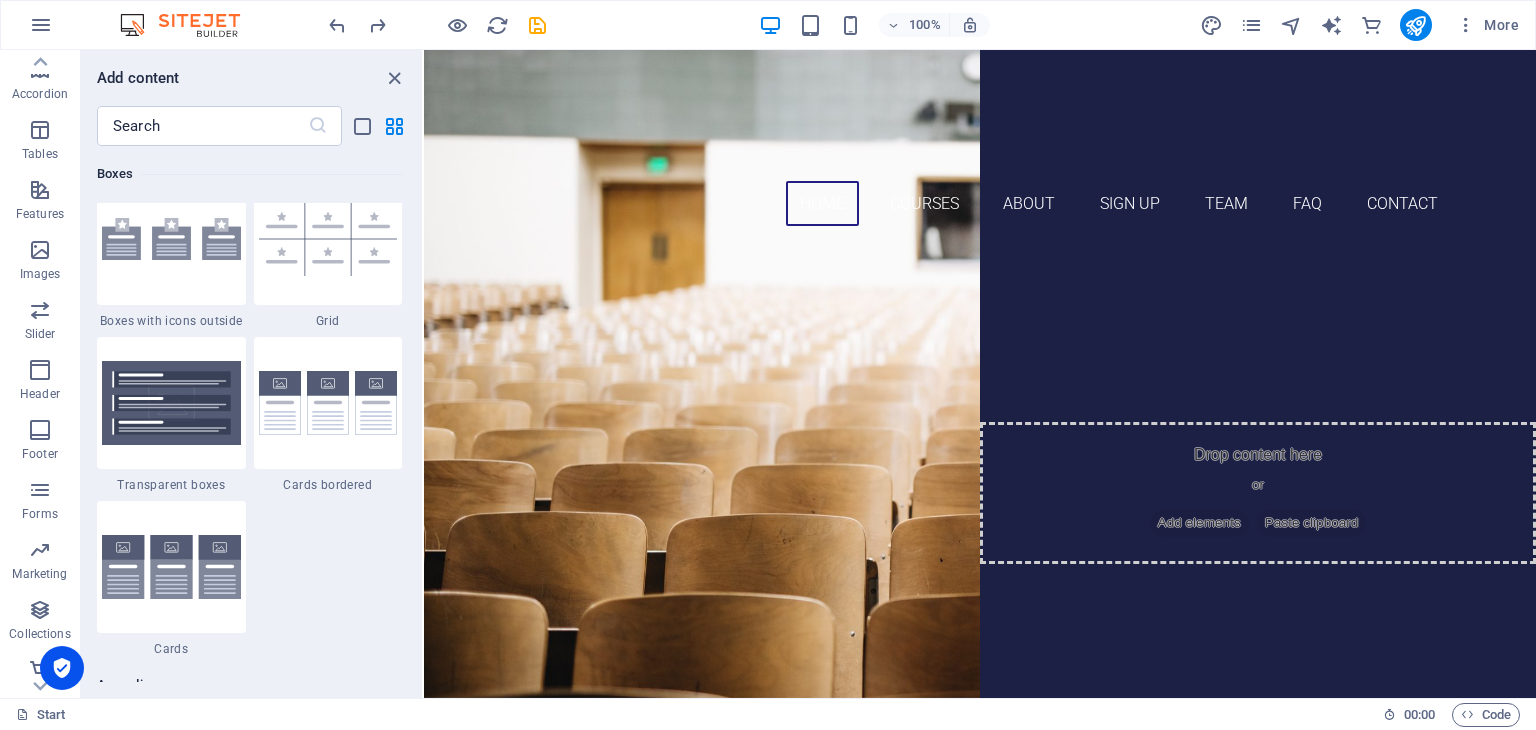 drag, startPoint x: 415, startPoint y: 309, endPoint x: 421, endPoint y: 232, distance: 77.23341 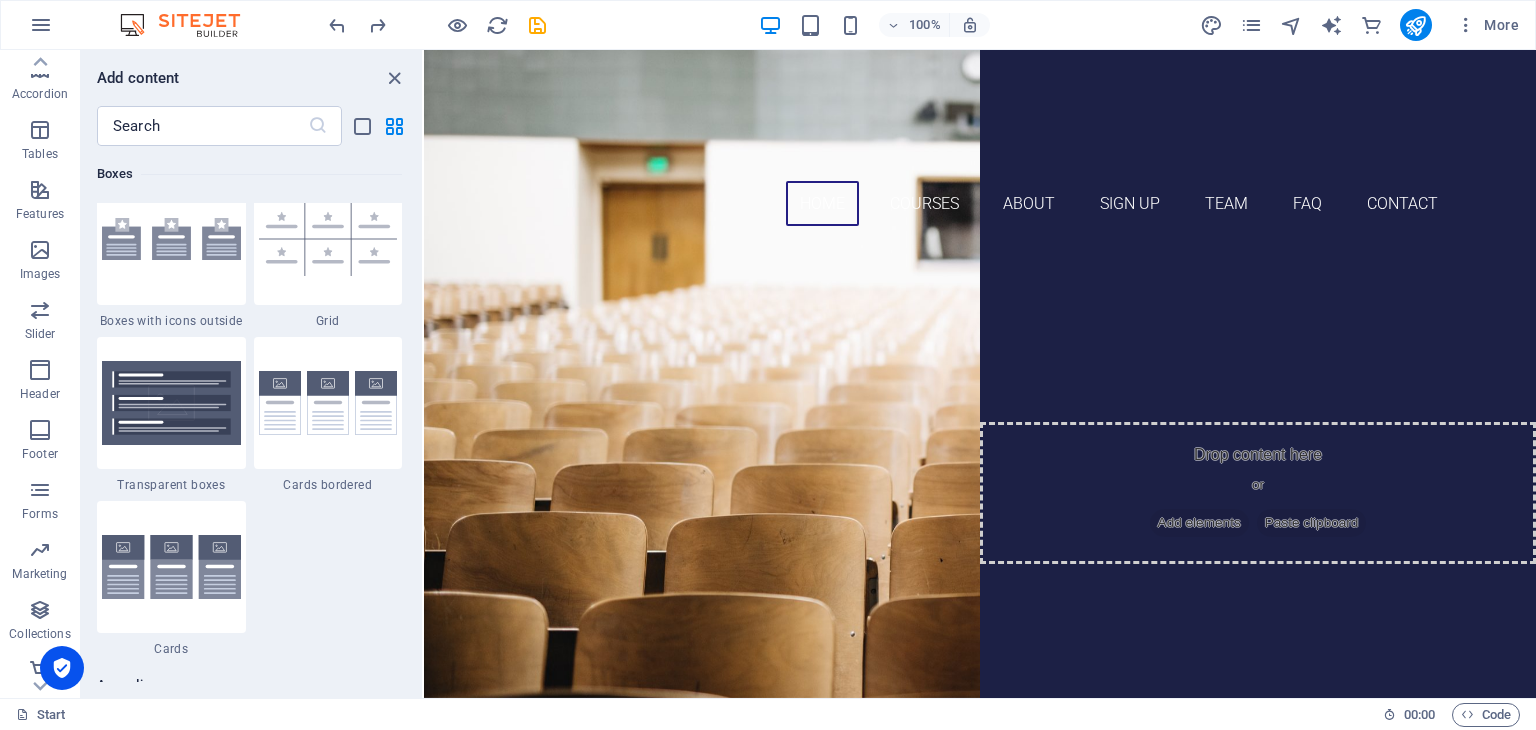 click on "Favorites 1 Star Headline 1 Star Container Elements 1 Star Headline 1 Star Text 1 Star Image 1 Star Container 1 Star Spacer 1 Star Separator 1 Star HTML 1 Star Icon 1 Star Button 1 Star Logo 1 Star SVG 1 Star Image slider 1 Star Slider 1 Star Gallery 1 Star Menu 1 Star Map 1 Star Facebook 1 Star Video 1 Star YouTube 1 Star Vimeo 1 Star Document 1 Star Audio 1 Star Iframe 1 Star Privacy 1 Star Languages Columns 1 Star Container 1 Star 2 columns 1 Star 3 columns 1 Star 4 columns 1 Star 5 columns 1 Star 6 columns 1 Star 40-60 1 Star 20-80 1 Star 80-20 1 Star 30-70 1 Star 70-30 1 Star Unequal Columns 1 Star 25-25-50 1 Star 25-50-25 1 Star 50-25-25 1 Star 20-60-20 1 Star [PHONE_NUMBER] 1 Star [PHONE_NUMBER] 1 Star Grid 2-1 1 Star Grid 1-2 1 Star Grid 3-1 1 Star Grid 1-3 1 Star Grid 4-1 1 Star Grid 1-4 1 Star Grid 1-2-1 1 Star Grid 1-1-2 1 Star Grid 2h-2v 1 Star Grid 2v-2h 1 Star Grid 2-1-2 1 Star Grid 3-4 Content 1 Star Text in columns 1 Star Text 1 Star Text with separator 1 Star Image with text box 1 Star 1 Star Boxes" at bounding box center [251, 414] 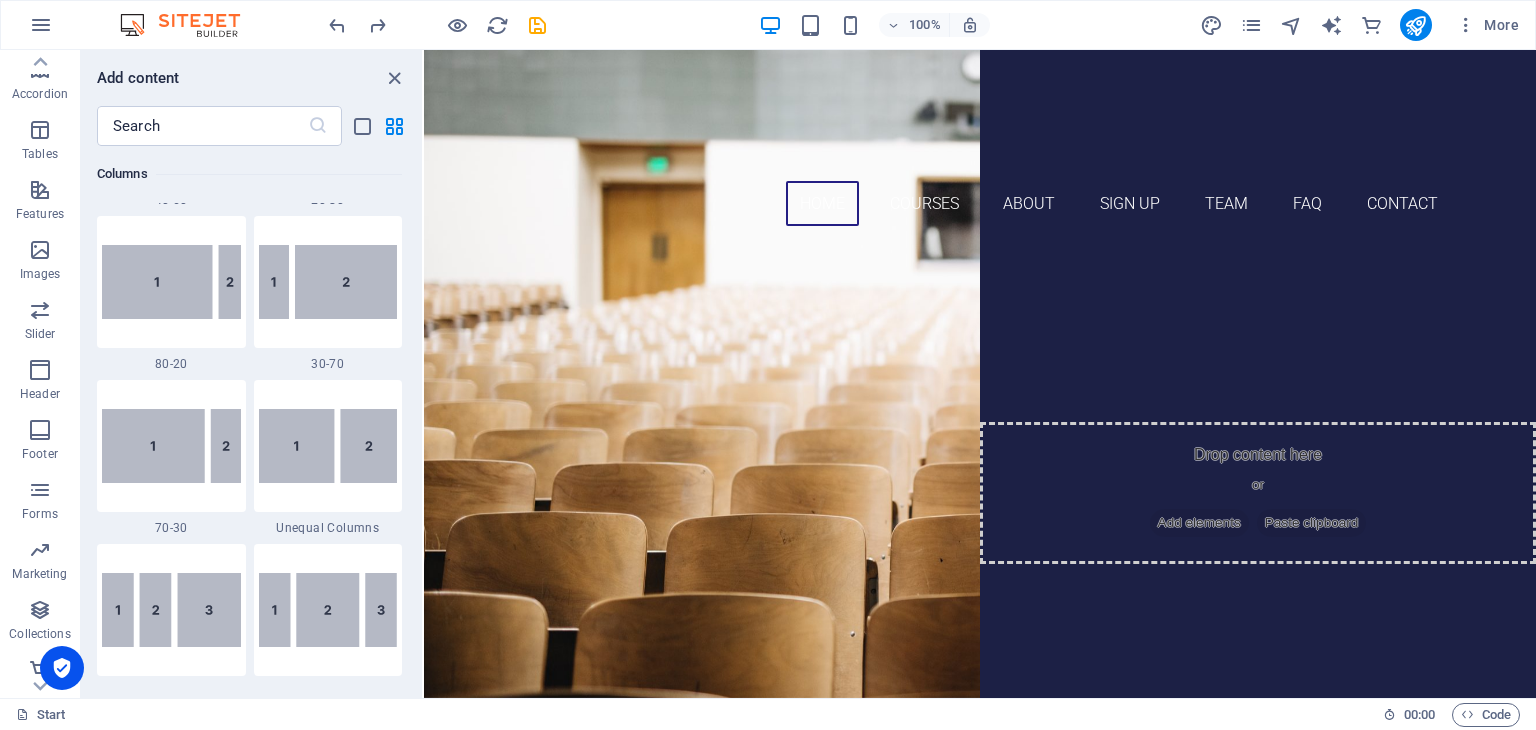 scroll, scrollTop: 0, scrollLeft: 0, axis: both 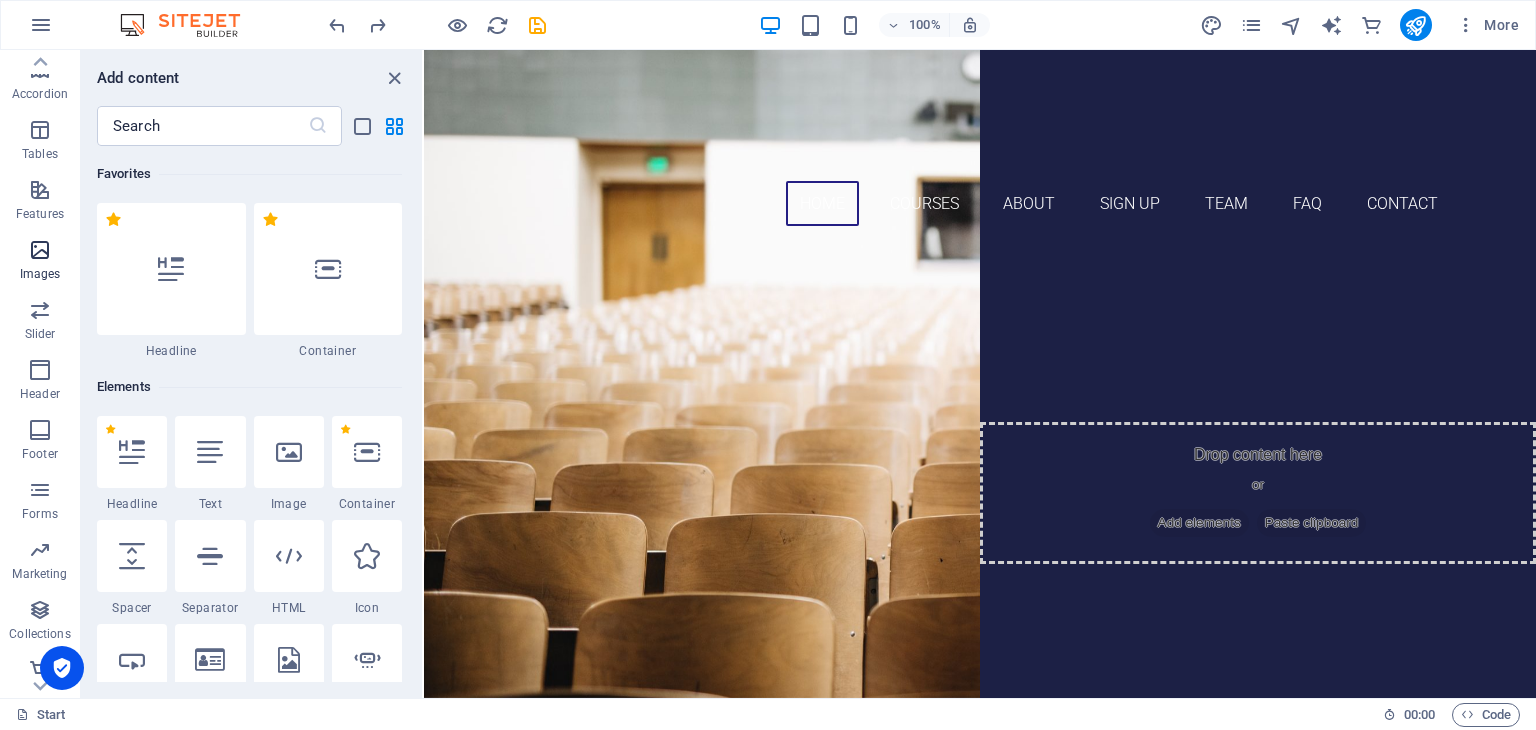 click at bounding box center [40, 250] 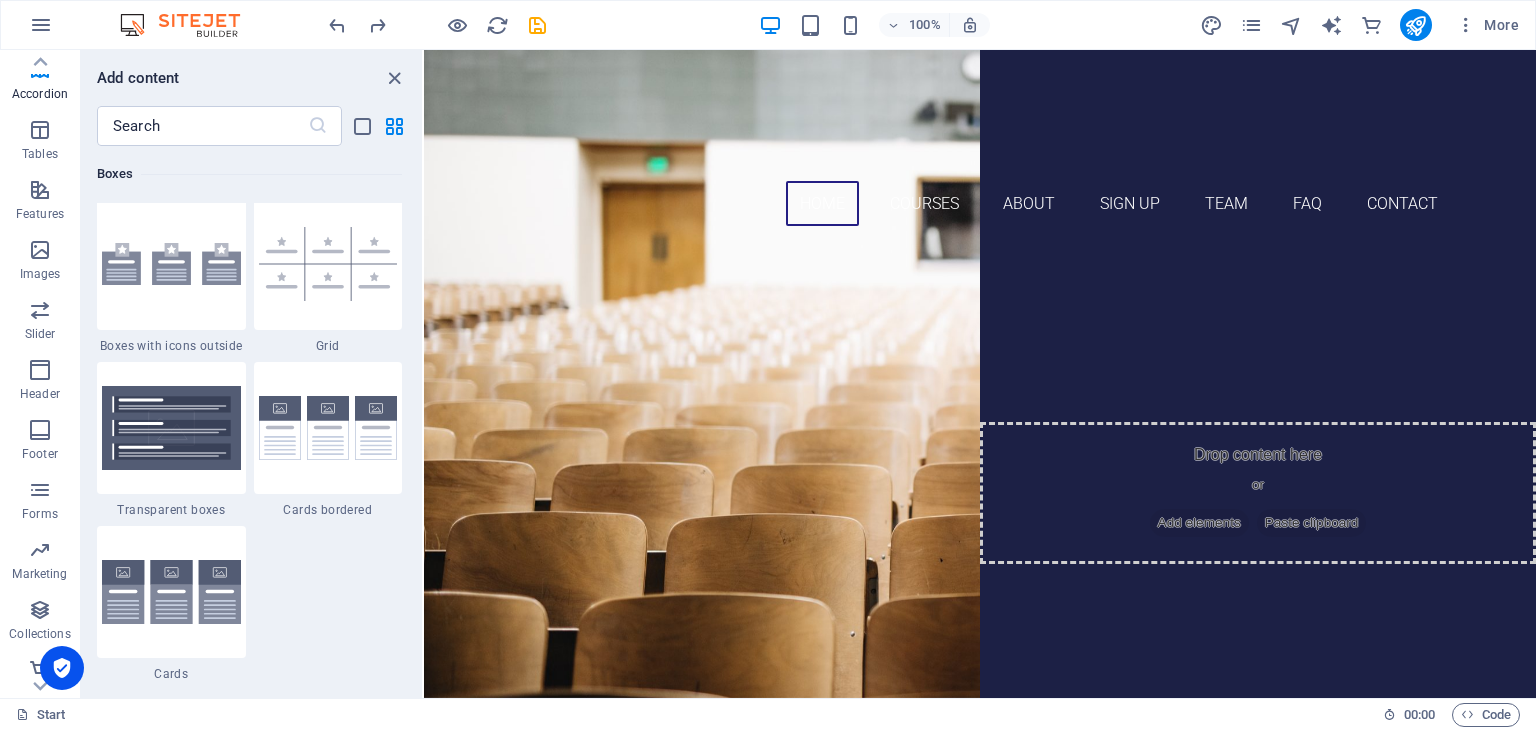 scroll, scrollTop: 5676, scrollLeft: 0, axis: vertical 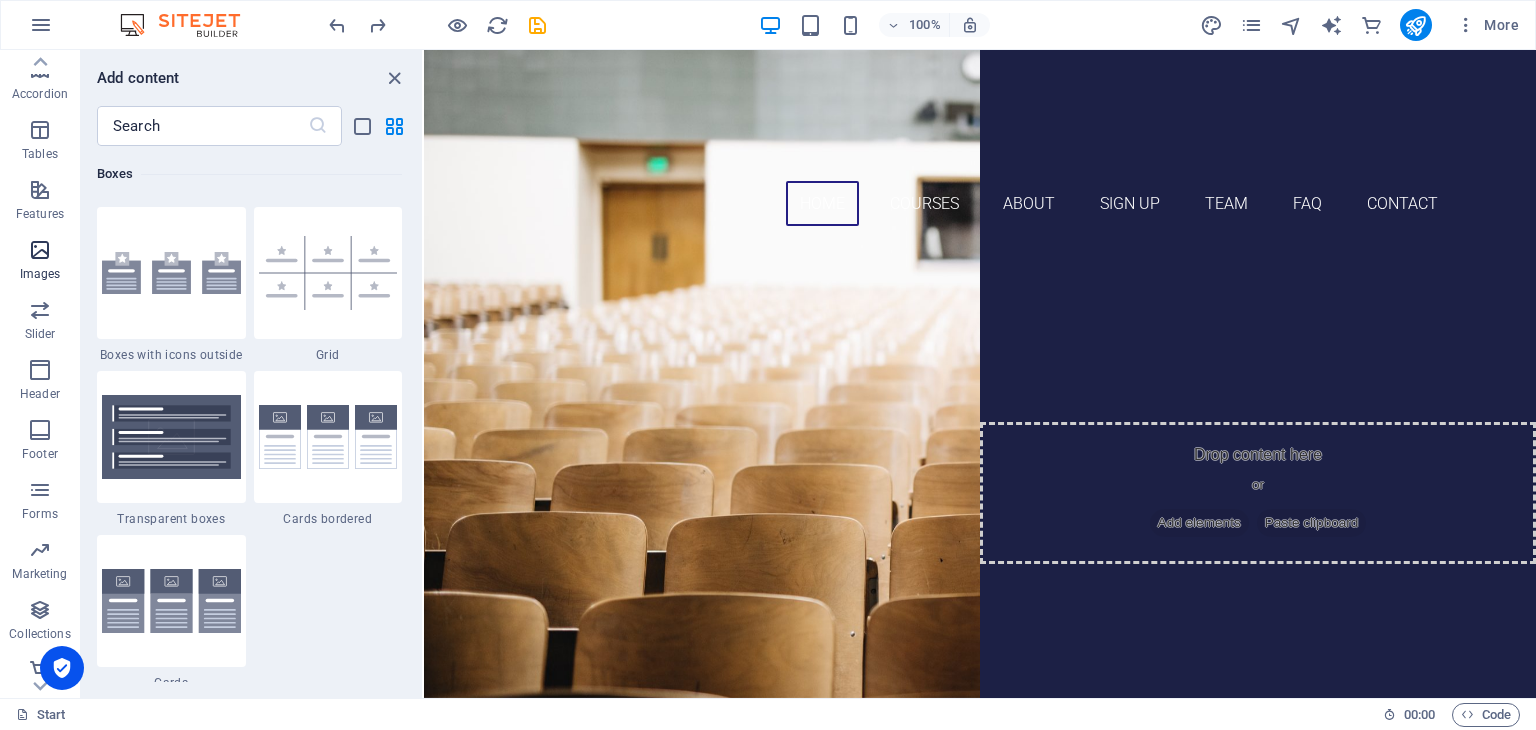 click on "Images" at bounding box center (40, 274) 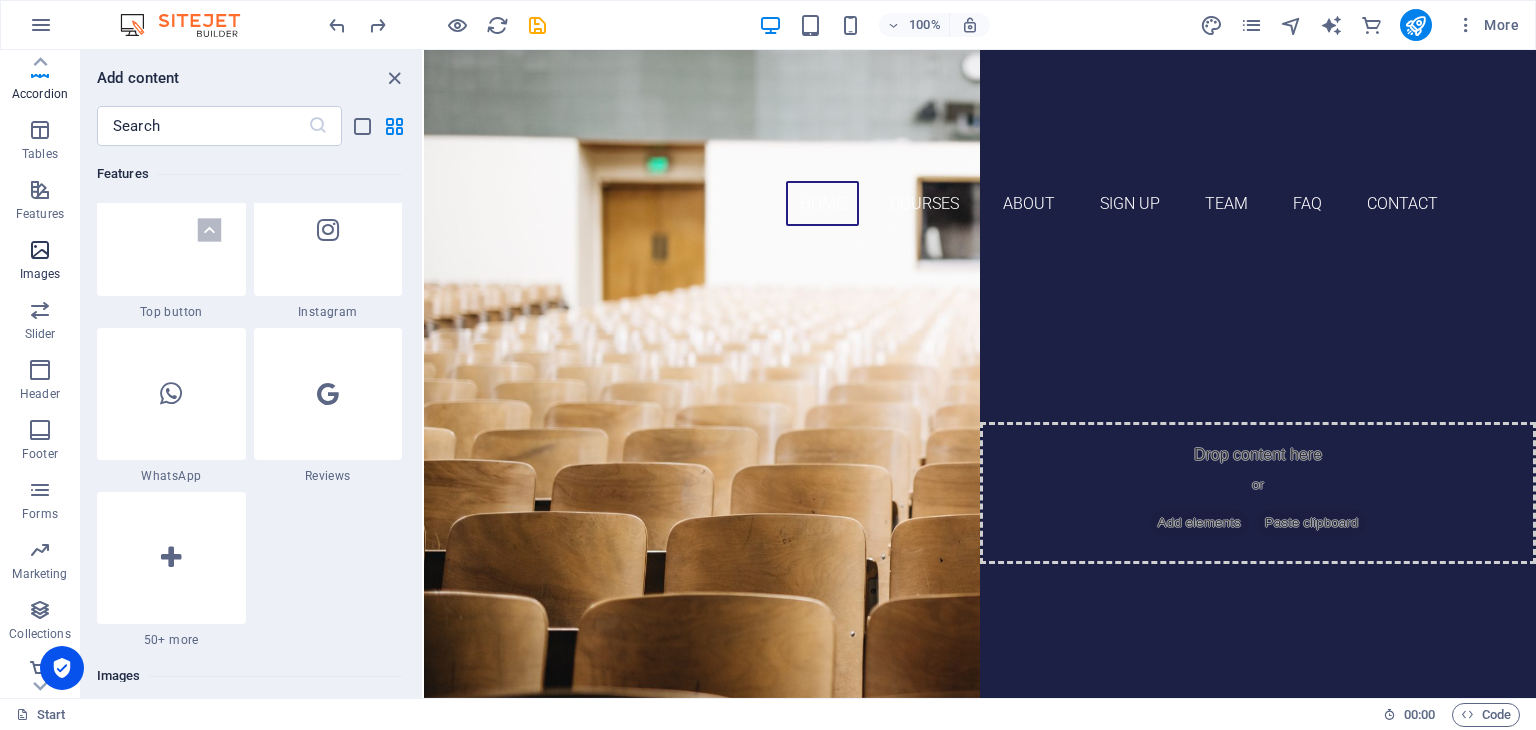 scroll, scrollTop: 9976, scrollLeft: 0, axis: vertical 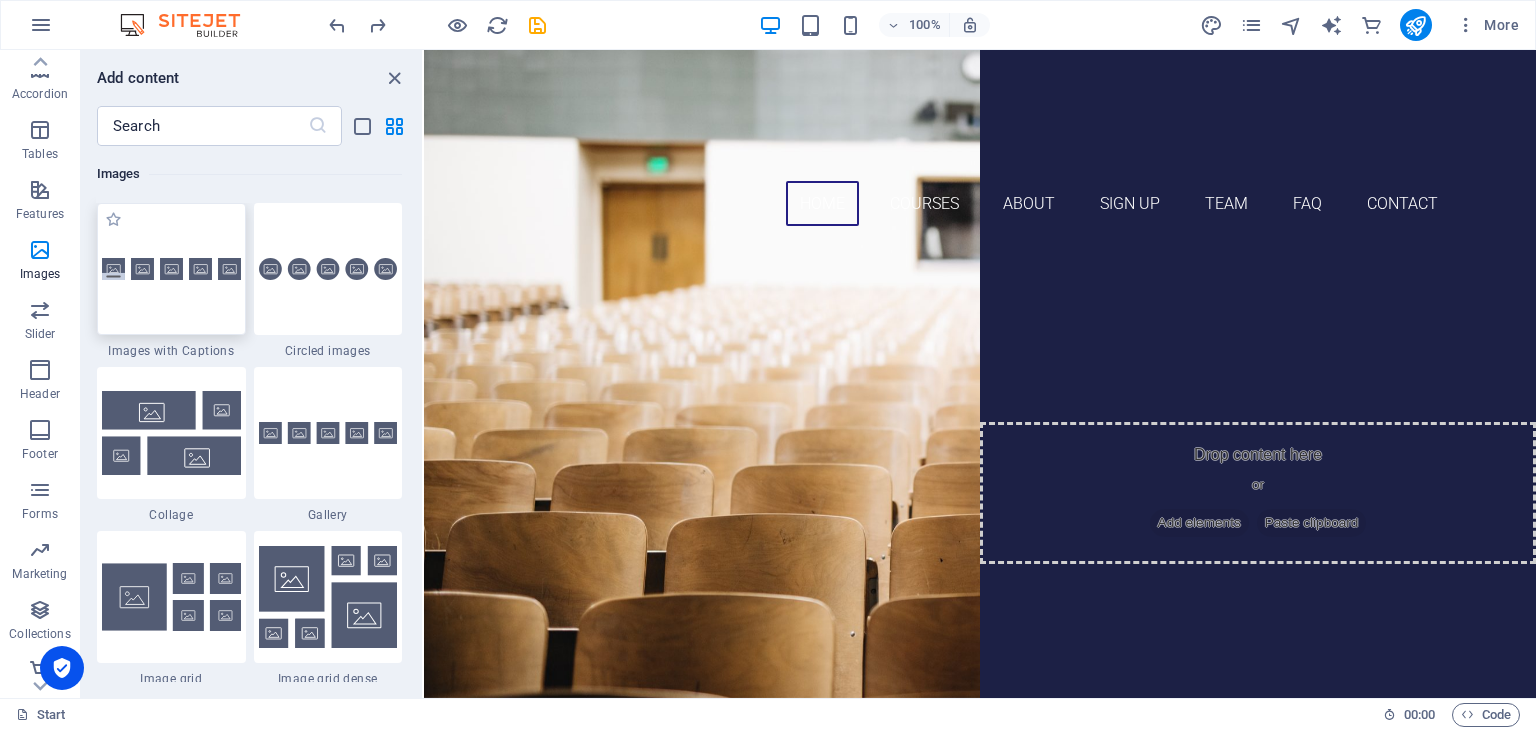 click at bounding box center [171, 269] 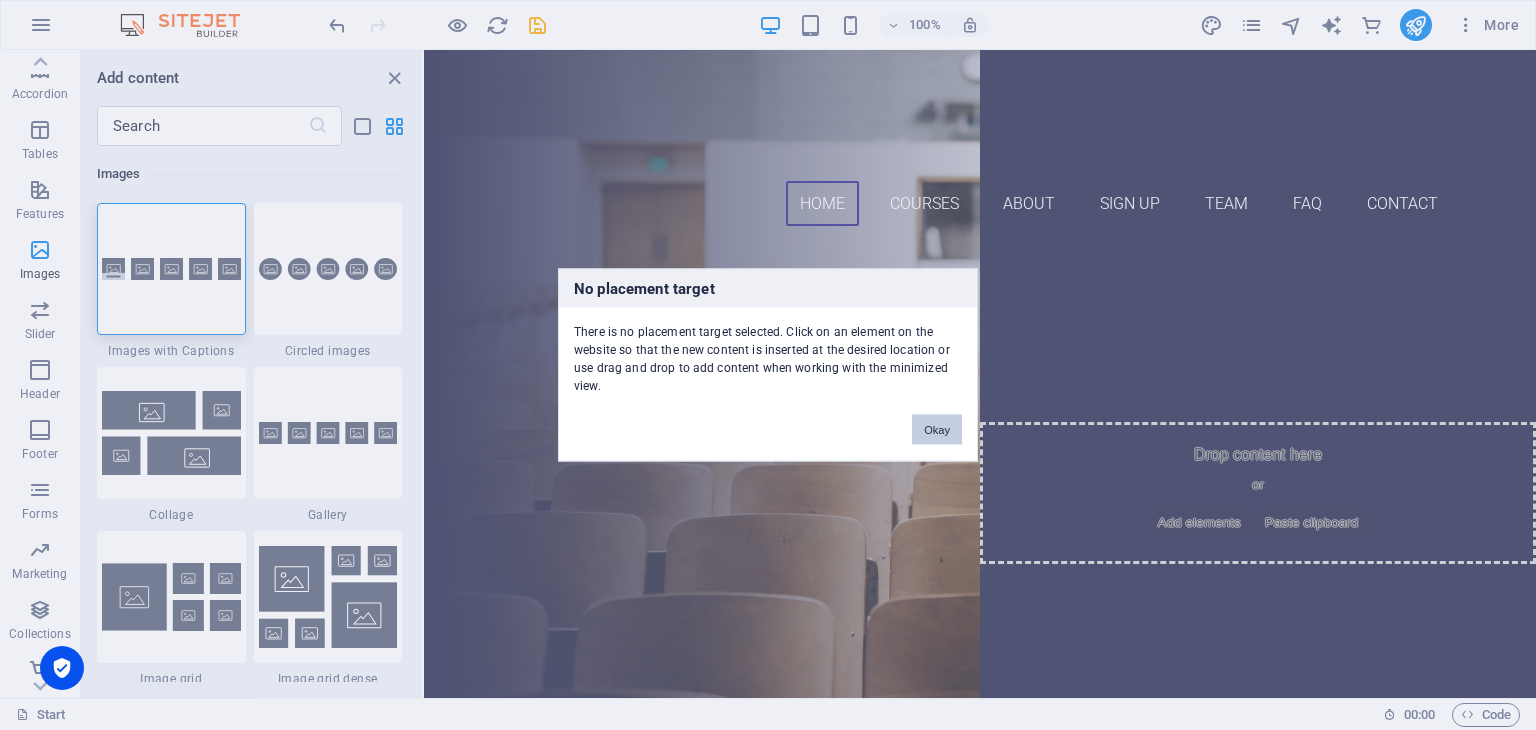 click on "Okay" at bounding box center (937, 430) 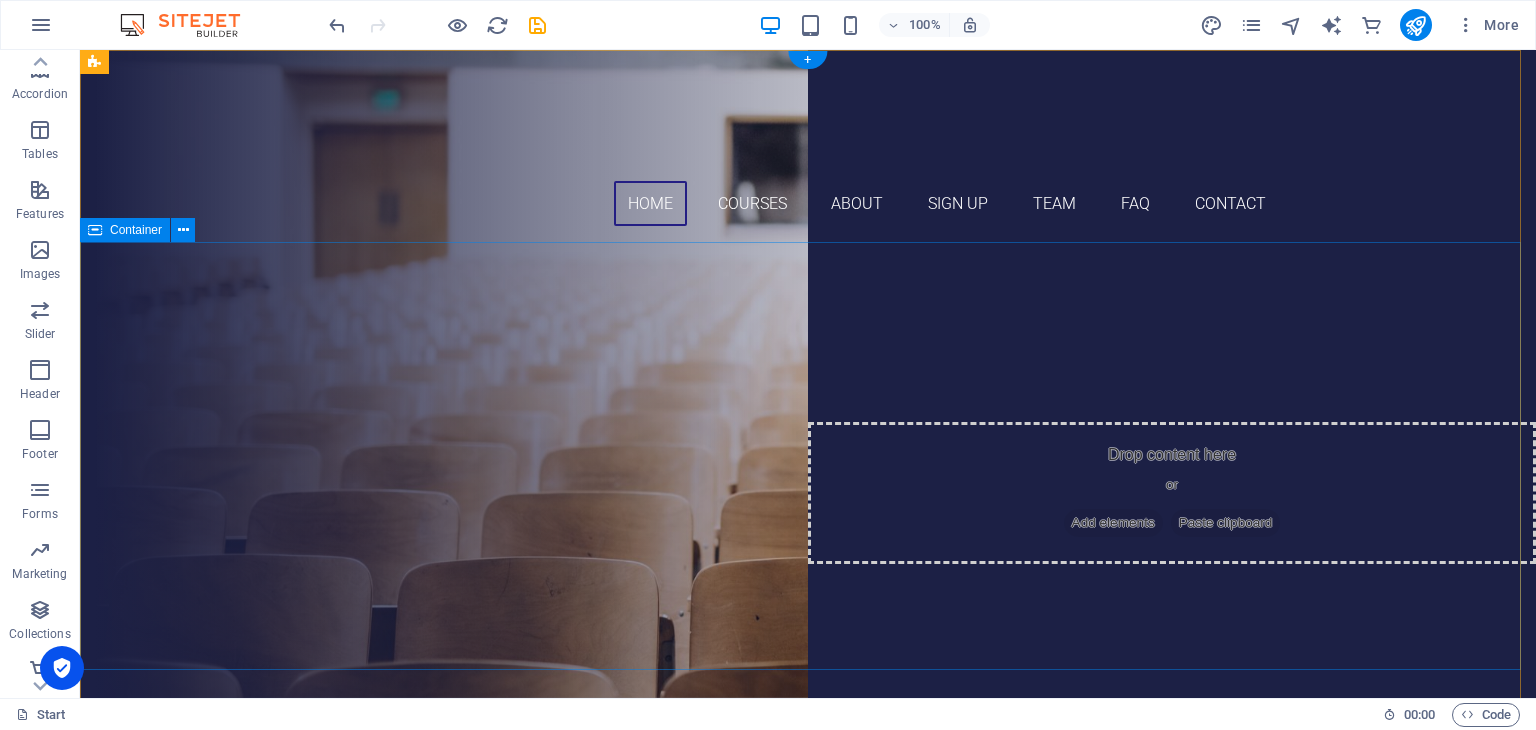 click on "IMPROVERT MANAGEMENT SERVICES ​ "Join Improvert and embark on a transformative learning journey with top-notch instructors. Gain expert guidance, elevate your skills, and unlock your full potential with an unparalleled learning experience!" VIEW featured courses Our Courses Sign up now" at bounding box center (808, 487) 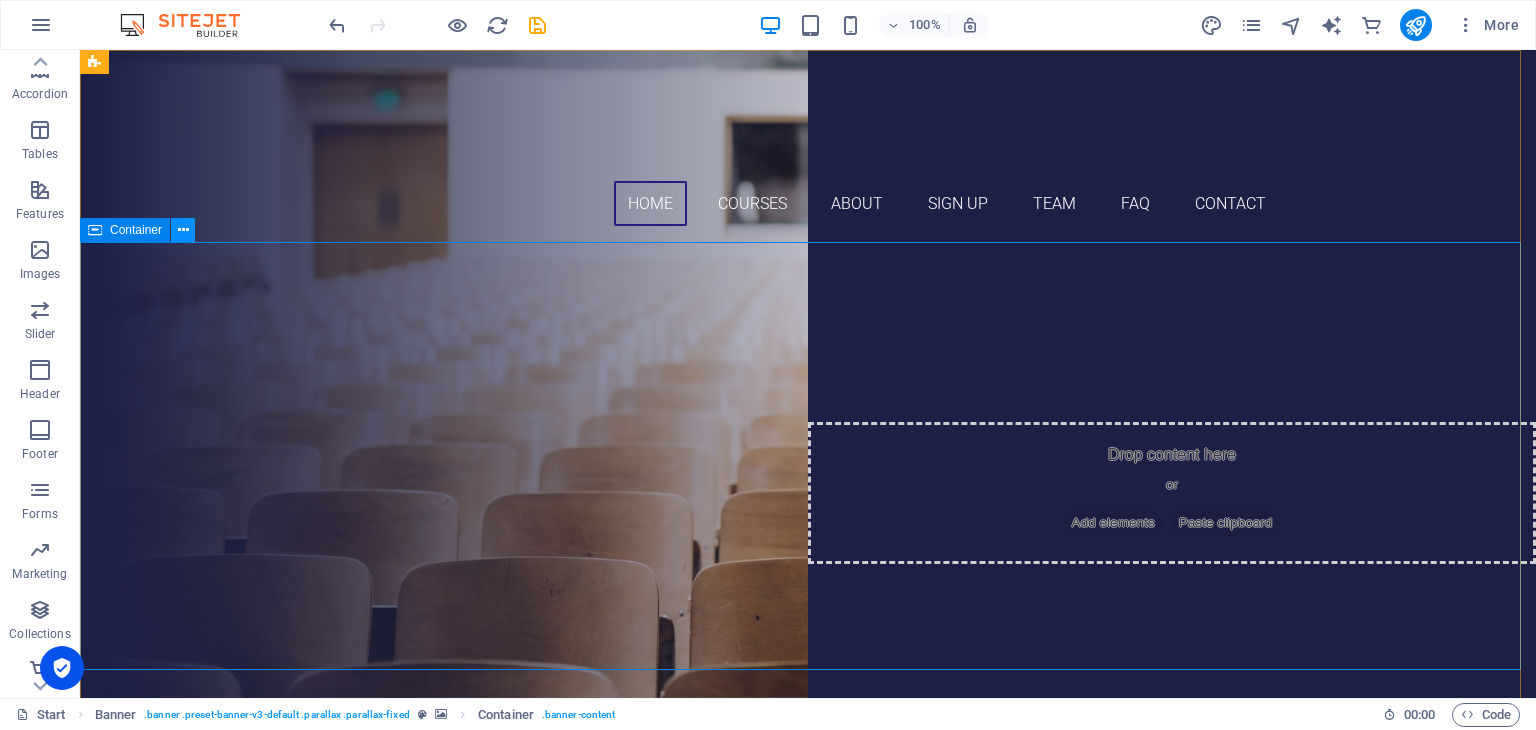 click at bounding box center (183, 230) 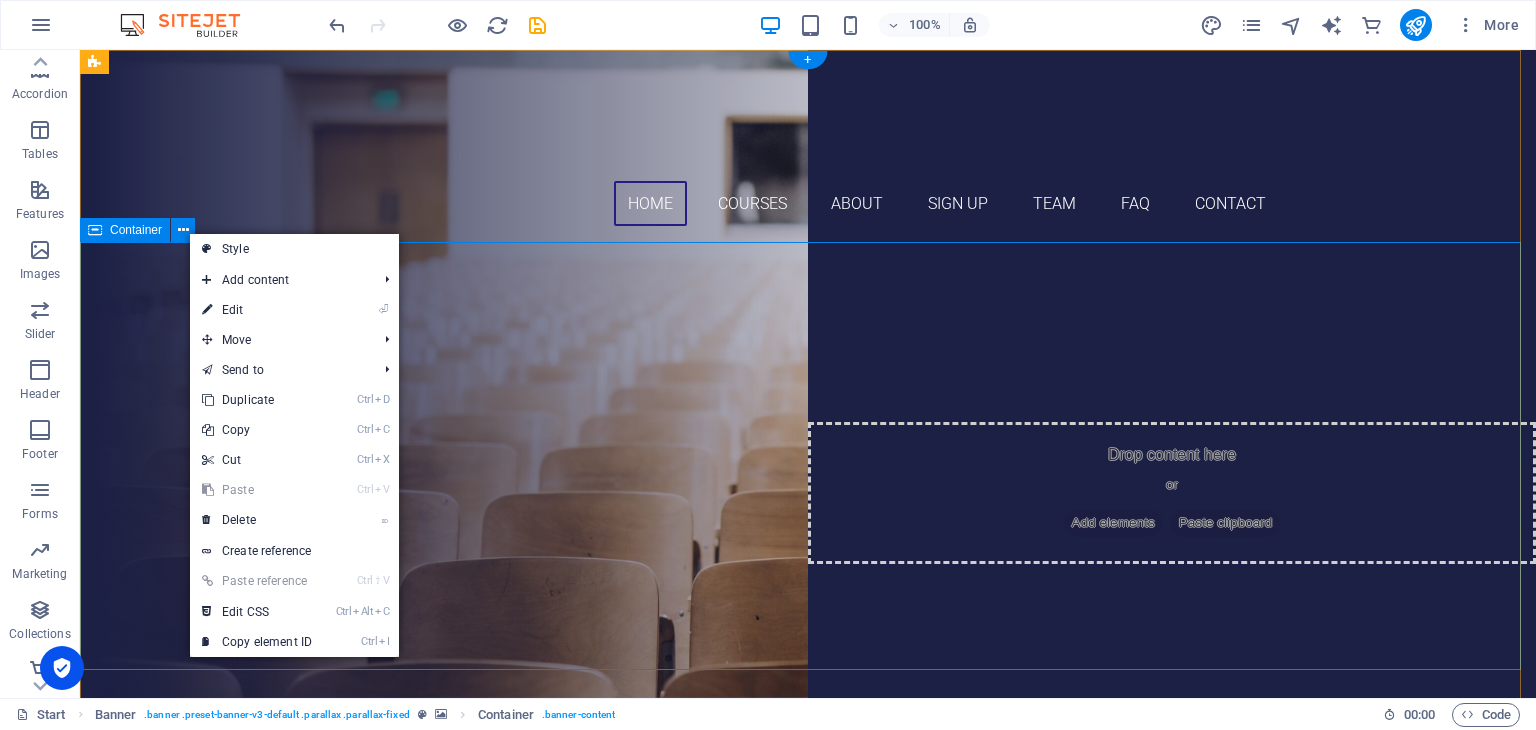 click on "IMPROVERT MANAGEMENT SERVICES ​ "Join Improvert and embark on a transformative learning journey with top-notch instructors. Gain expert guidance, elevate your skills, and unlock your full potential with an unparalleled learning experience!" VIEW featured courses Our Courses Sign up now" at bounding box center [808, 487] 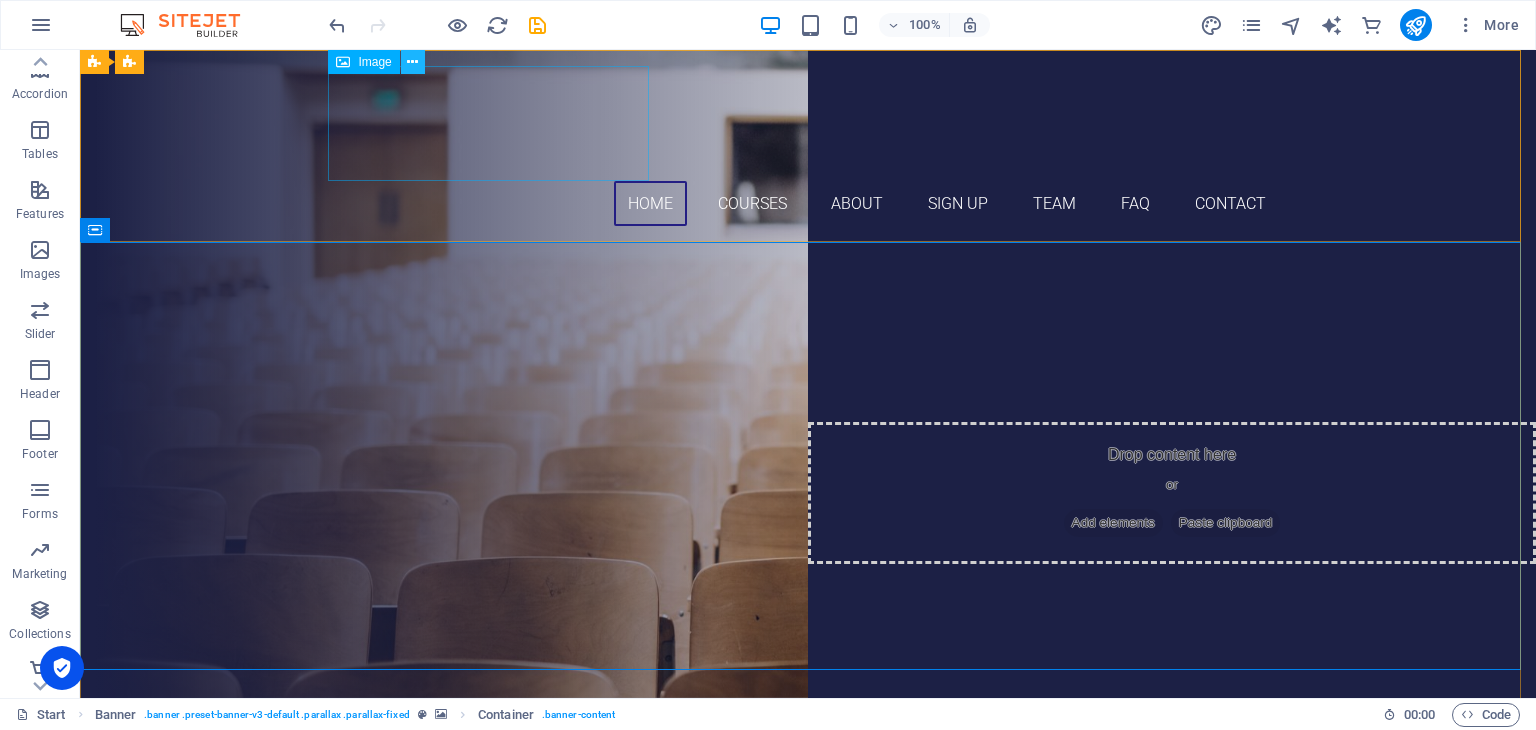 click at bounding box center [412, 62] 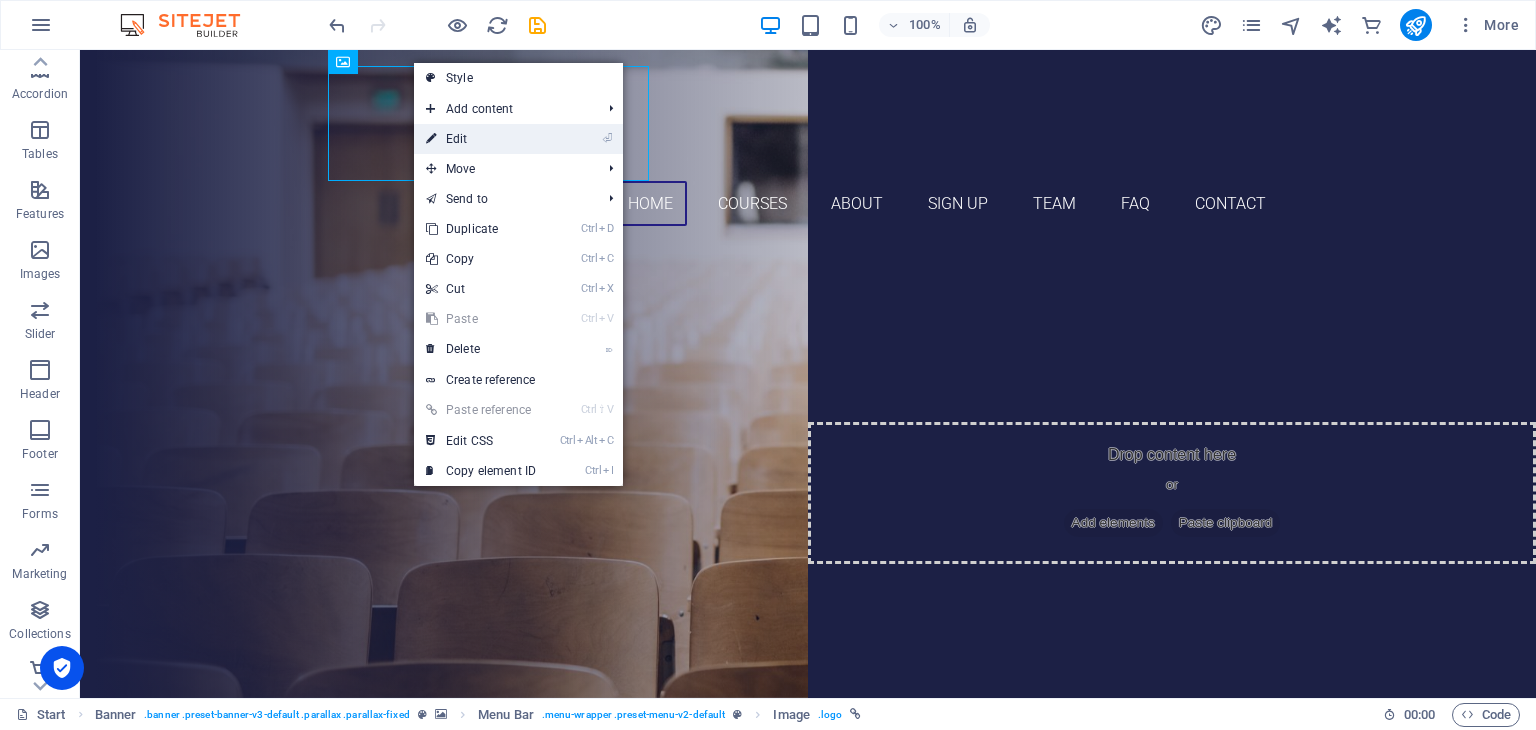 click on "⏎  Edit" at bounding box center [481, 139] 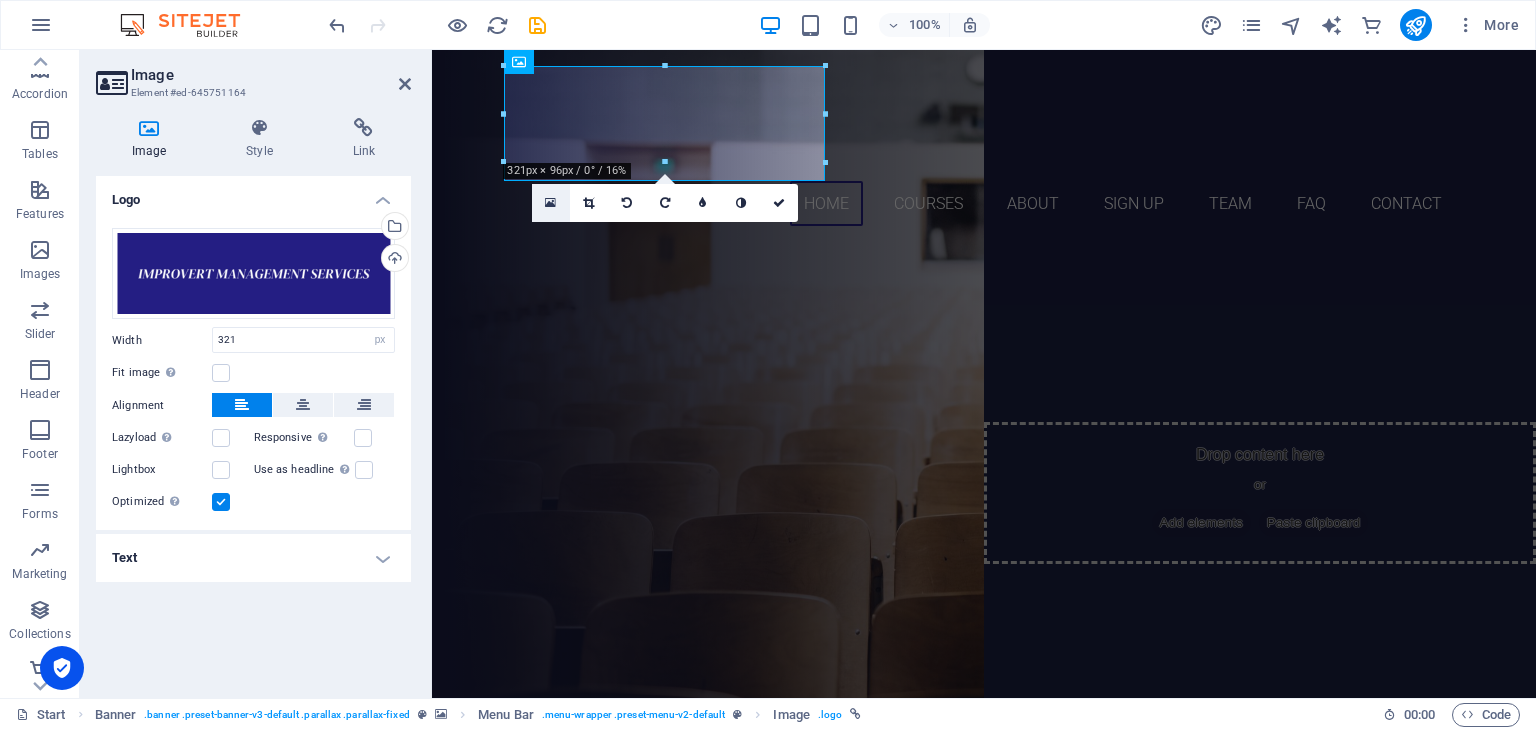 click at bounding box center [550, 203] 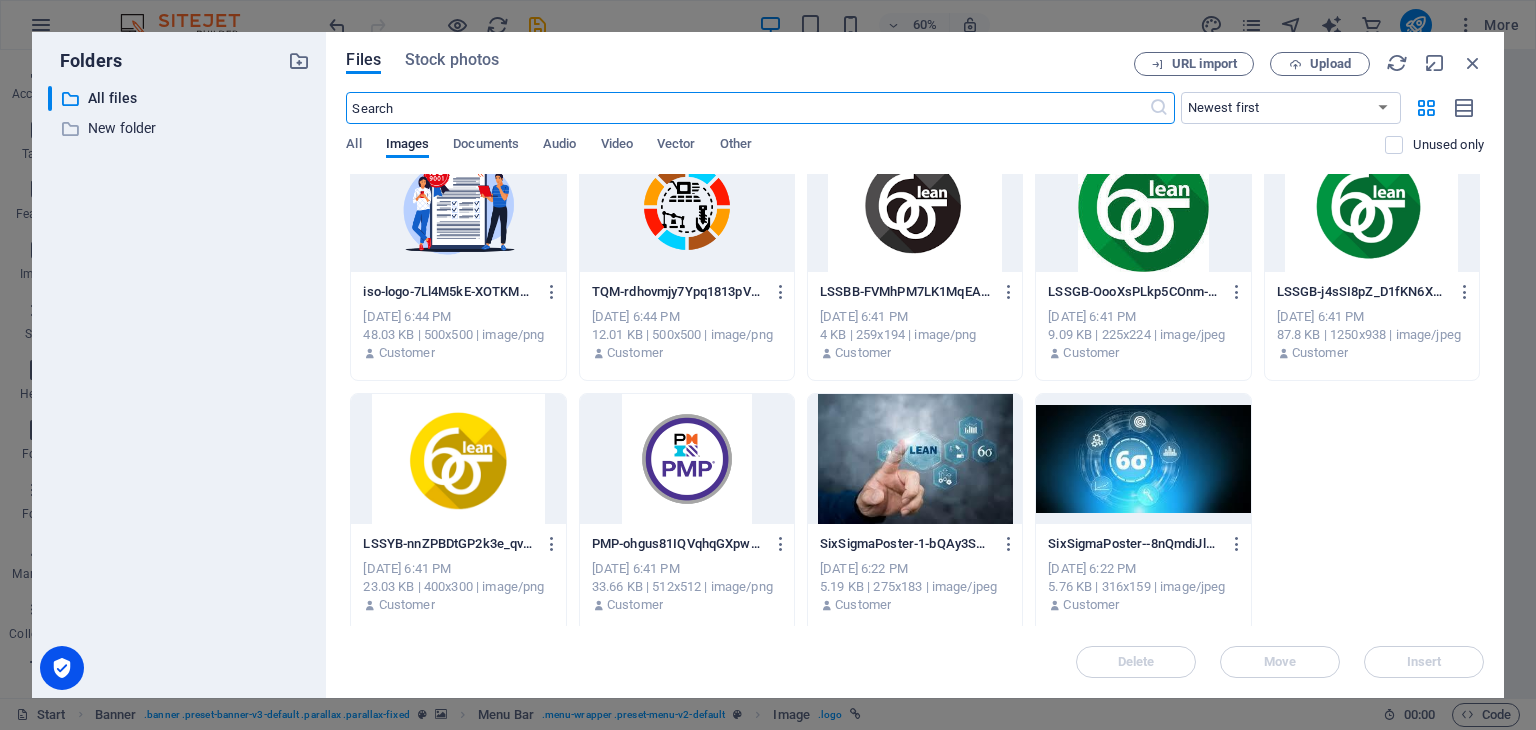 scroll, scrollTop: 292, scrollLeft: 0, axis: vertical 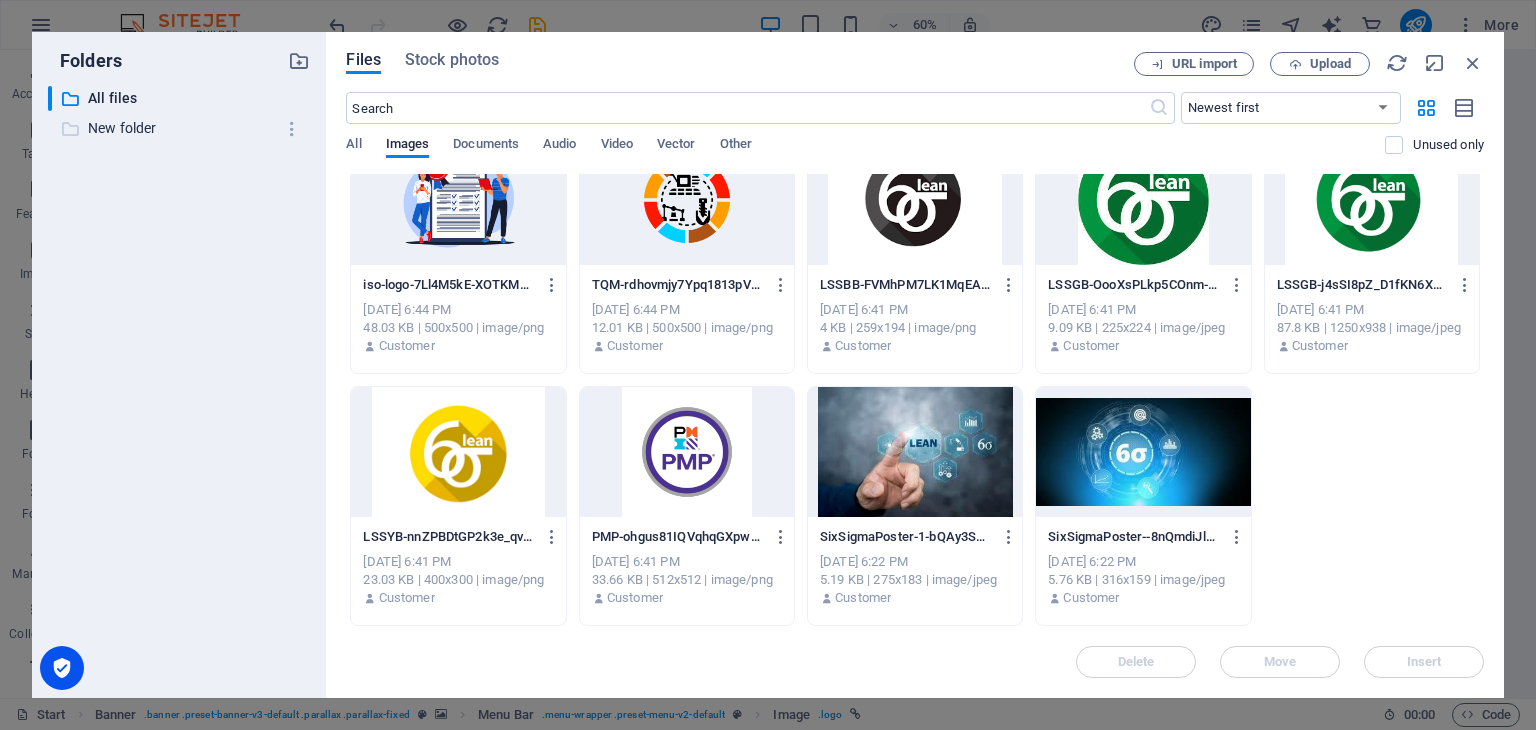 click on "New folder" at bounding box center [181, 128] 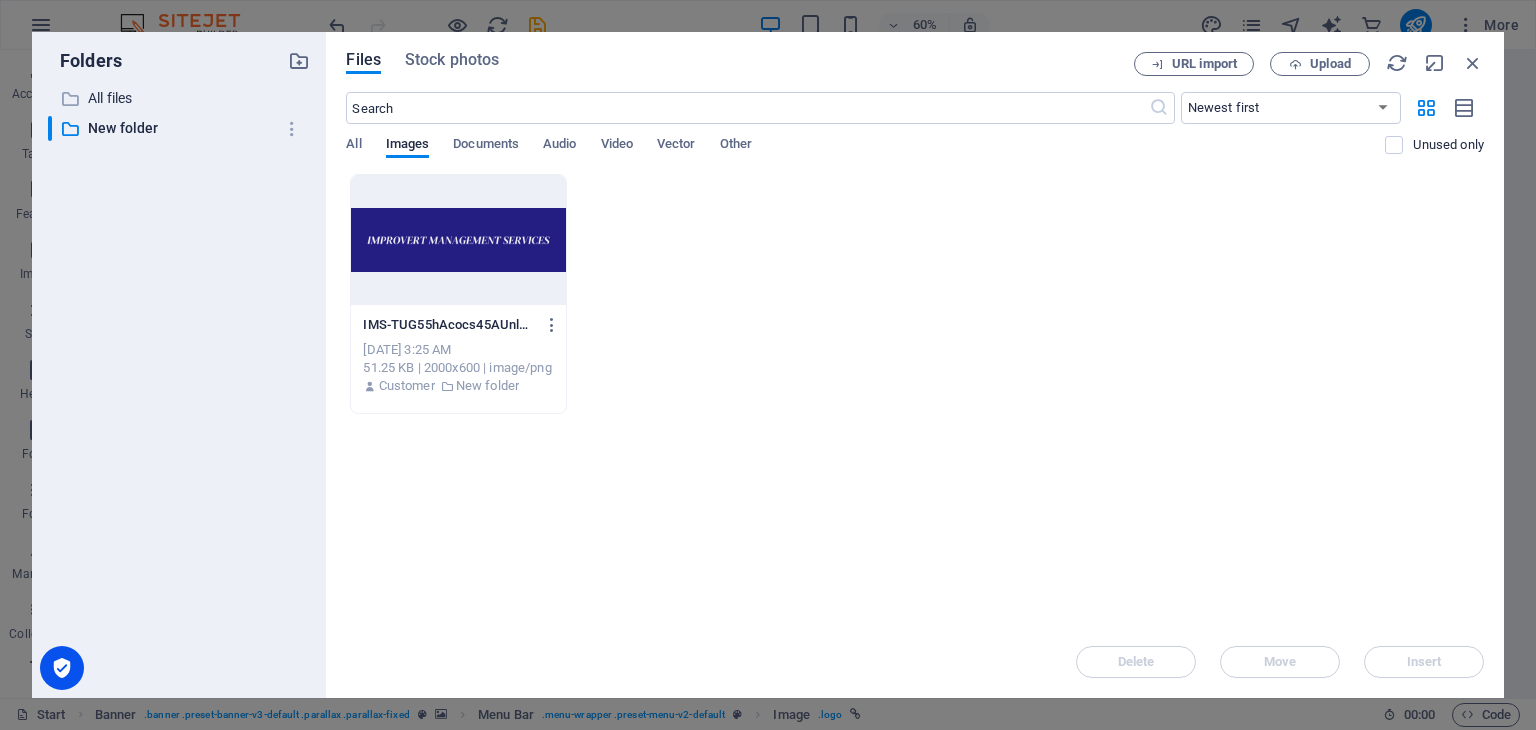 scroll, scrollTop: 0, scrollLeft: 0, axis: both 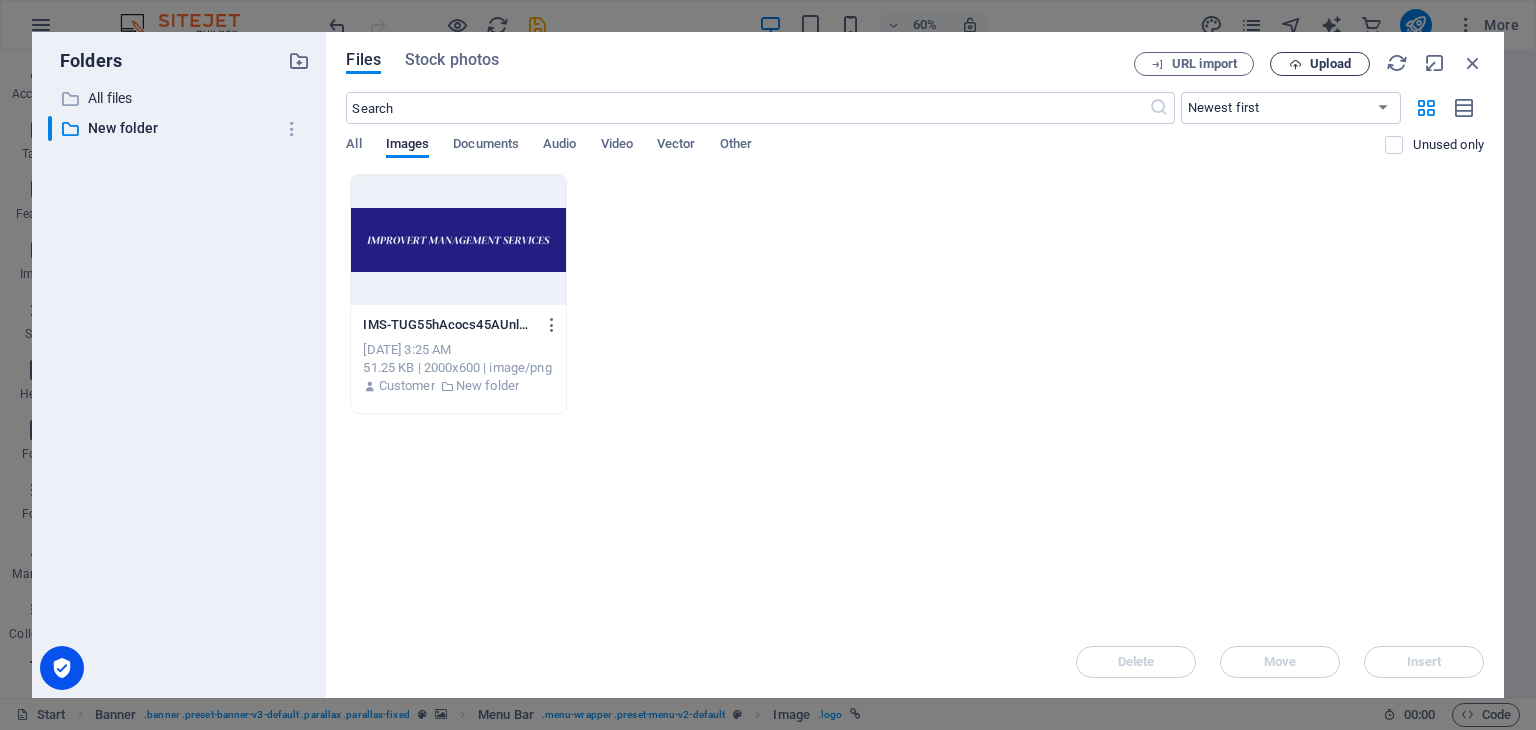 click on "Upload" at bounding box center (1330, 64) 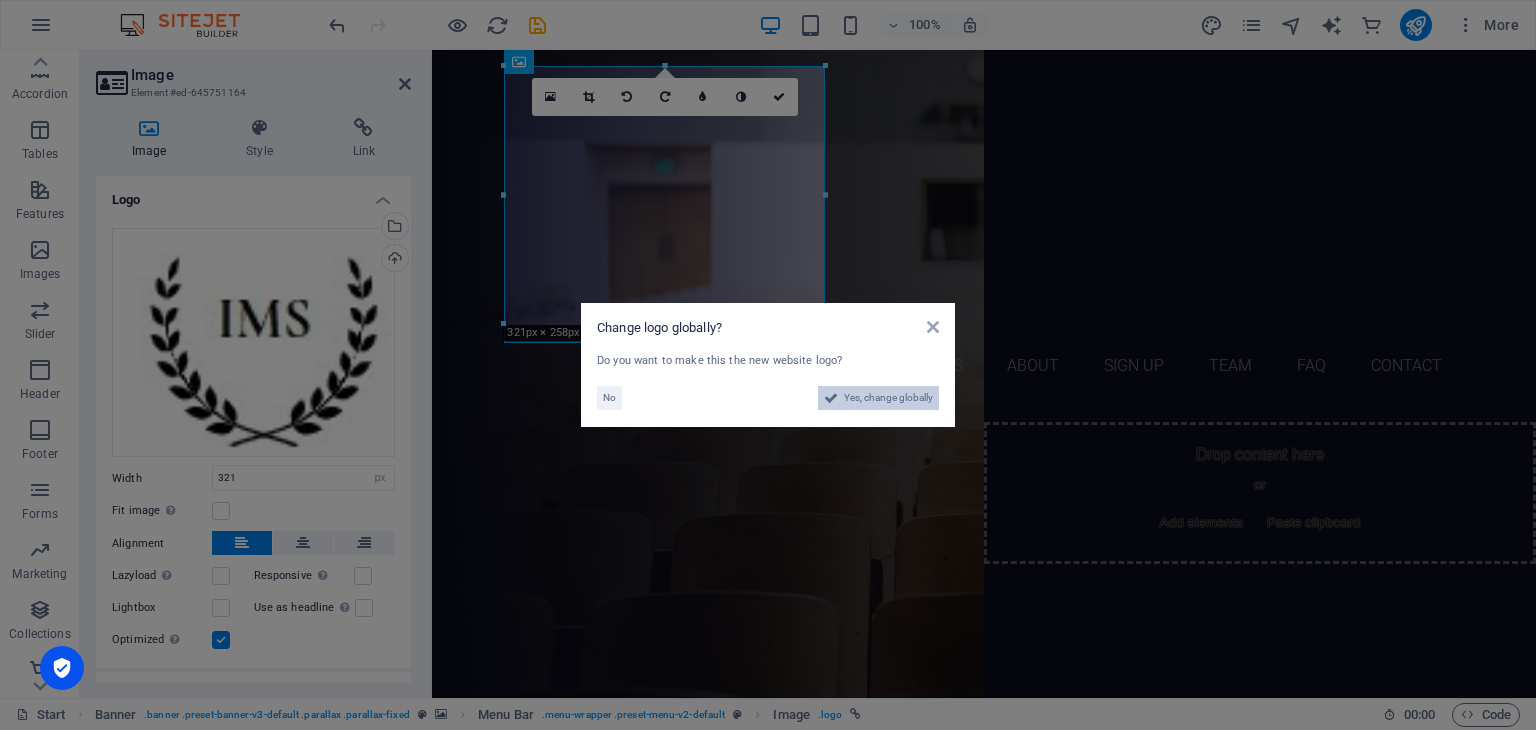 click on "Yes, change globally" at bounding box center (888, 398) 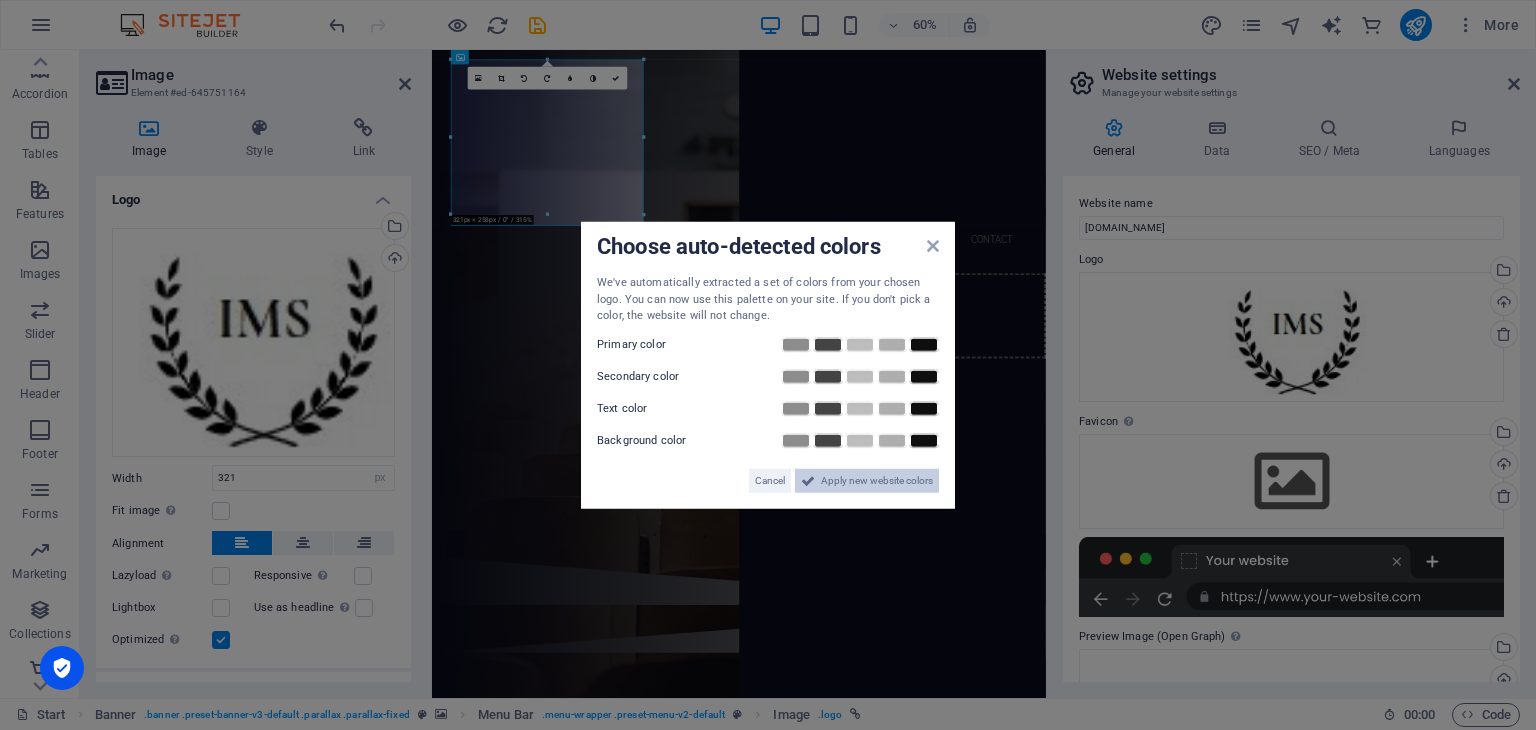 click on "Apply new website colors" at bounding box center (877, 480) 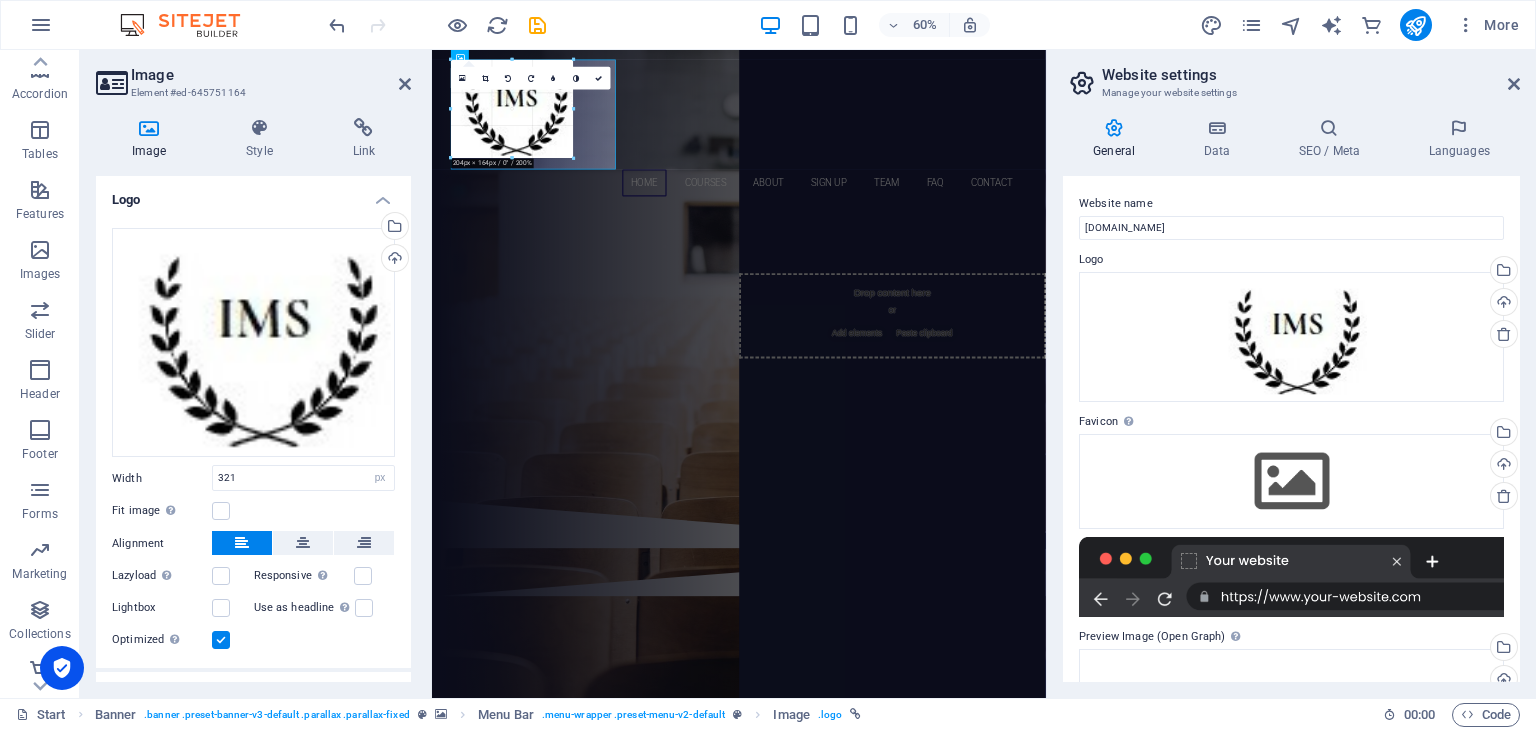 drag, startPoint x: 644, startPoint y: 215, endPoint x: 604, endPoint y: 146, distance: 79.755875 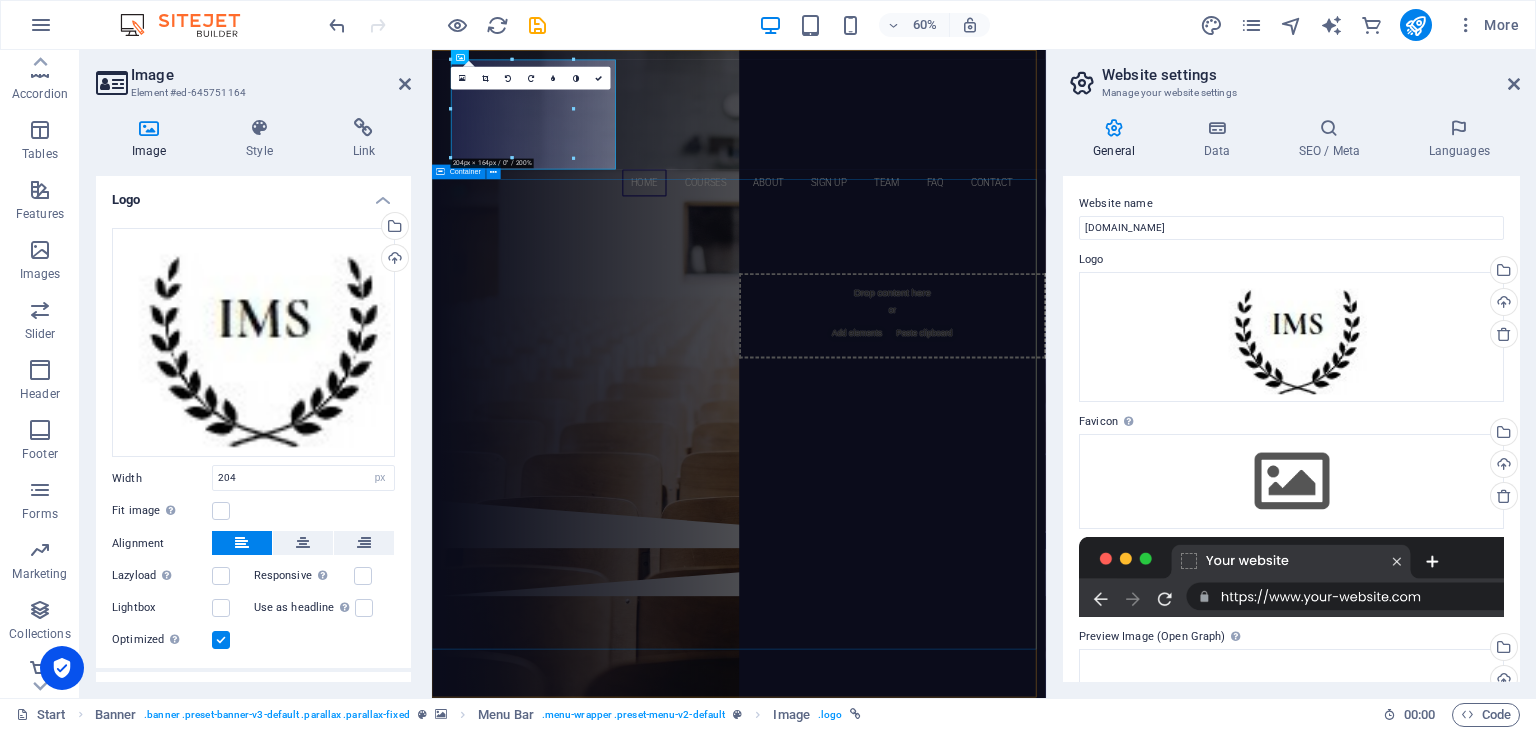 click on "IMPROVERT MANAGEMENT SERVICES ​ "Join Improvert and embark on a transformative learning journey with top-notch instructors. Gain expert guidance, elevate your skills, and unlock your full potential with an unparalleled learning experience!" VIEW featured courses Our Courses Sign up now" at bounding box center [943, 555] 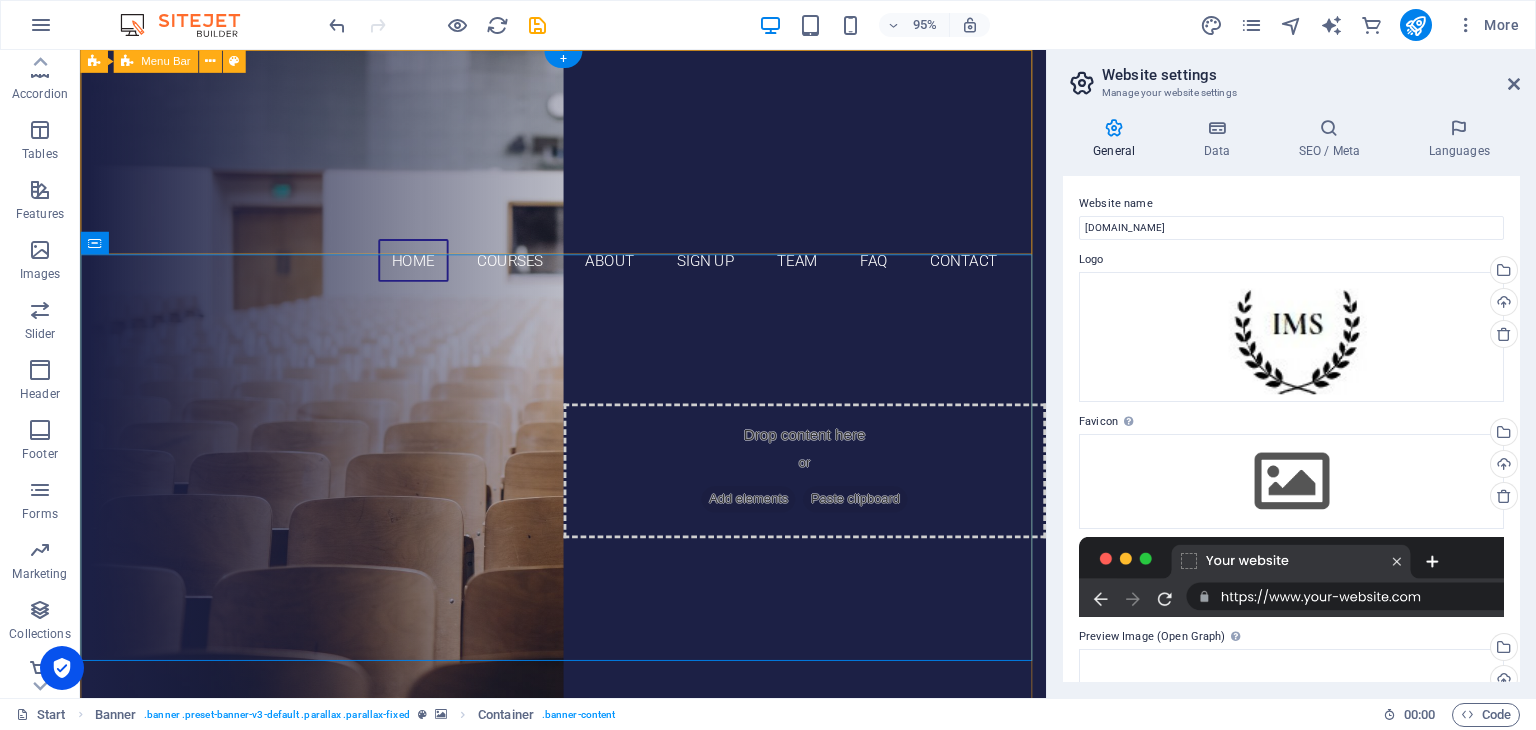 click on "IMPROVERT MANAGEMENT SERVICES Home Courses About Sign up Team FAQ Contact" at bounding box center (588, 180) 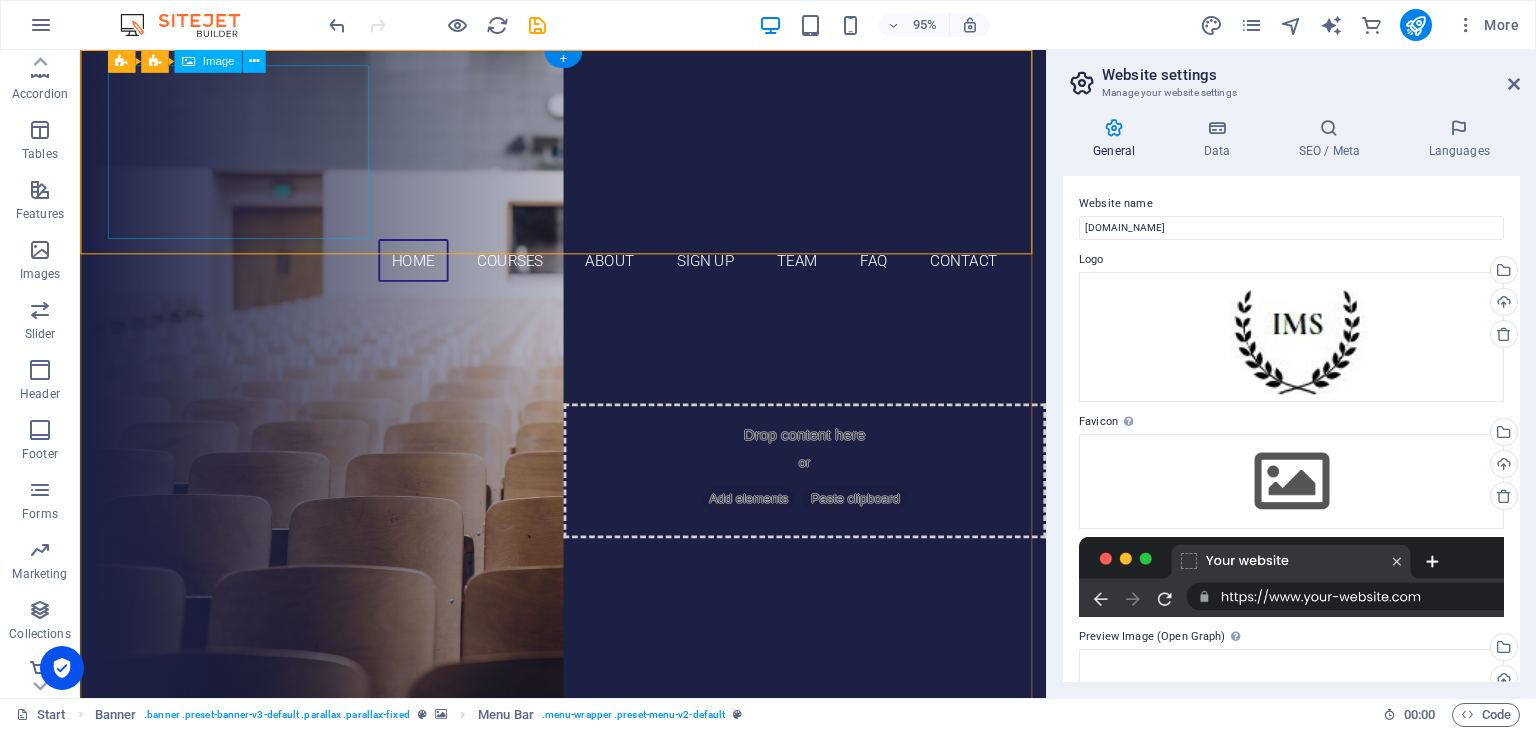click on "IMPROVERT MANAGEMENT SERVICES" at bounding box center (589, 157) 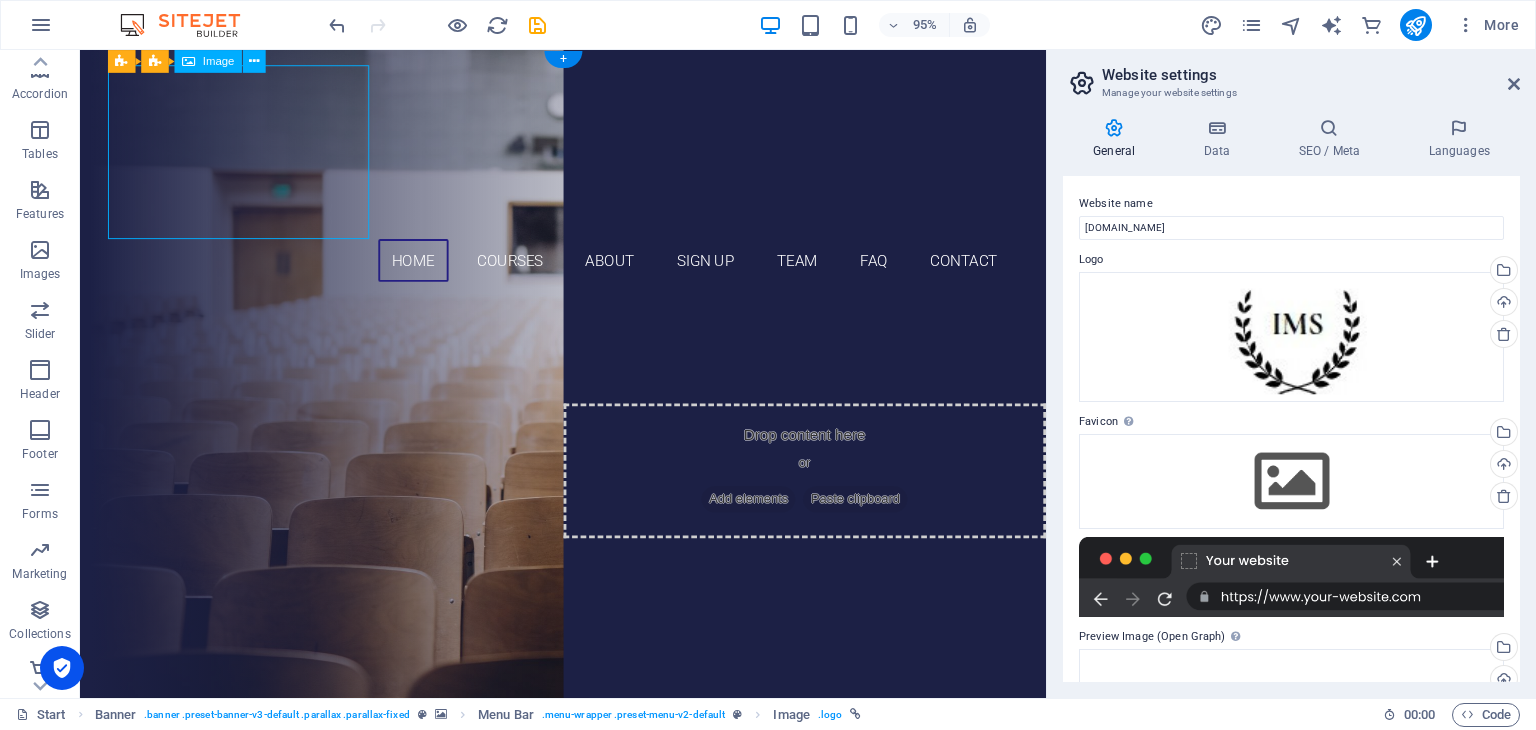 click on "IMPROVERT MANAGEMENT SERVICES" at bounding box center (589, 157) 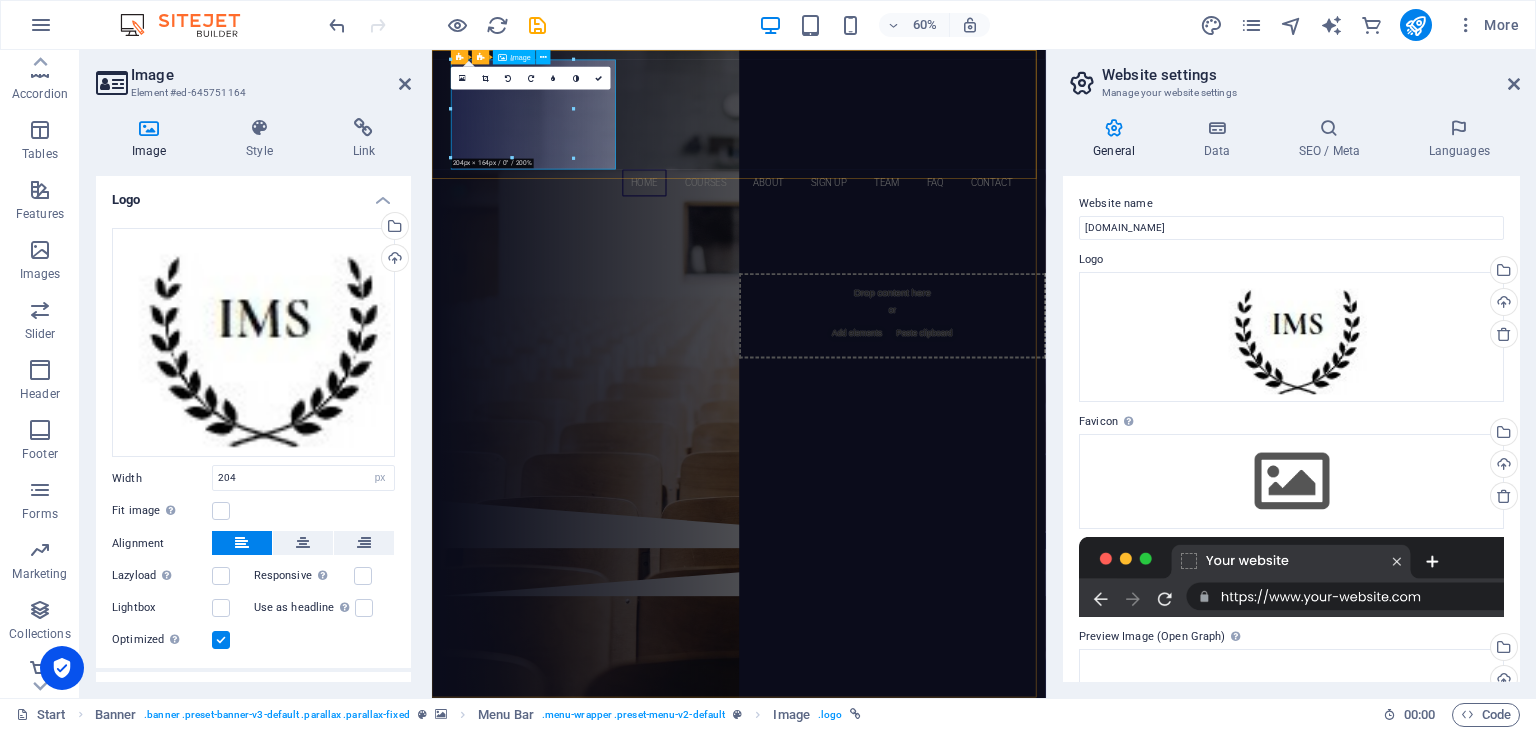 click on "IMPROVERT MANAGEMENT SERVICES" at bounding box center (944, 157) 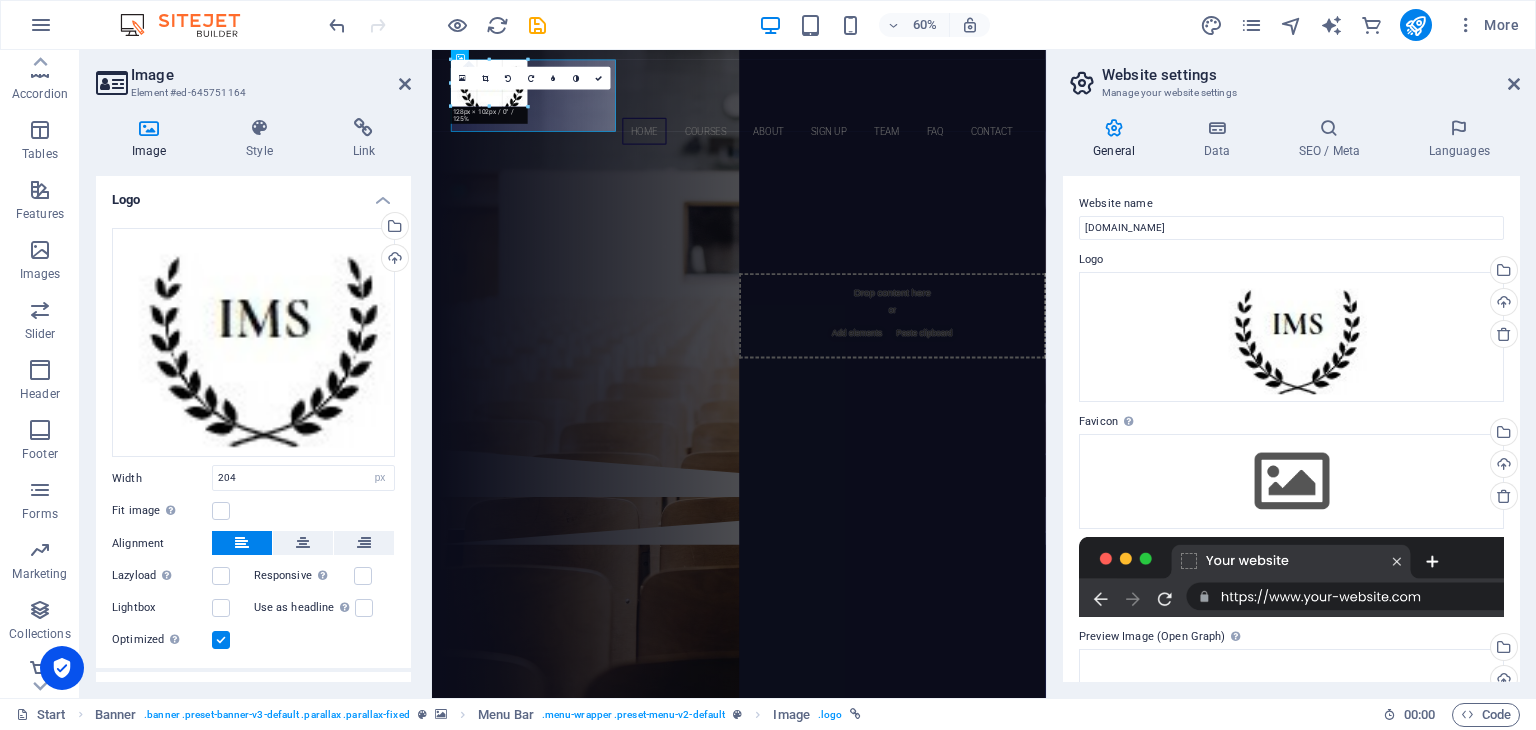 drag, startPoint x: 241, startPoint y: 18, endPoint x: 466, endPoint y: 171, distance: 272.0919 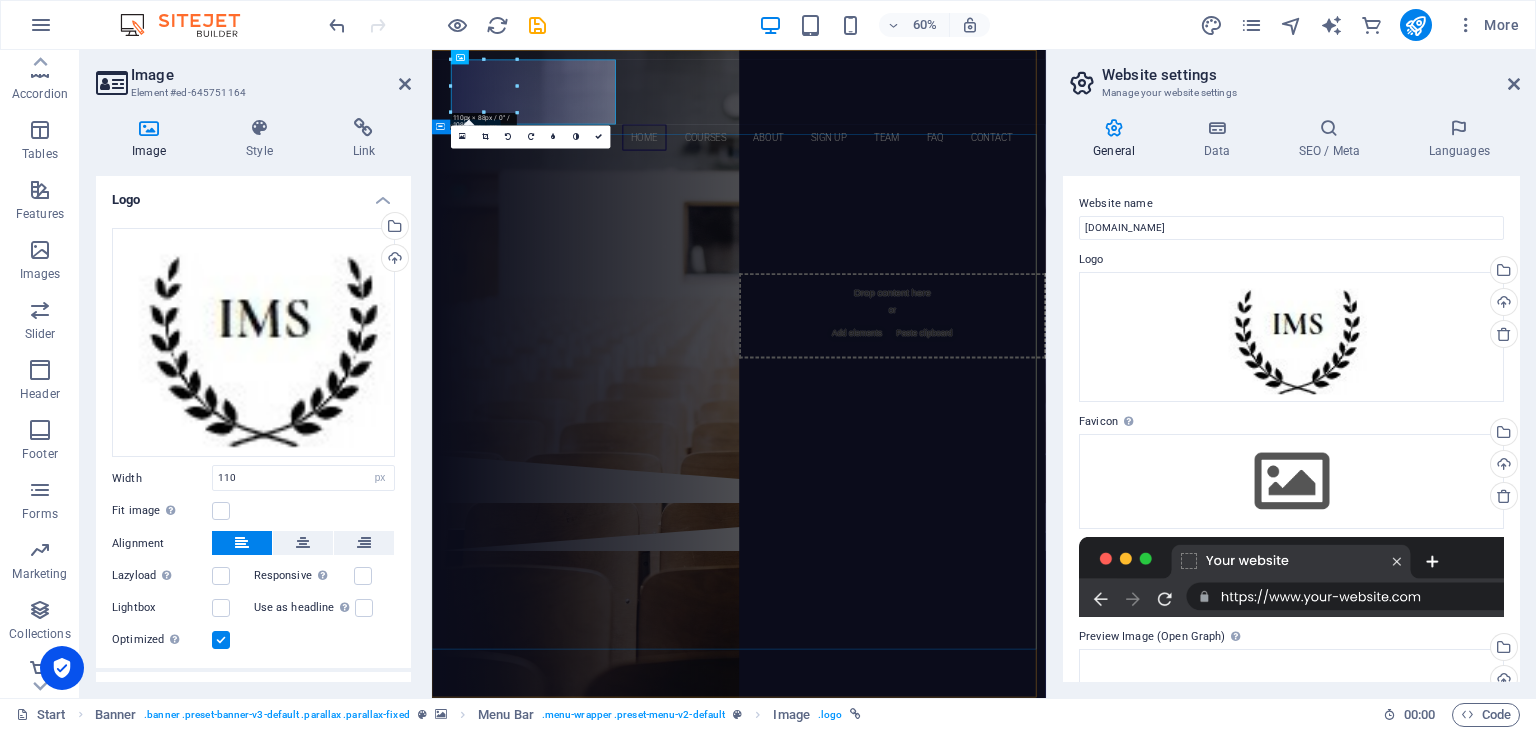 click on "IMPROVERT MANAGEMENT SERVICES ​ "Join Improvert and embark on a transformative learning journey with top-notch instructors. Gain expert guidance, elevate your skills, and unlock your full potential with an unparalleled learning experience!" VIEW featured courses Our Courses Sign up now" at bounding box center [943, 479] 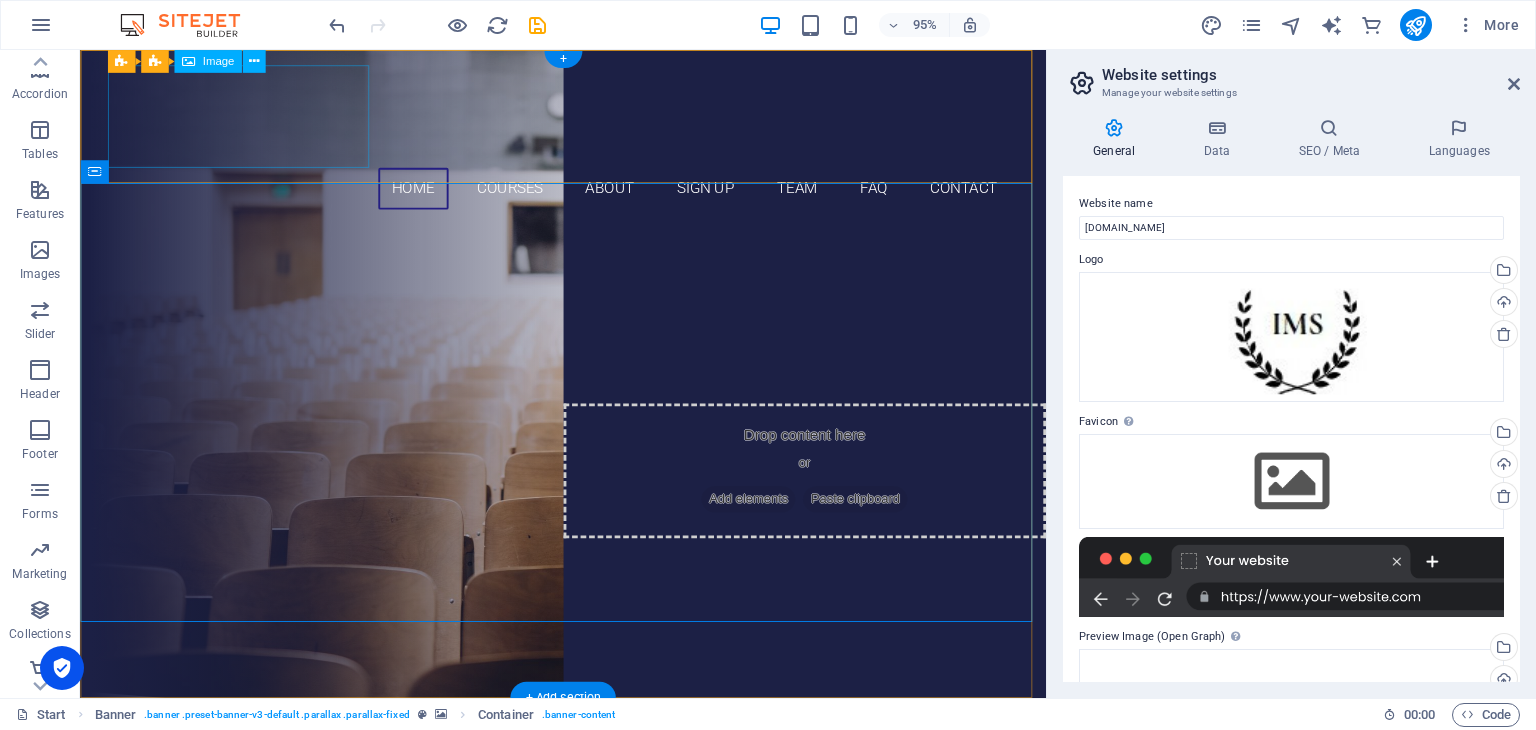 click on "IMPROVERT MANAGEMENT SERVICES" at bounding box center [589, 120] 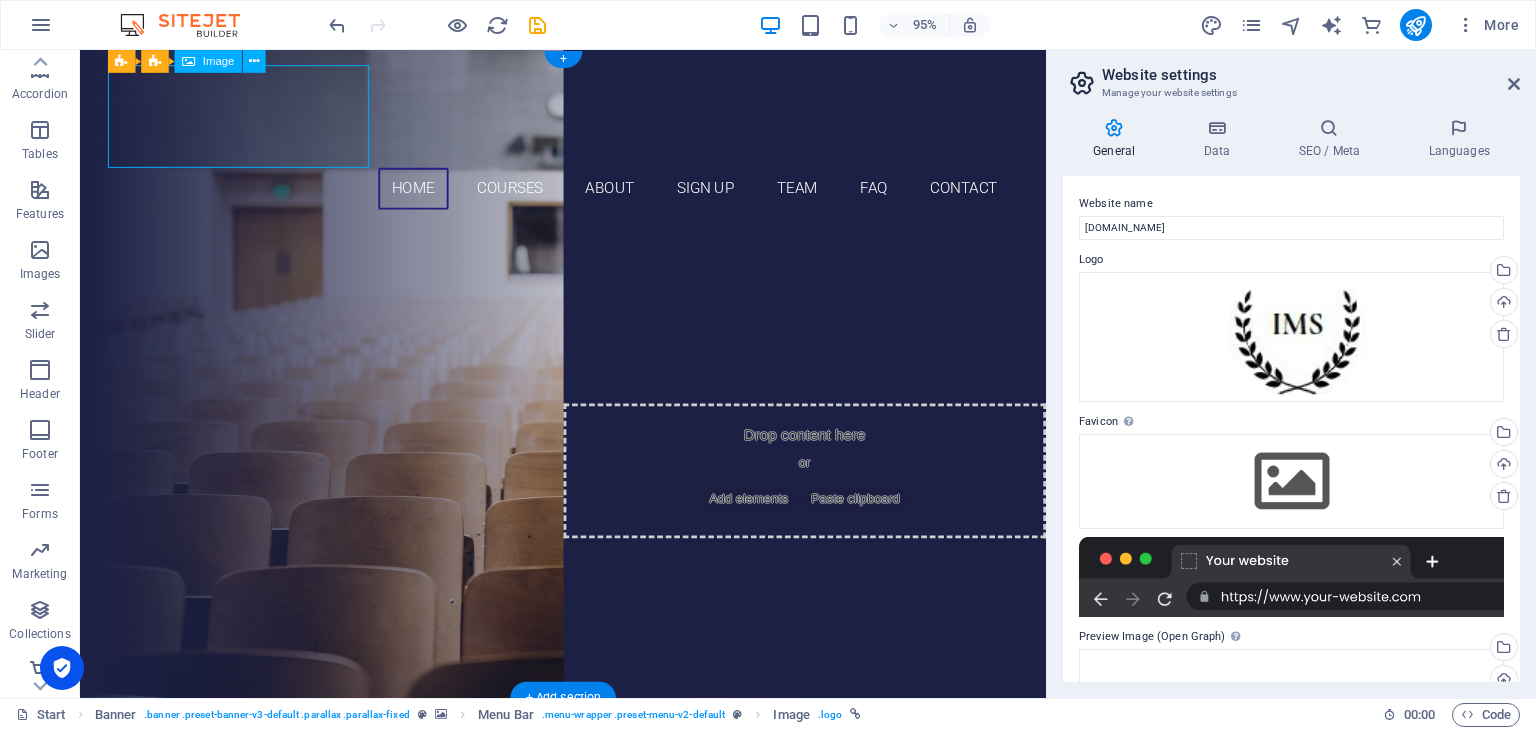 click on "IMPROVERT MANAGEMENT SERVICES" at bounding box center (589, 120) 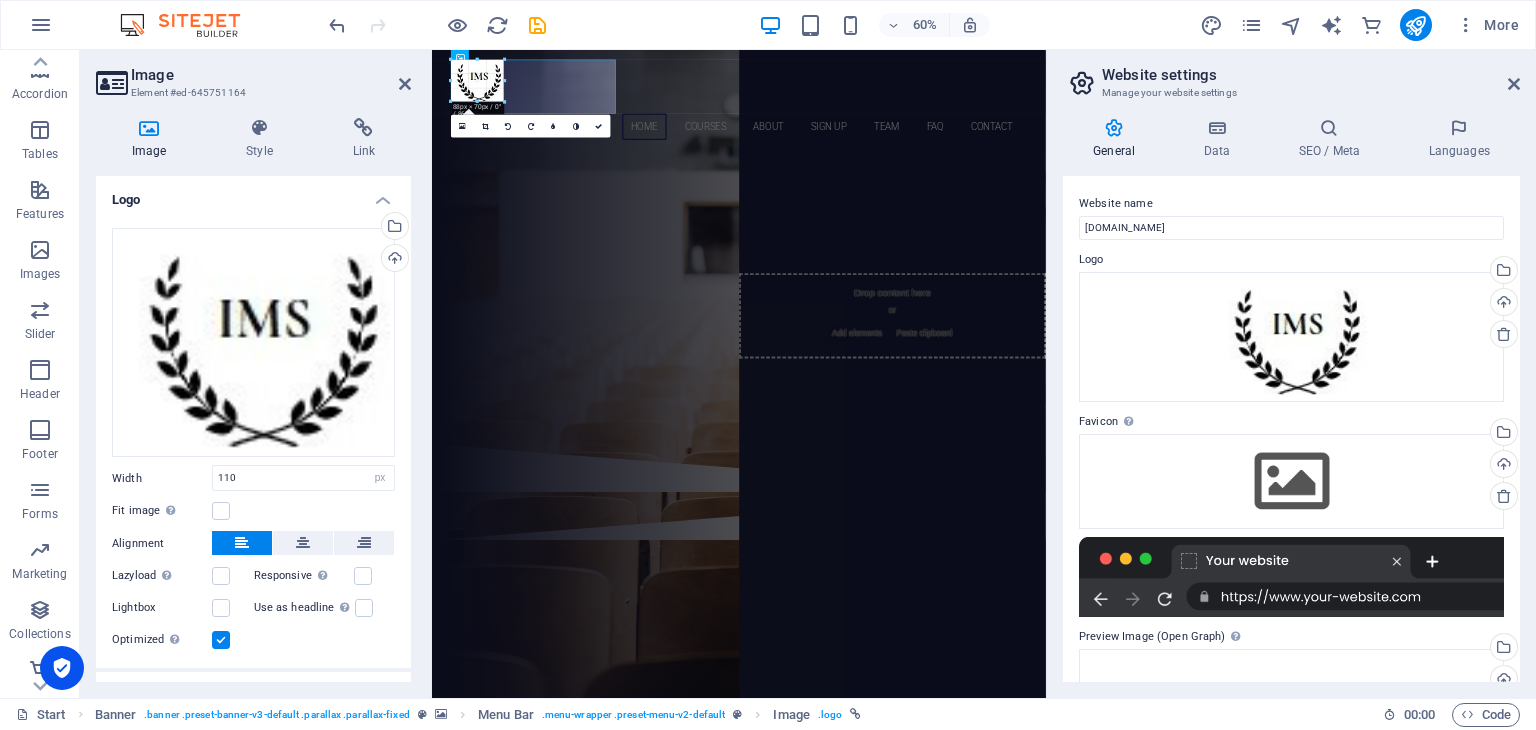 drag, startPoint x: 450, startPoint y: 113, endPoint x: 75, endPoint y: 92, distance: 375.58755 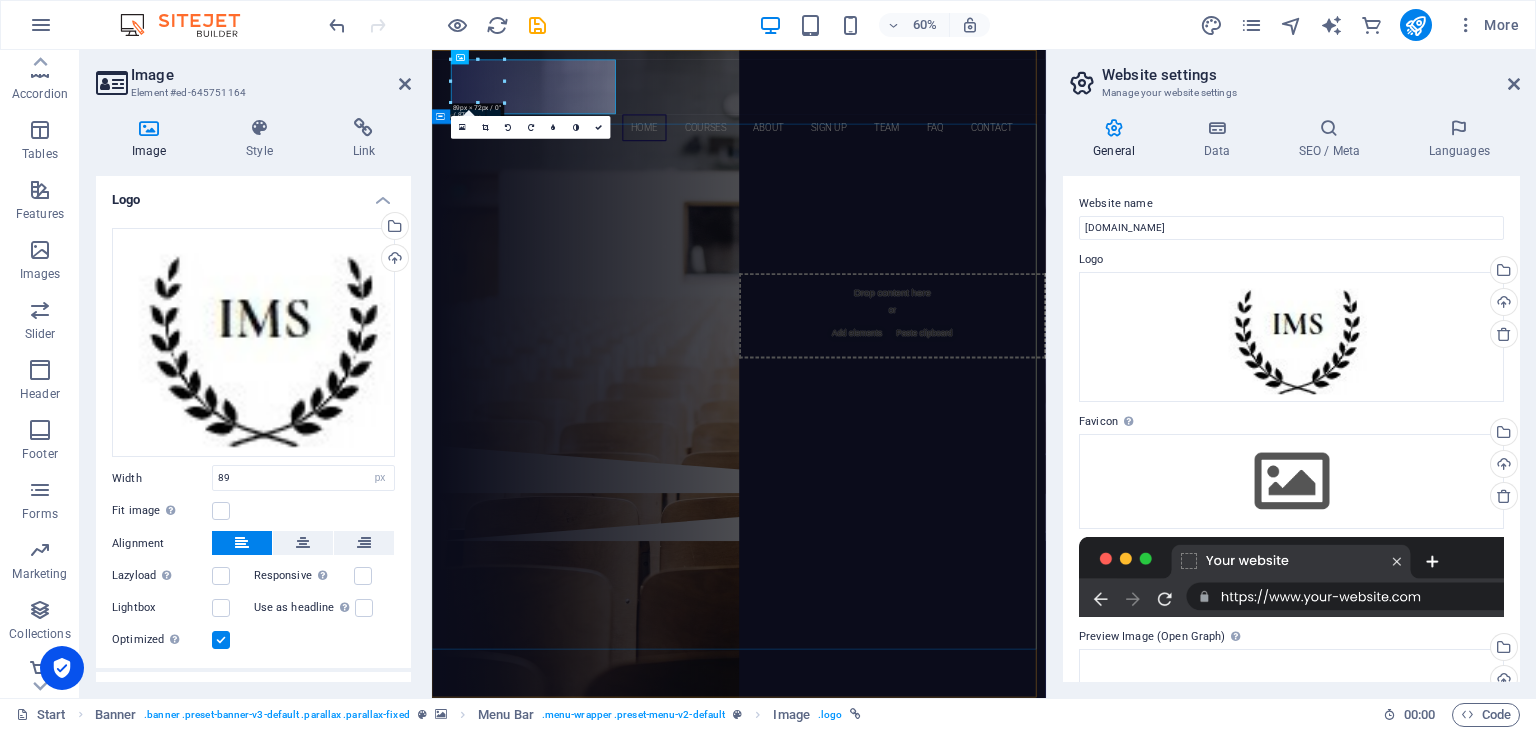 click on "IMPROVERT MANAGEMENT SERVICES ​ "Join Improvert and embark on a transformative learning journey with top-notch instructors. Gain expert guidance, elevate your skills, and unlock your full potential with an unparalleled learning experience!" VIEW featured courses Our Courses Sign up now" at bounding box center [943, 463] 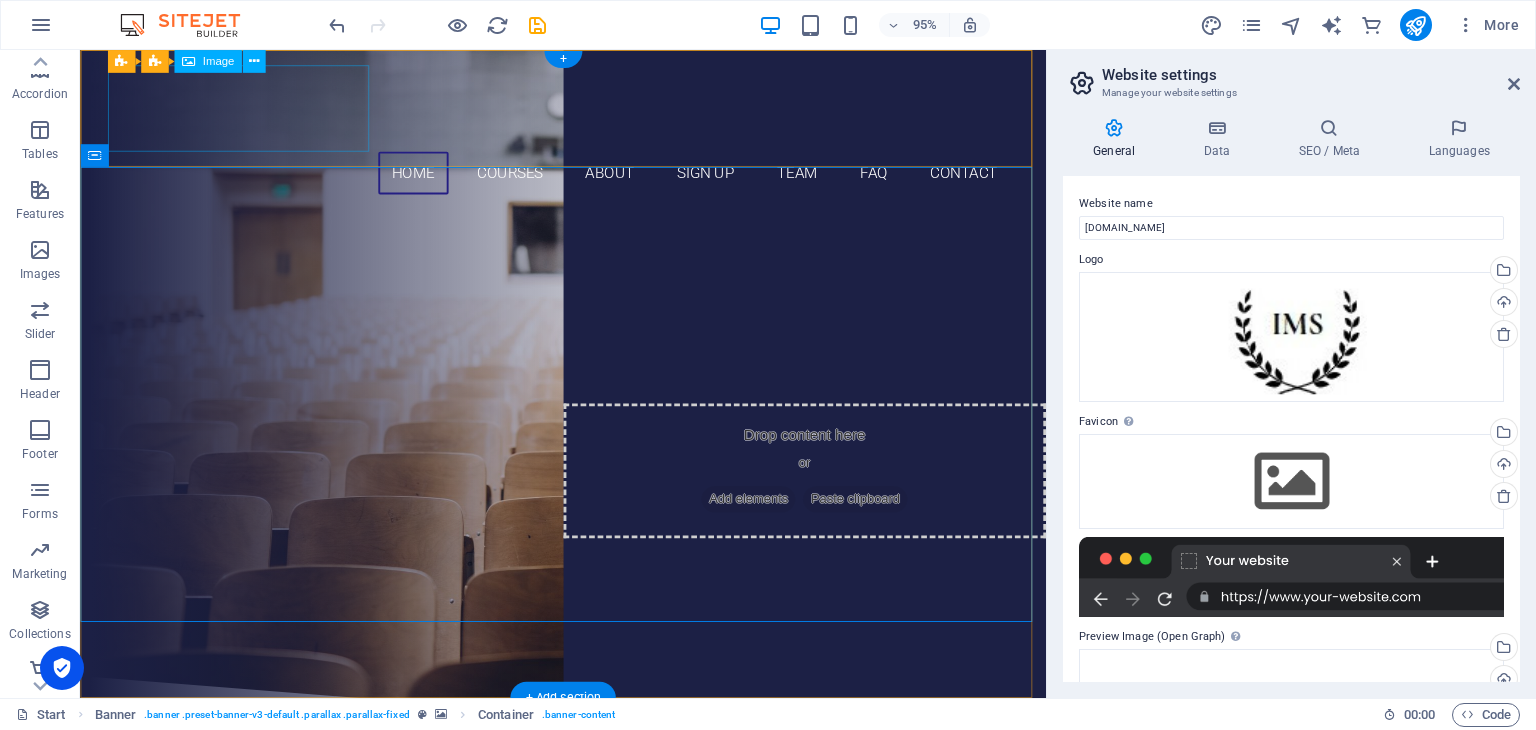 click on "IMPROVERT MANAGEMENT SERVICES" at bounding box center [589, 111] 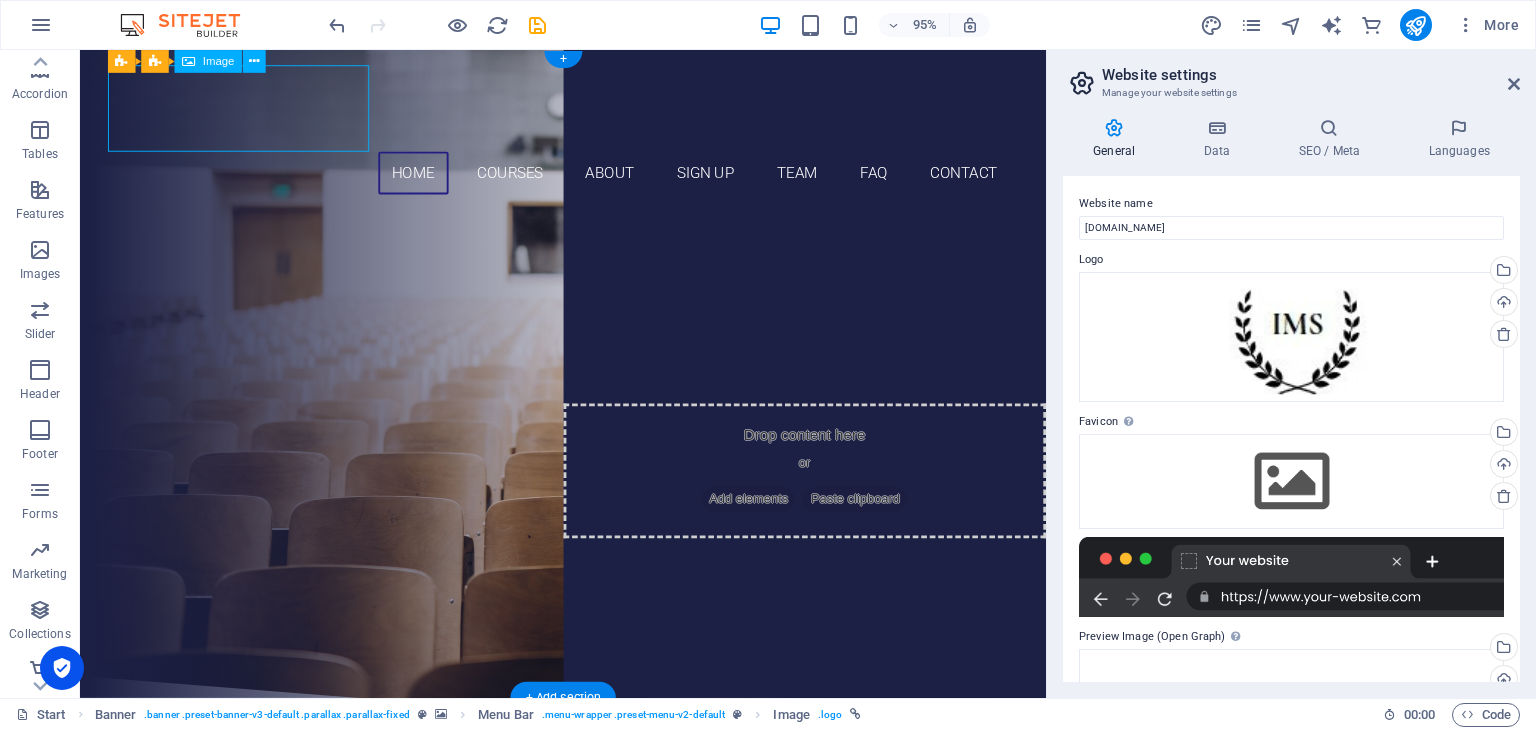 click on "IMPROVERT MANAGEMENT SERVICES" at bounding box center (589, 111) 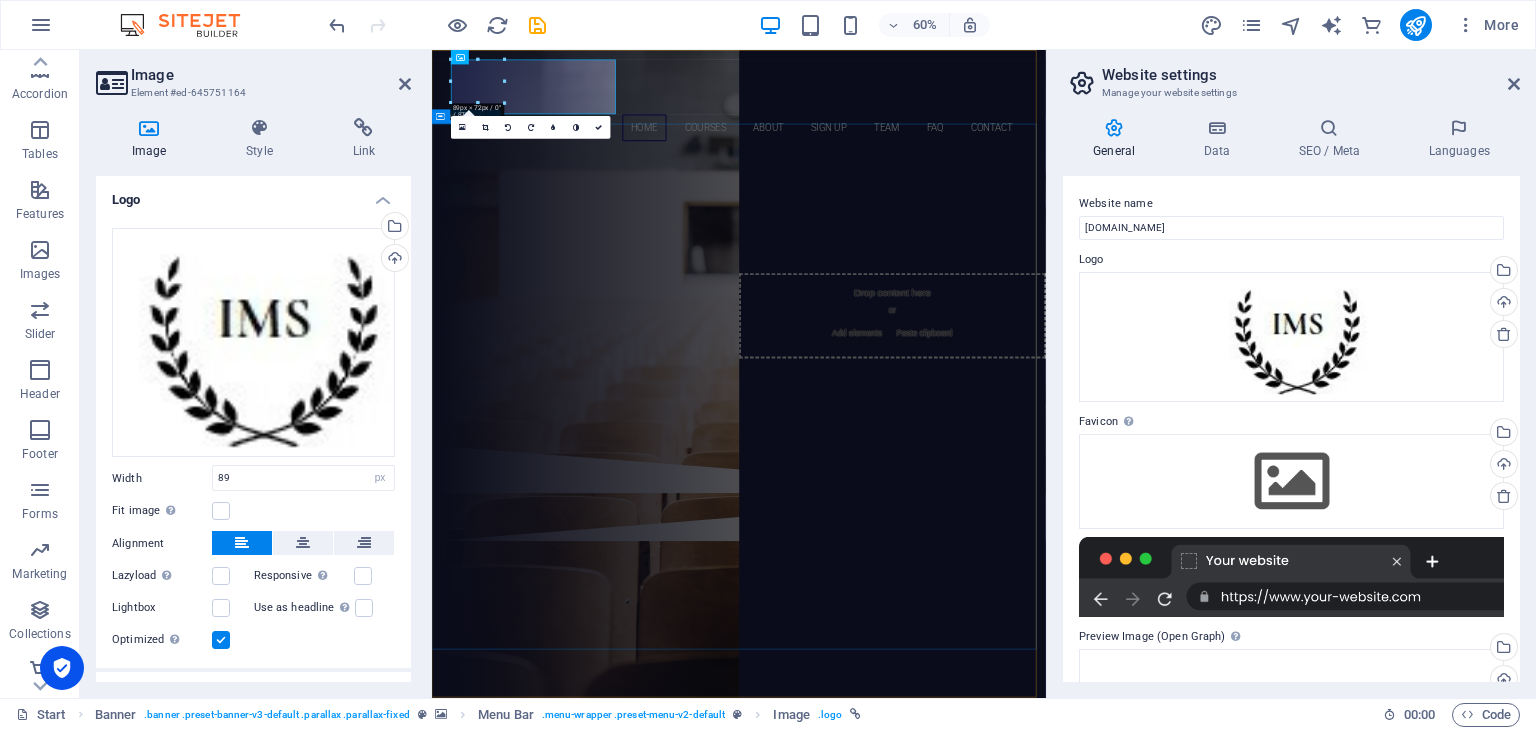 click on "IMPROVERT MANAGEMENT SERVICES ​ "Join Improvert and embark on a transformative learning journey with top-notch instructors. Gain expert guidance, elevate your skills, and unlock your full potential with an unparalleled learning experience!" VIEW featured courses Our Courses Sign up now" at bounding box center [943, 463] 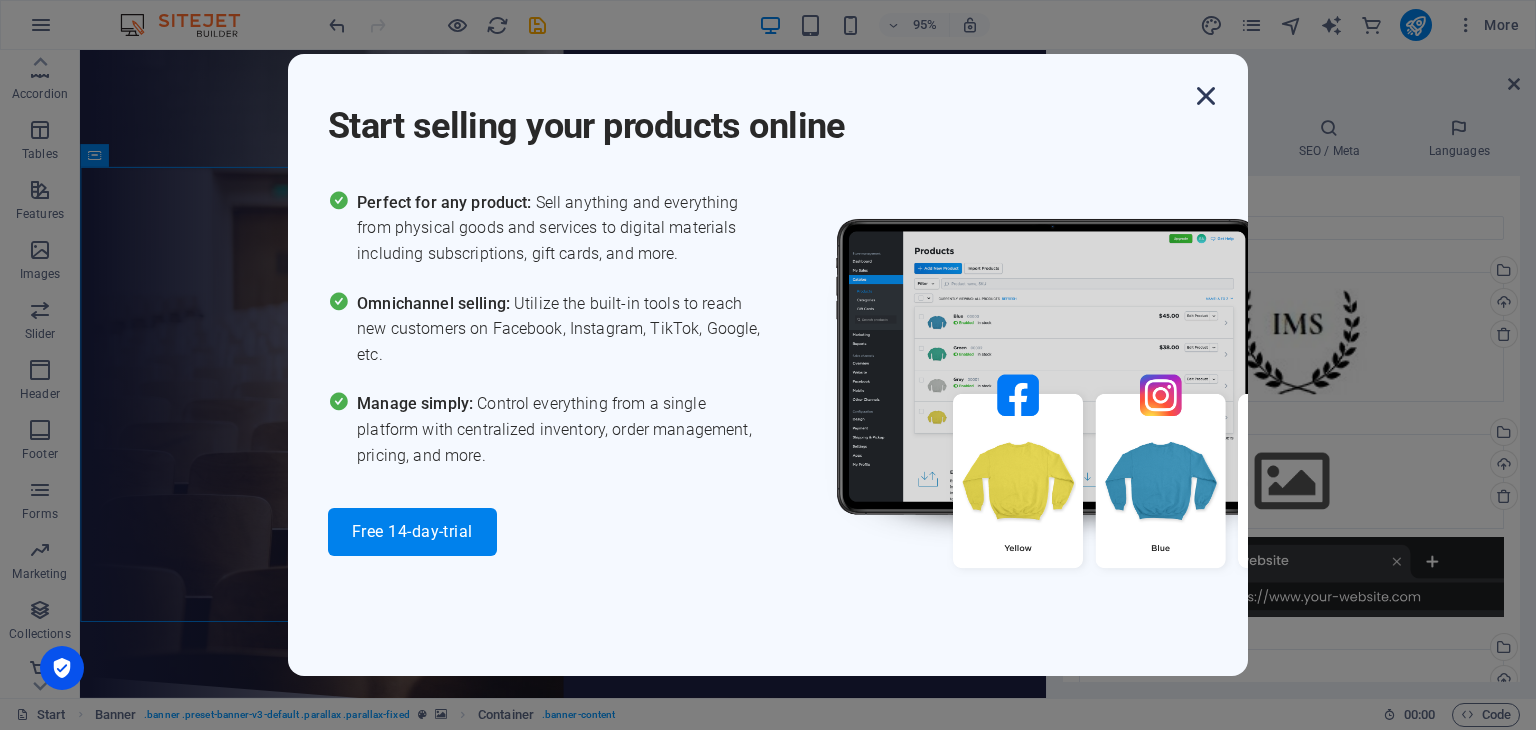 click at bounding box center [1206, 96] 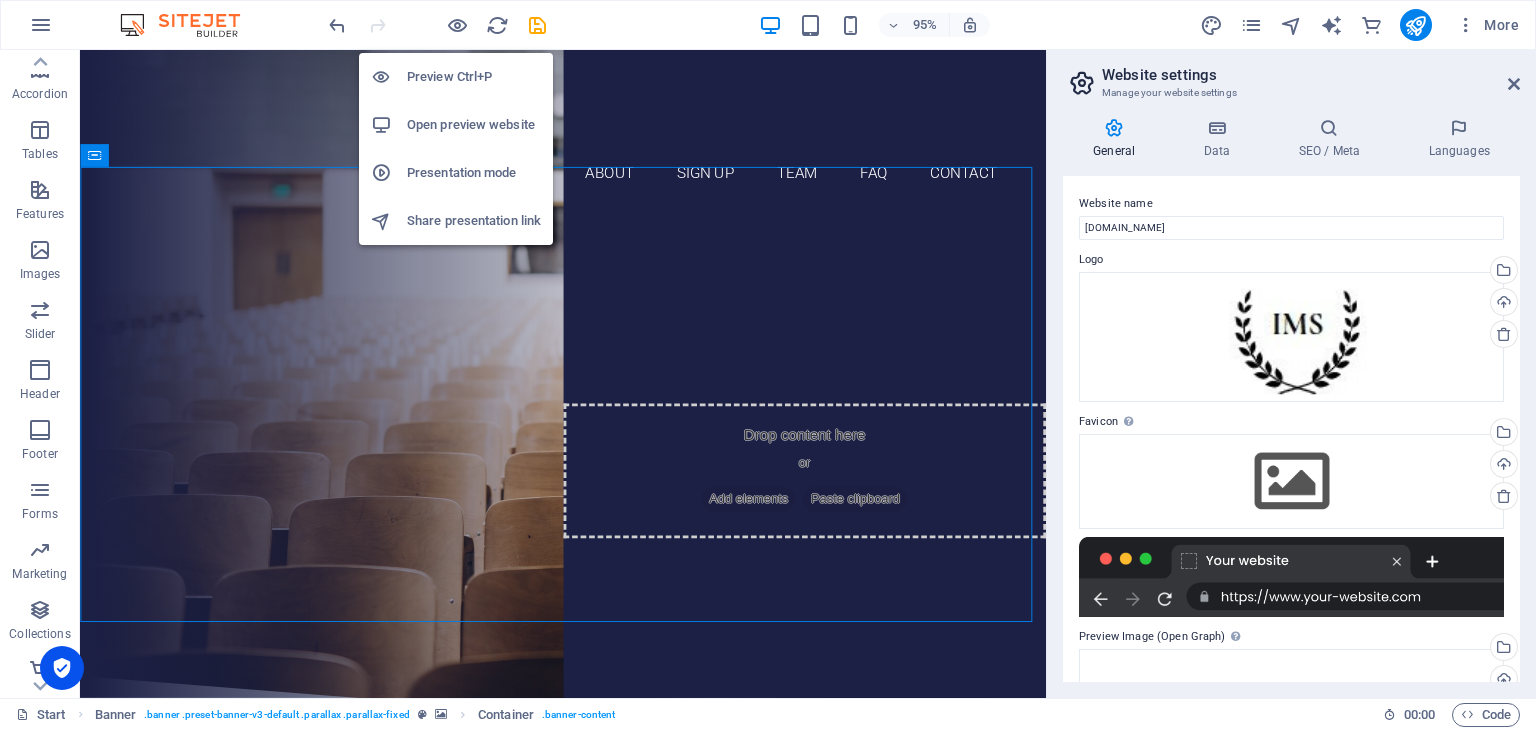 click on "Preview Ctrl+P" at bounding box center [474, 77] 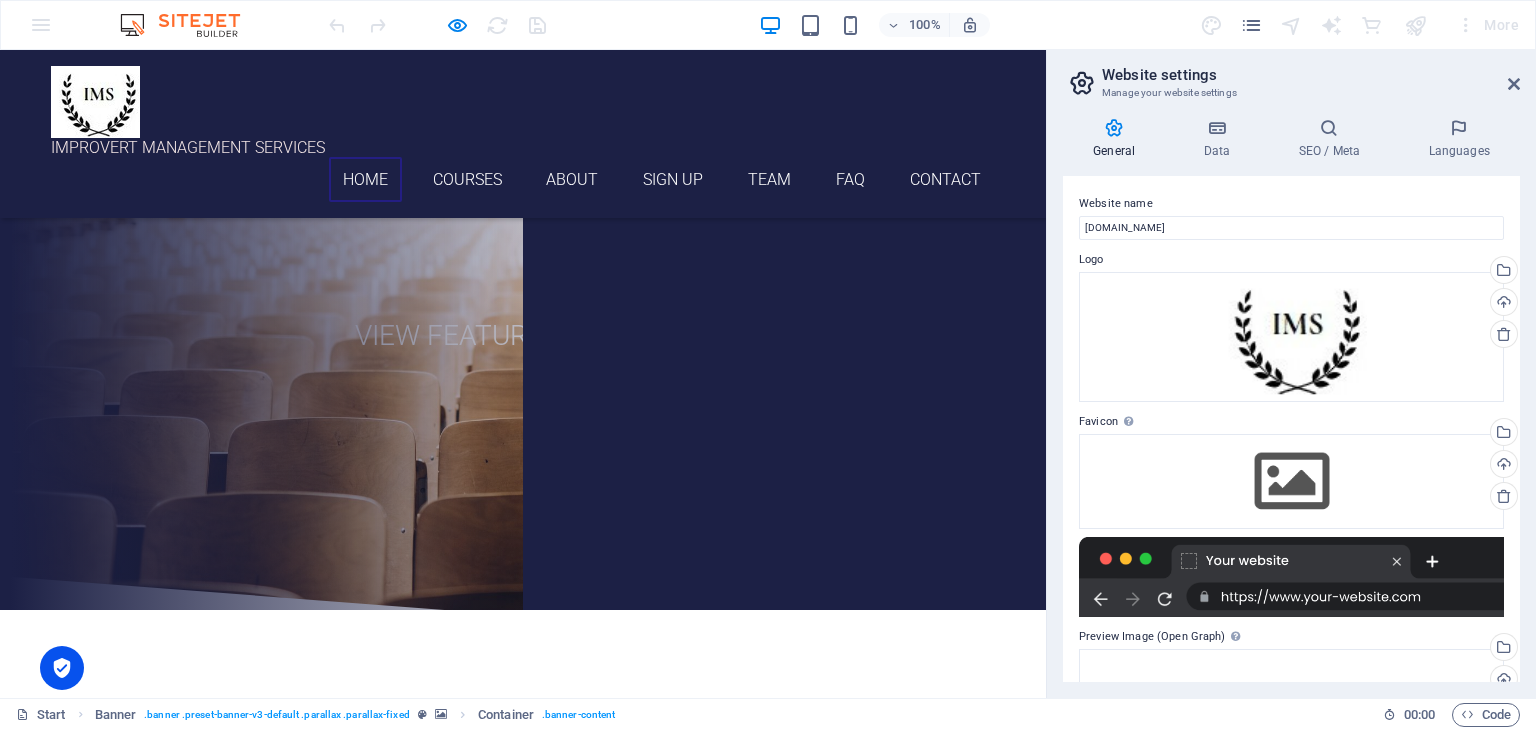 scroll, scrollTop: 300, scrollLeft: 0, axis: vertical 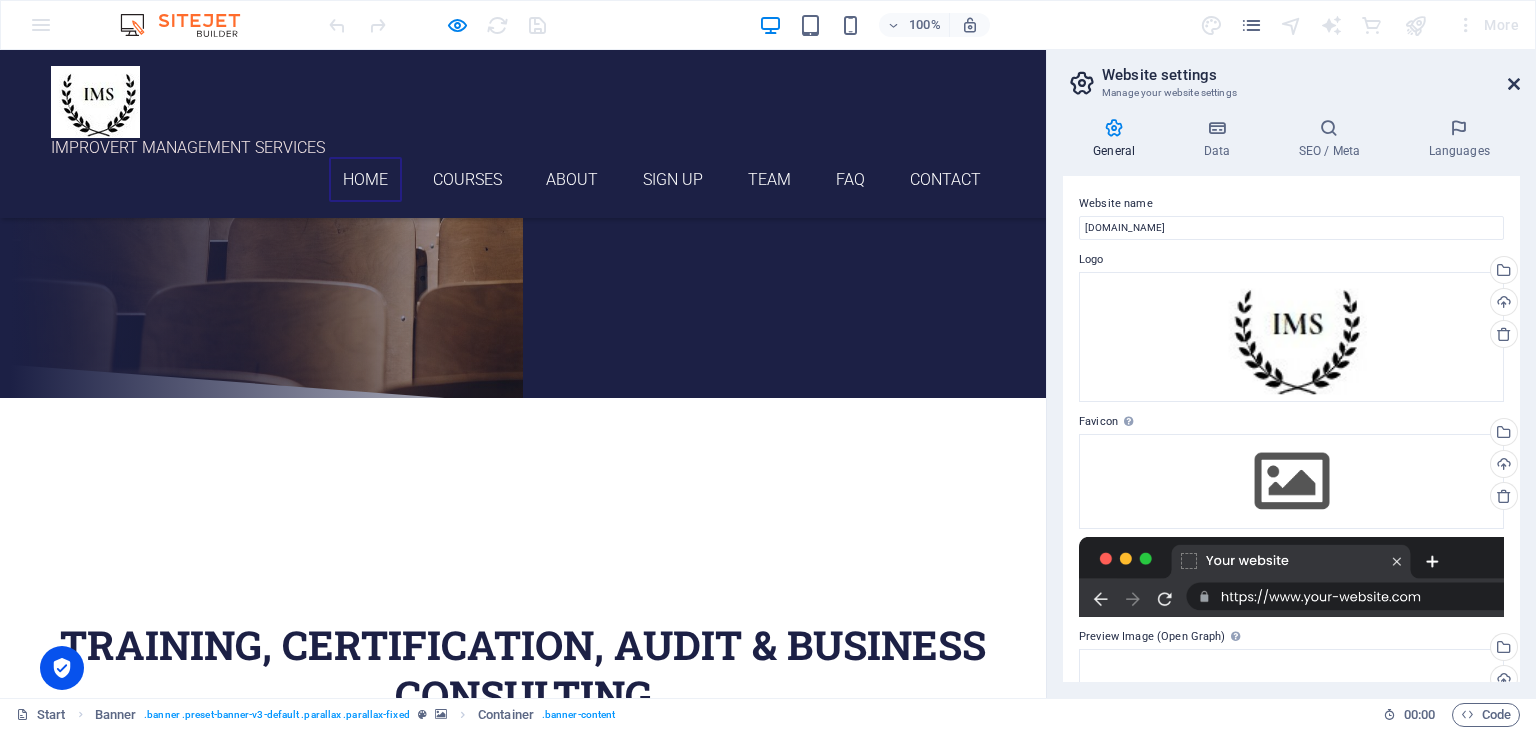 drag, startPoint x: 1512, startPoint y: 77, endPoint x: 864, endPoint y: 267, distance: 675.2807 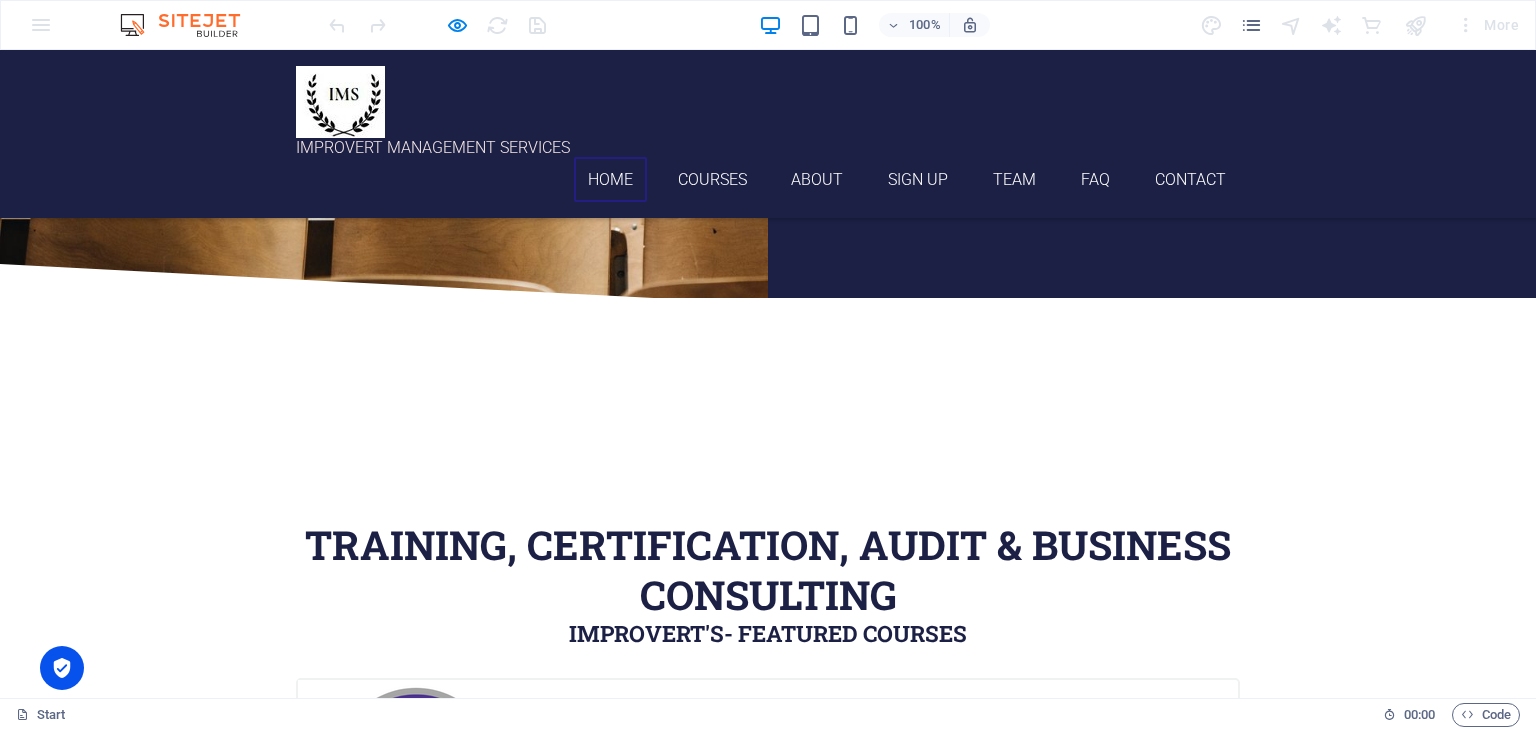 scroll, scrollTop: 0, scrollLeft: 0, axis: both 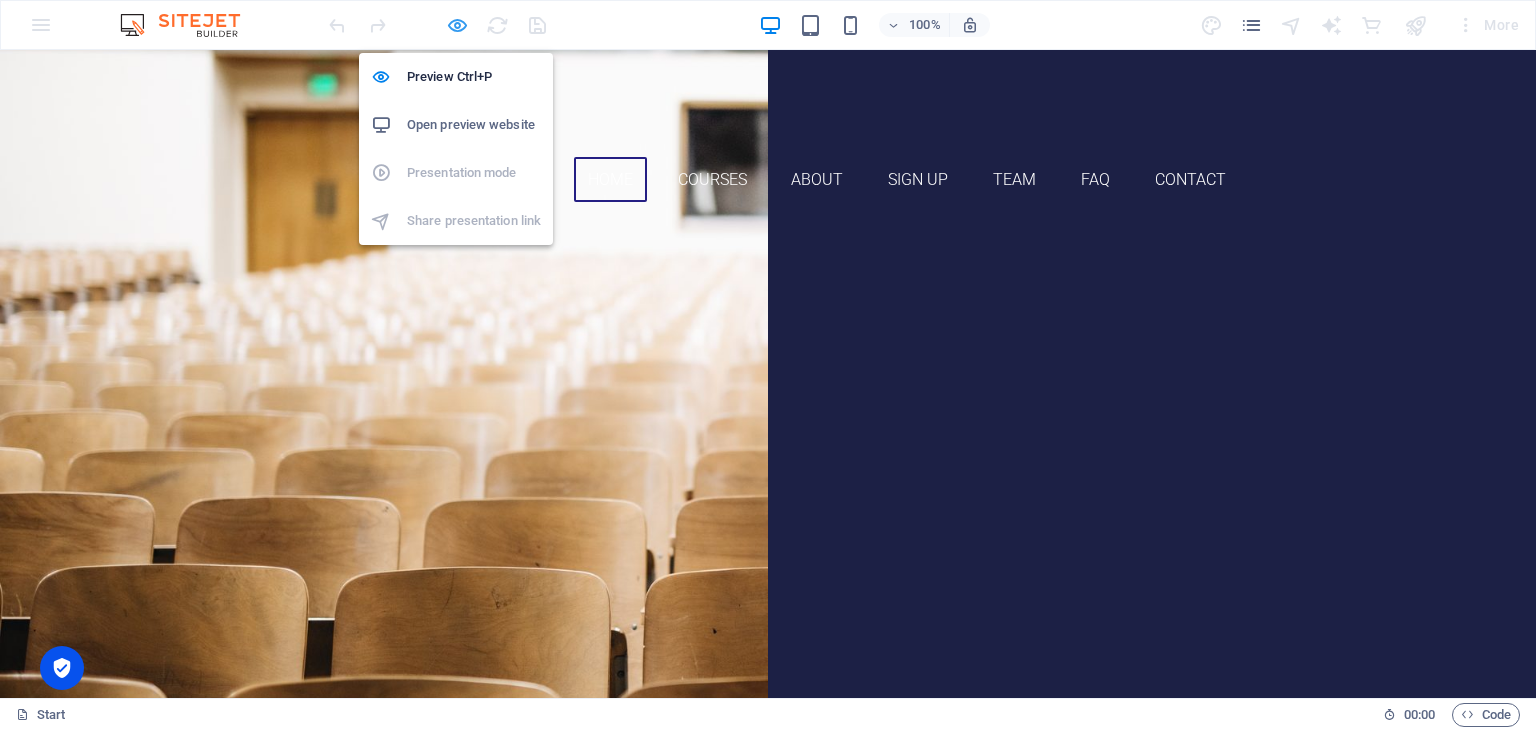 click at bounding box center [457, 25] 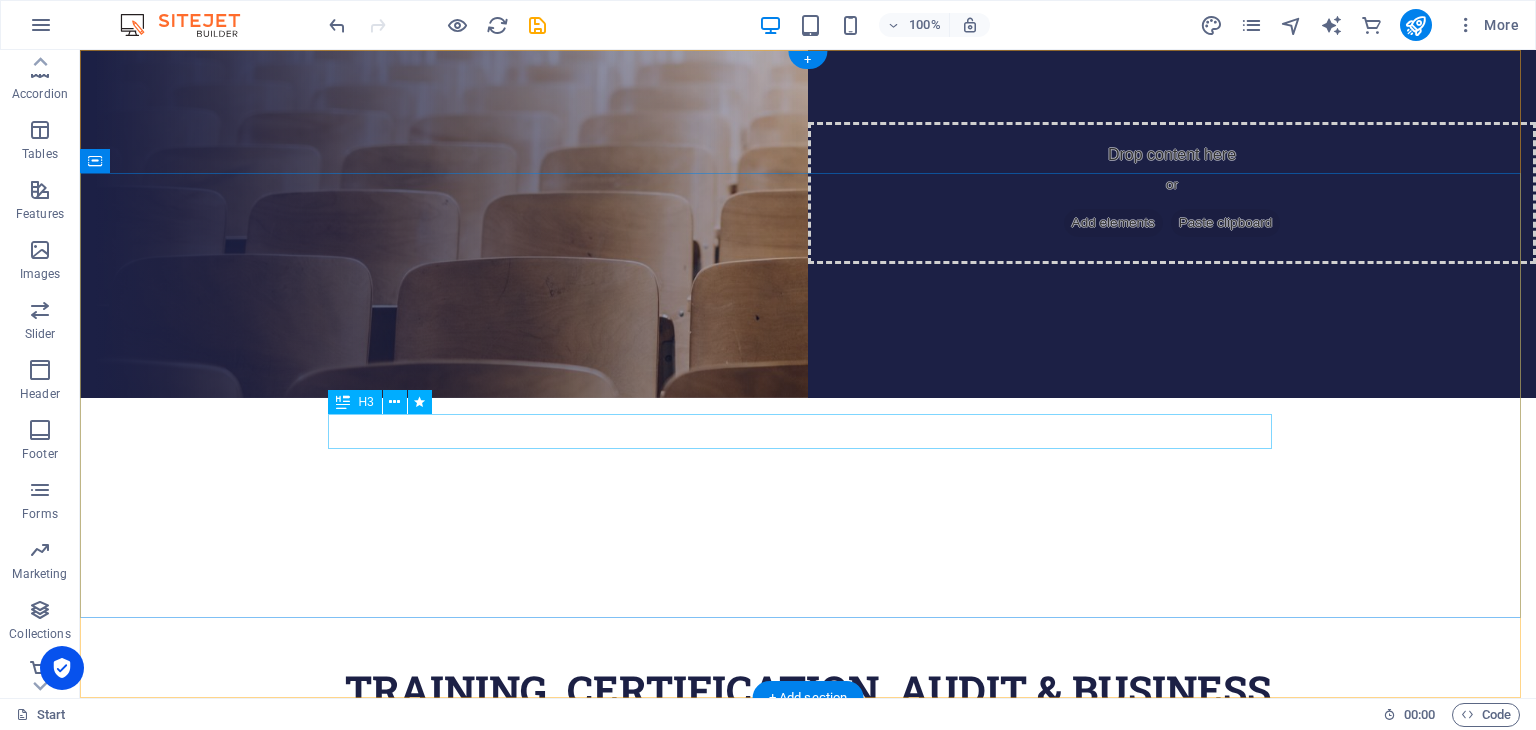 scroll, scrollTop: 0, scrollLeft: 0, axis: both 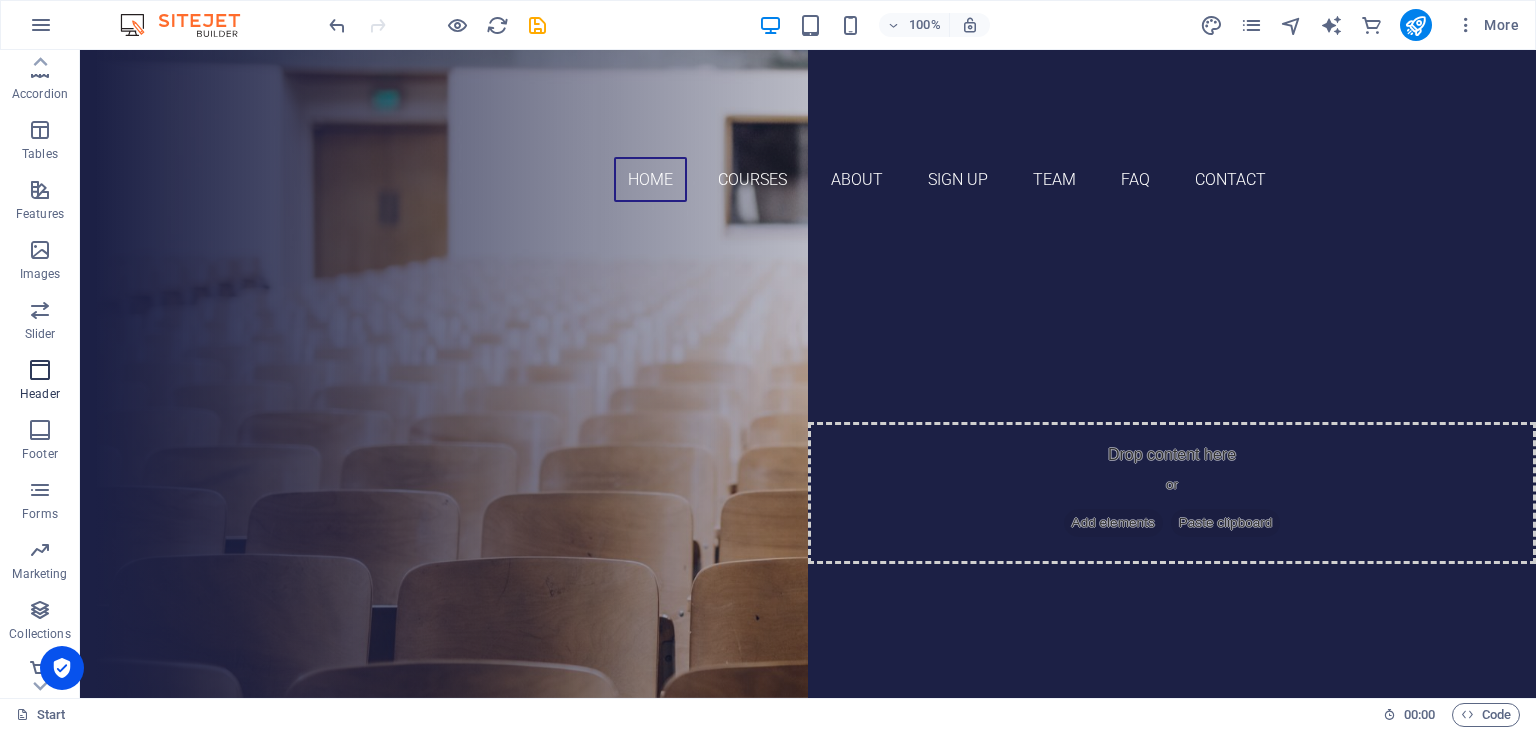 click at bounding box center [40, 370] 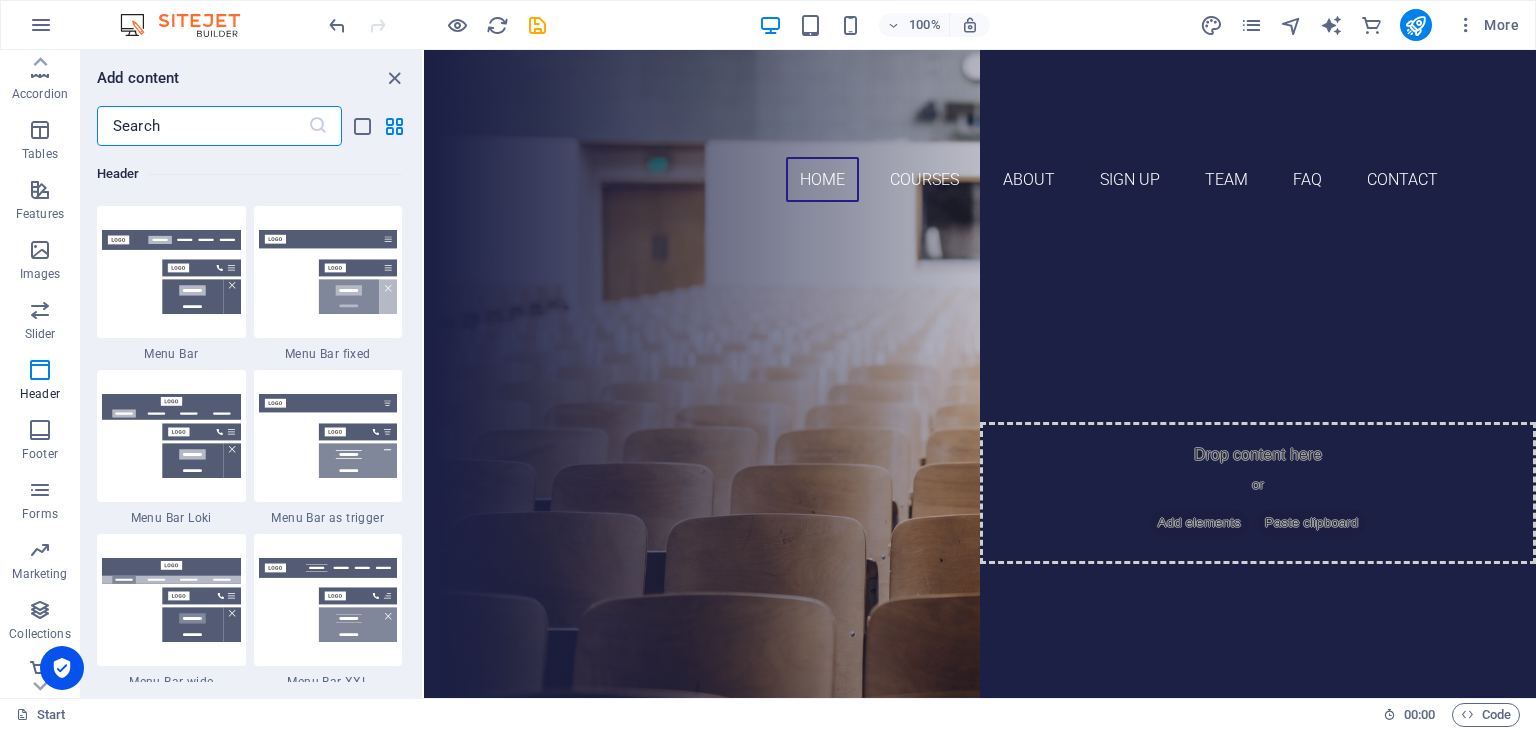 scroll, scrollTop: 11978, scrollLeft: 0, axis: vertical 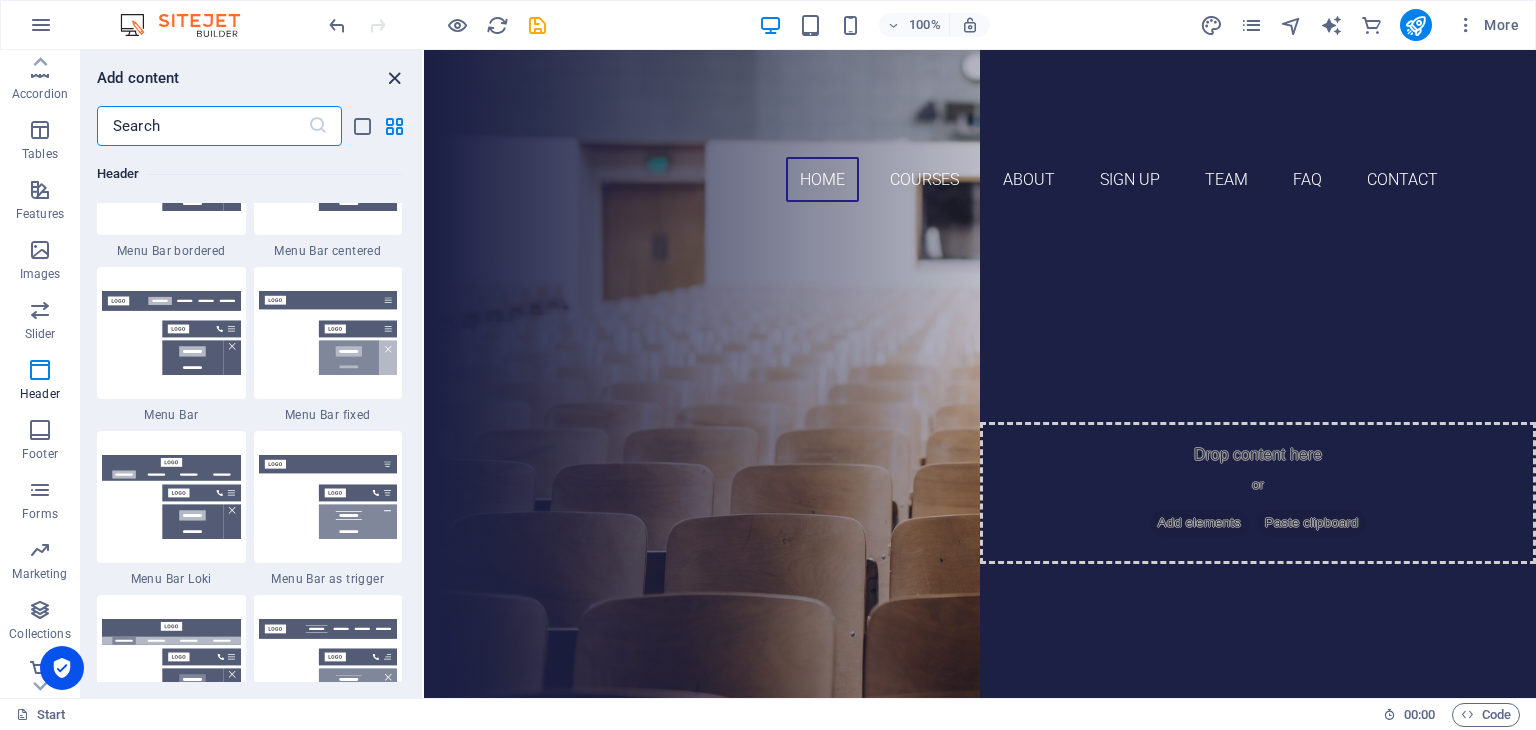 click at bounding box center (394, 78) 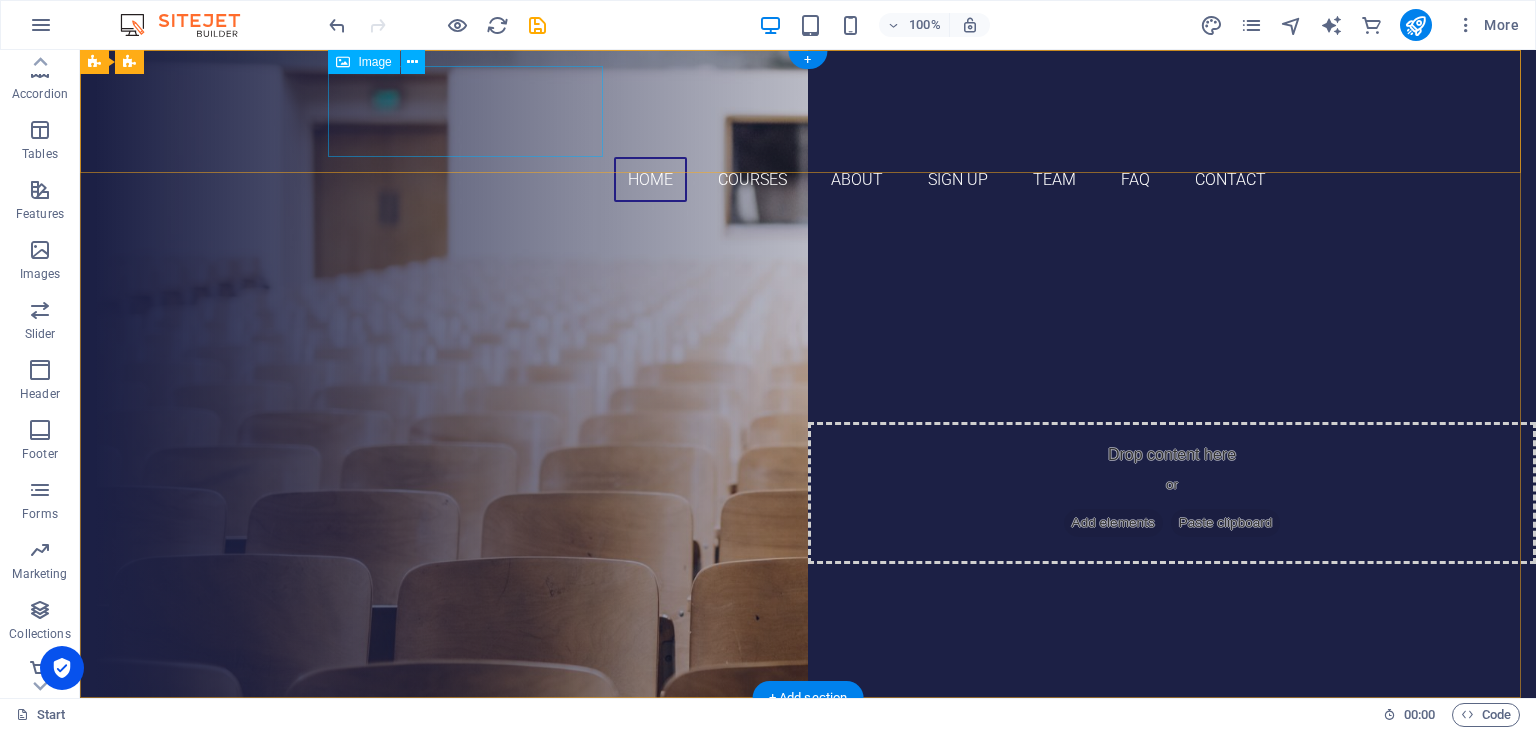 click on "IMPROVERT MANAGEMENT SERVICES" at bounding box center [808, 111] 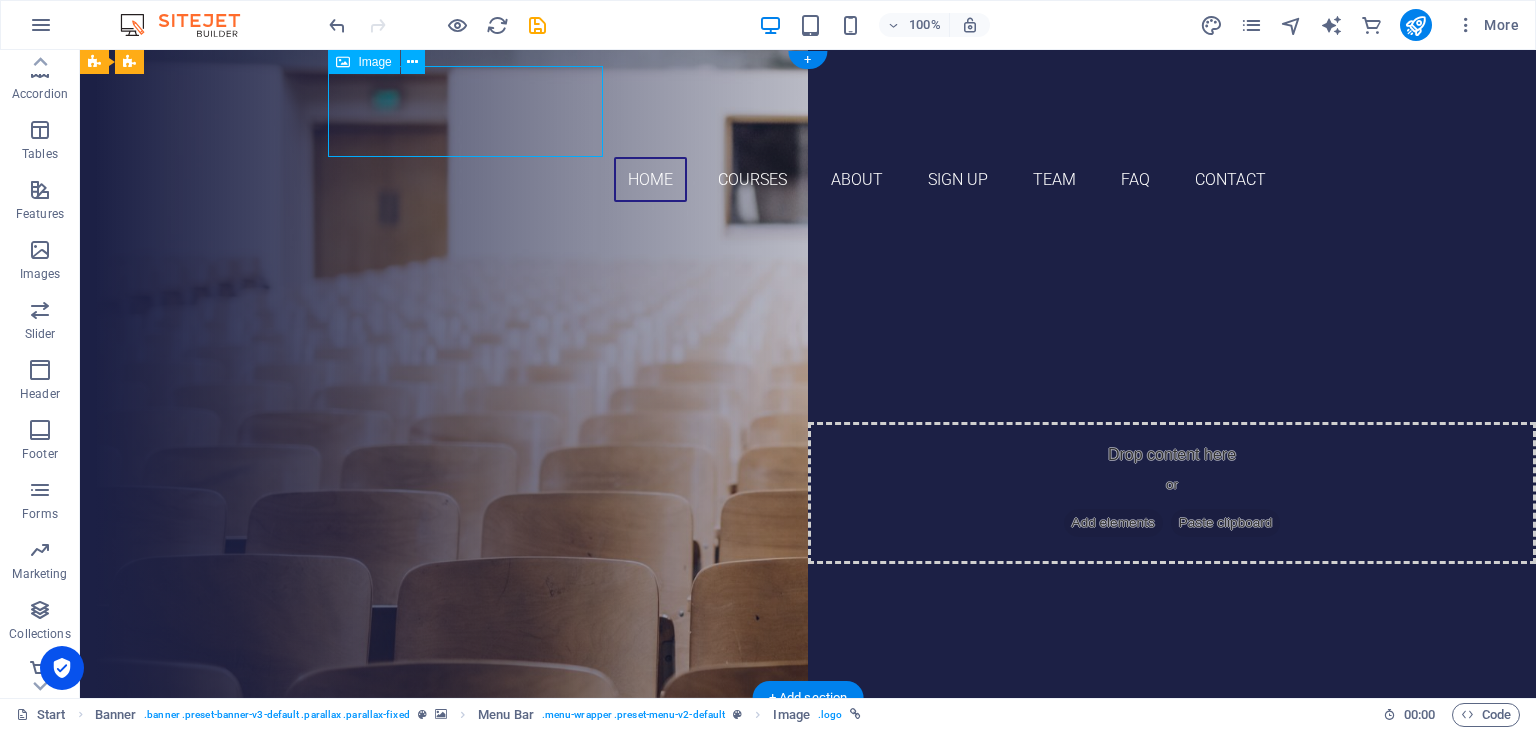click on "IMPROVERT MANAGEMENT SERVICES" at bounding box center [808, 111] 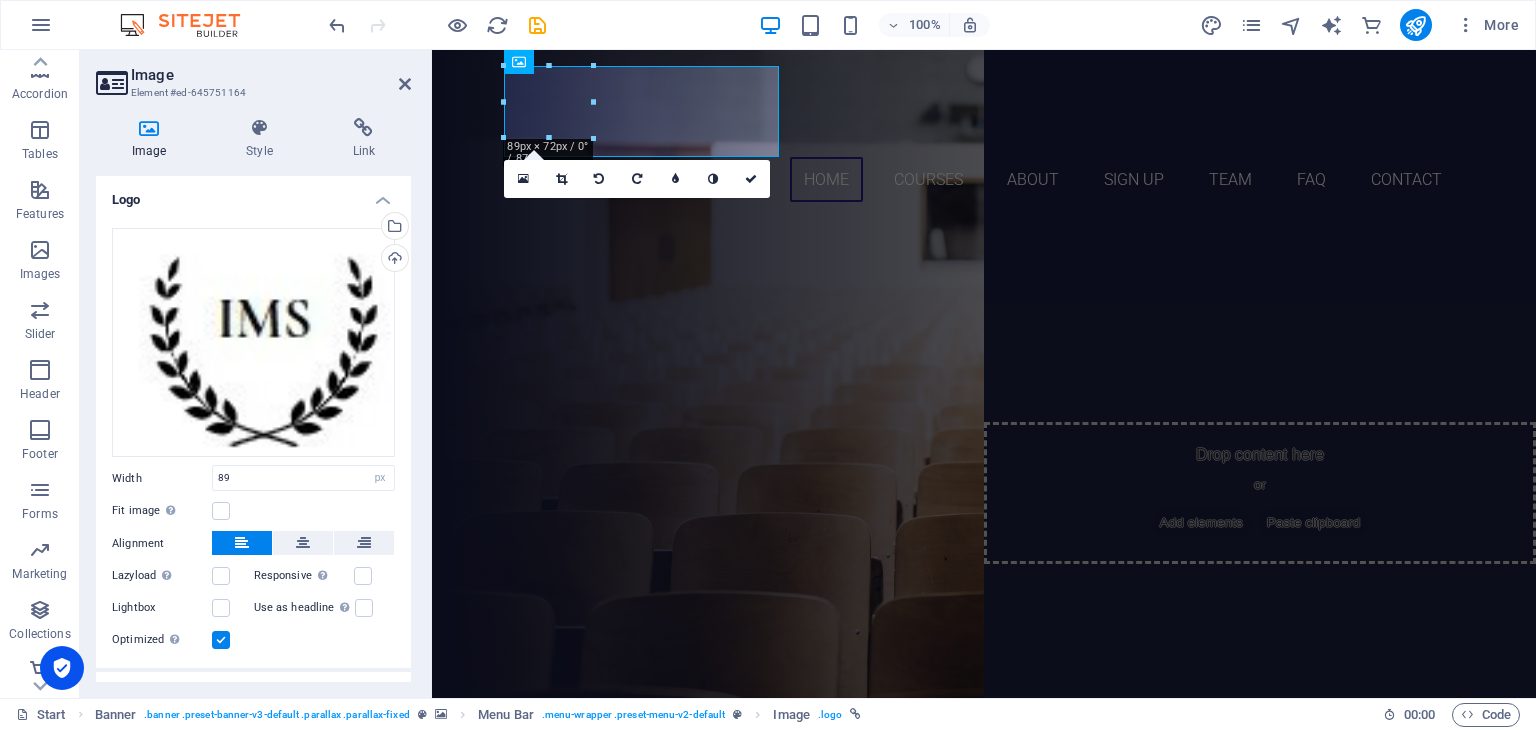 click on "Link" at bounding box center [364, 139] 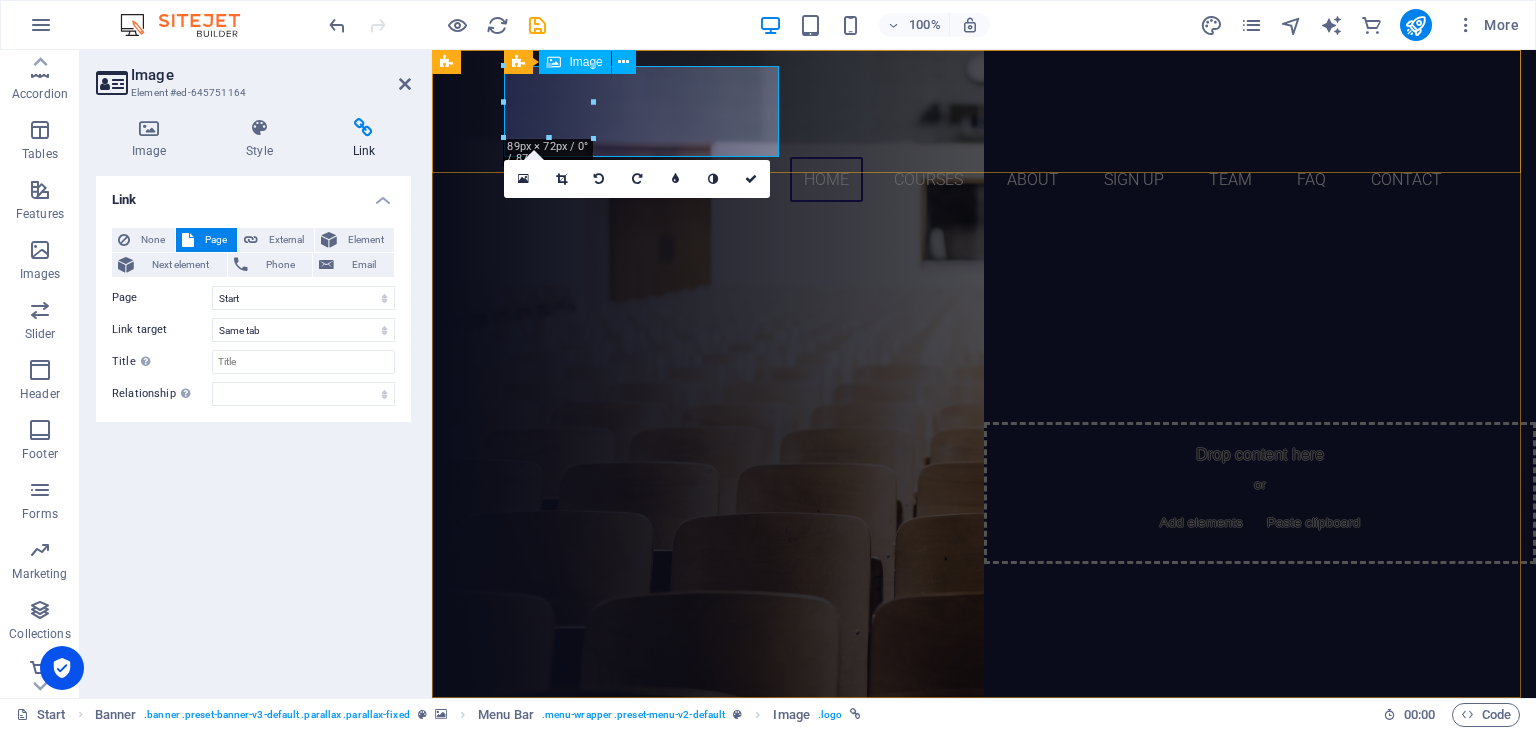 click on "IMPROVERT MANAGEMENT SERVICES" at bounding box center (984, 111) 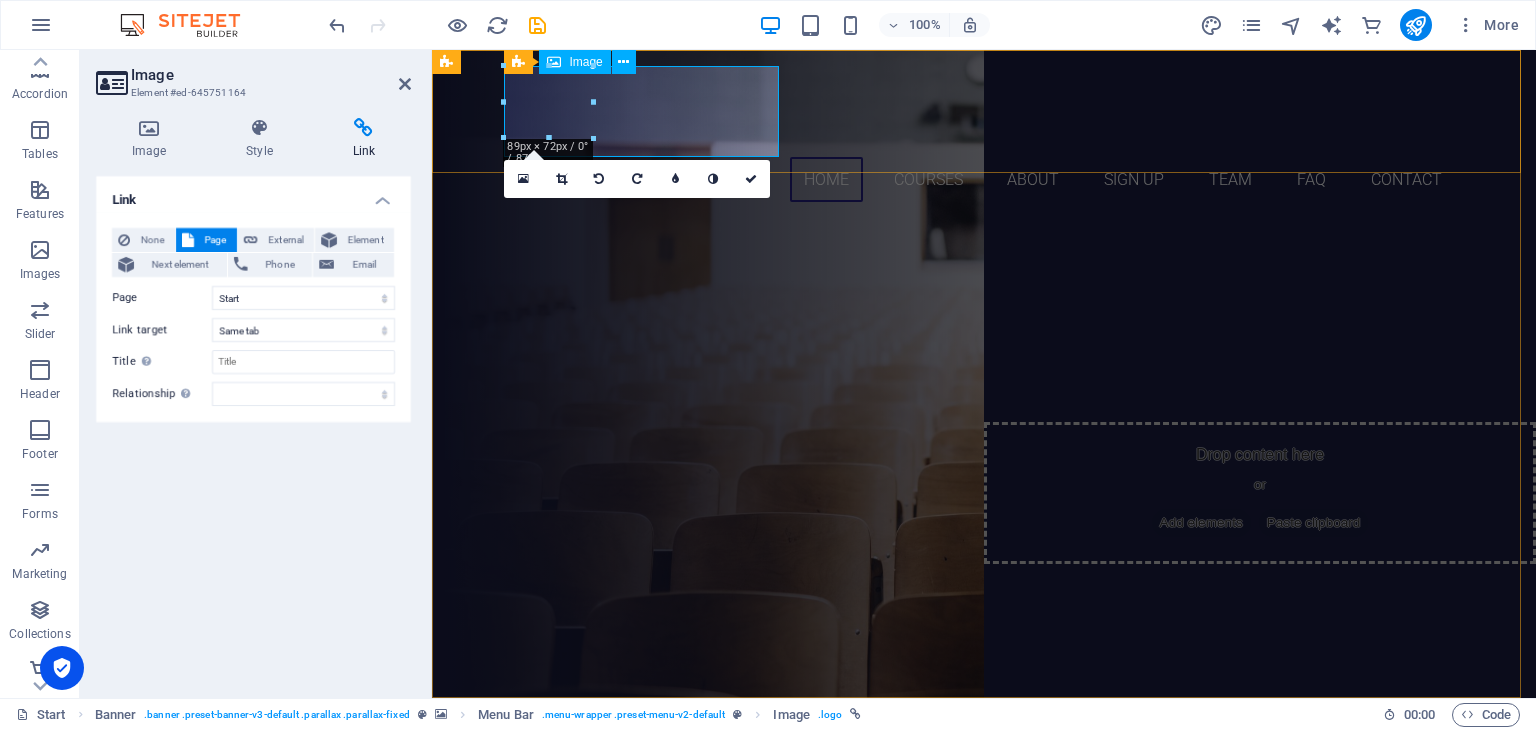 click on "IMPROVERT MANAGEMENT SERVICES" at bounding box center (984, 111) 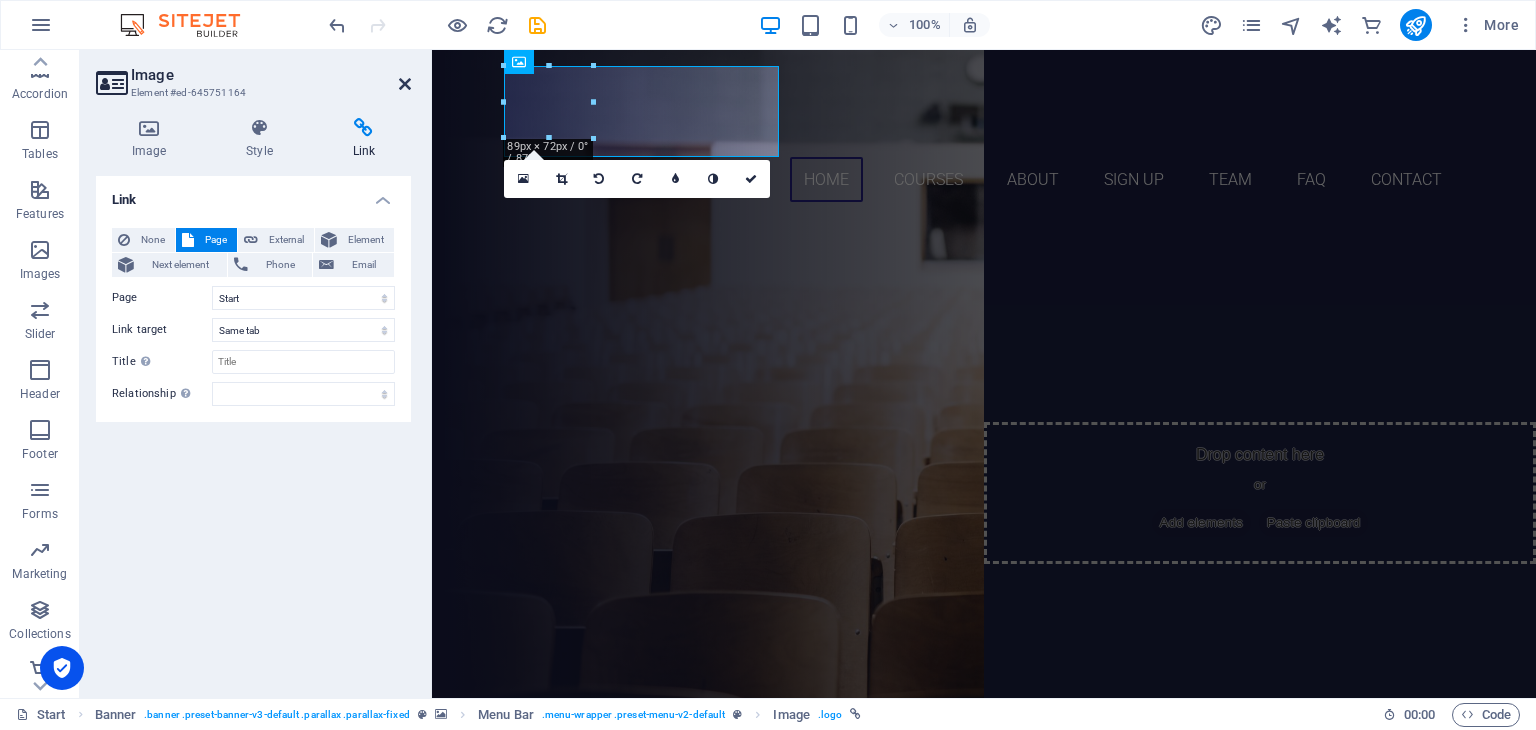 click at bounding box center [405, 84] 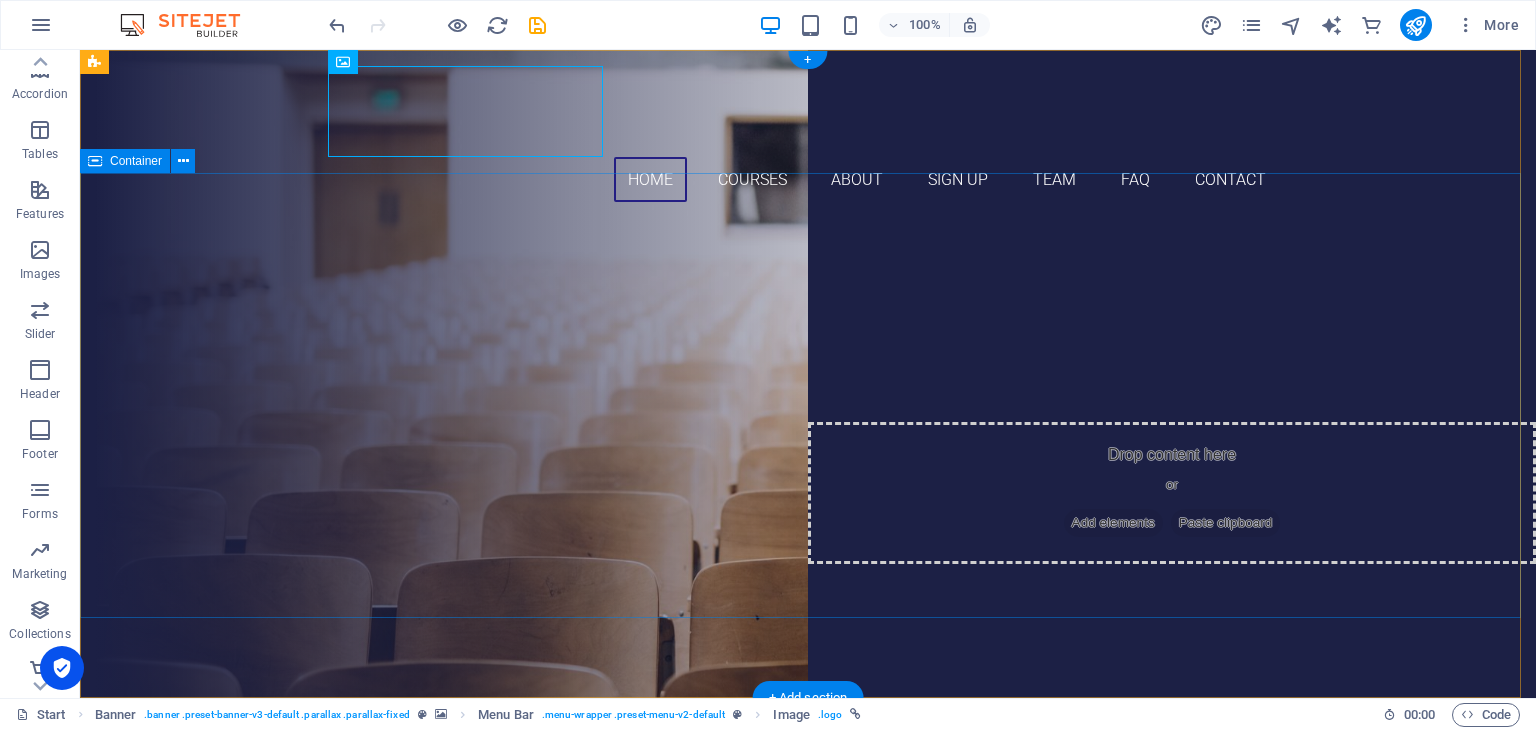 click on "IMPROVERT MANAGEMENT SERVICES ​ "Join Improvert and embark on a transformative learning journey with top-notch instructors. Gain expert guidance, elevate your skills, and unlock your full potential with an unparalleled learning experience!" VIEW featured courses Our Courses Sign up now" at bounding box center (808, 463) 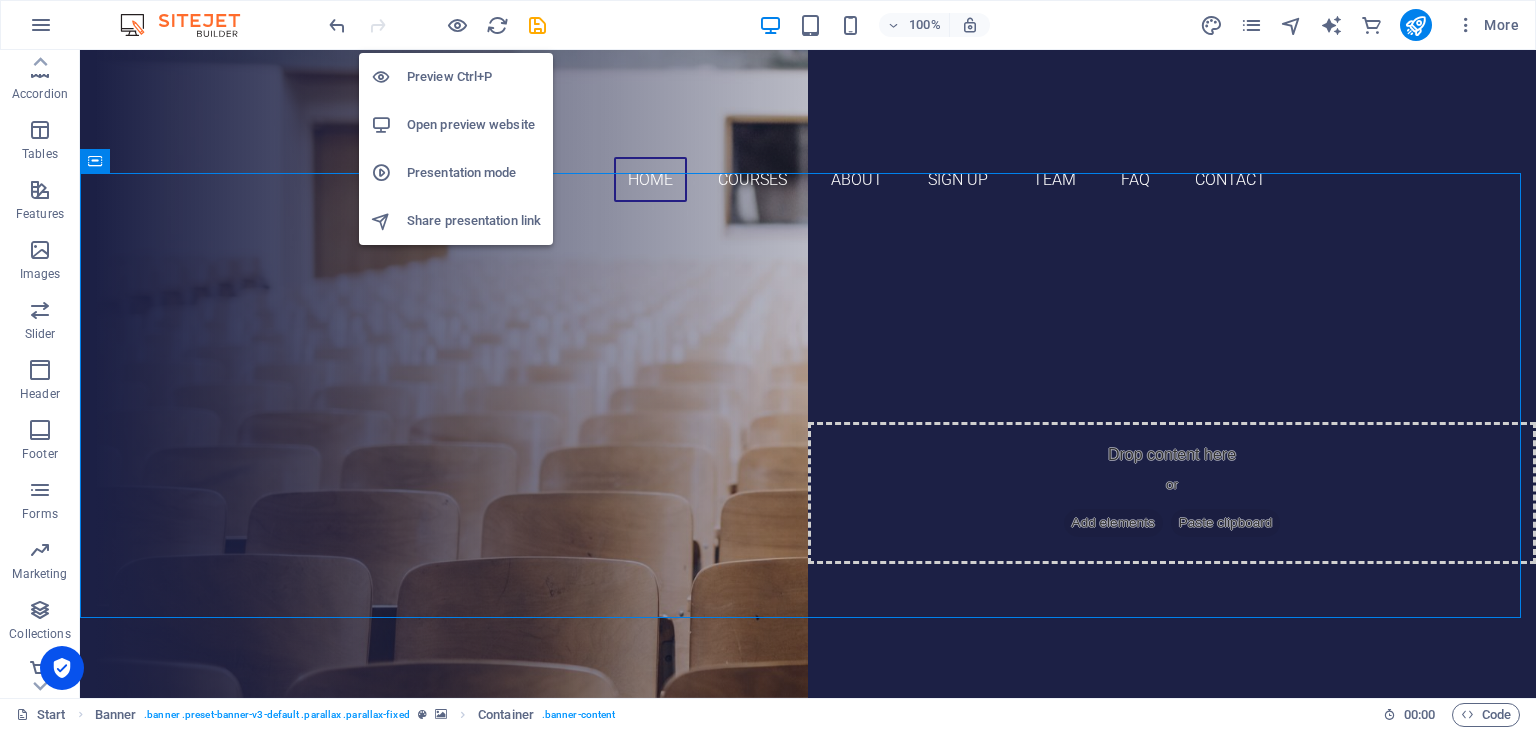 drag, startPoint x: 436, startPoint y: 79, endPoint x: 772, endPoint y: 155, distance: 344.48804 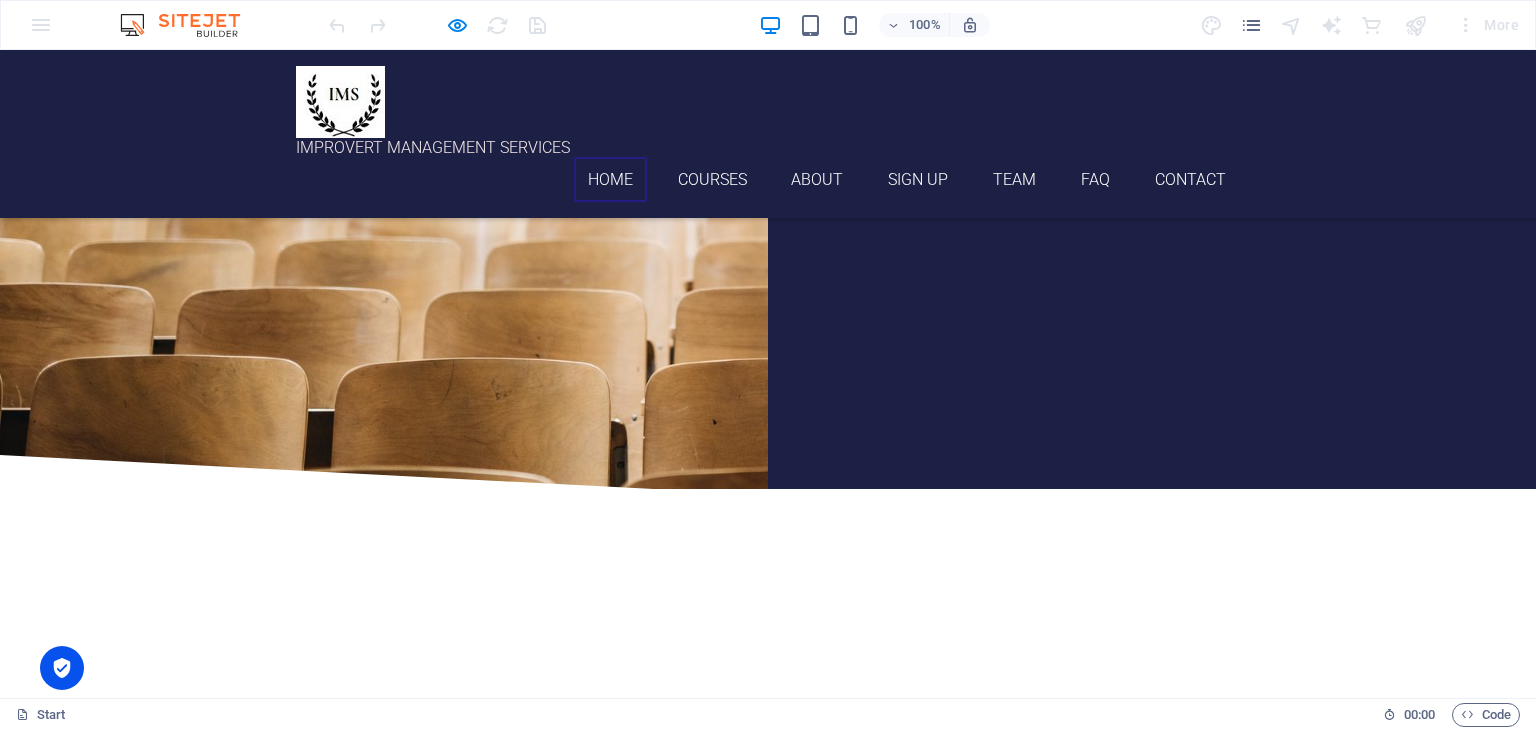 scroll, scrollTop: 0, scrollLeft: 0, axis: both 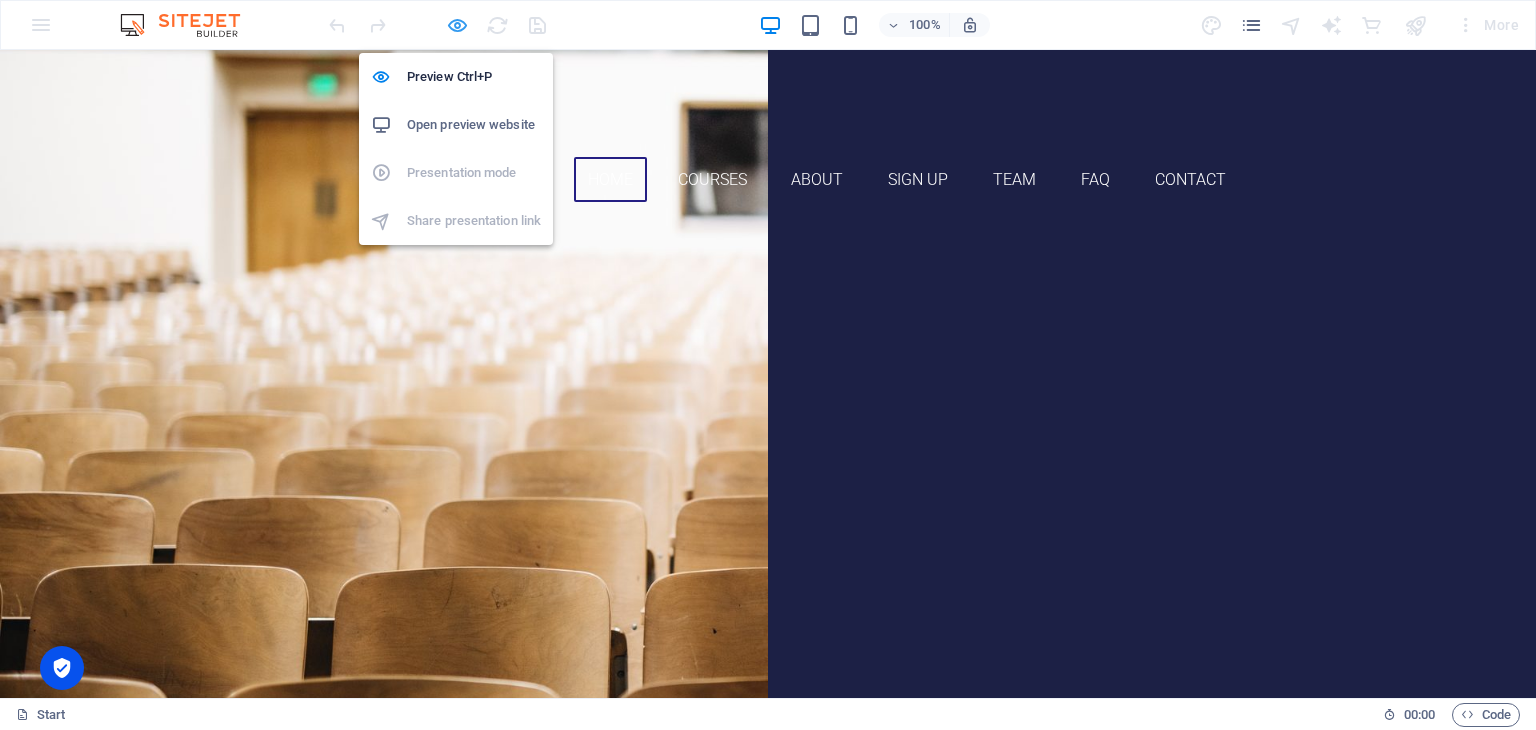 click at bounding box center [457, 25] 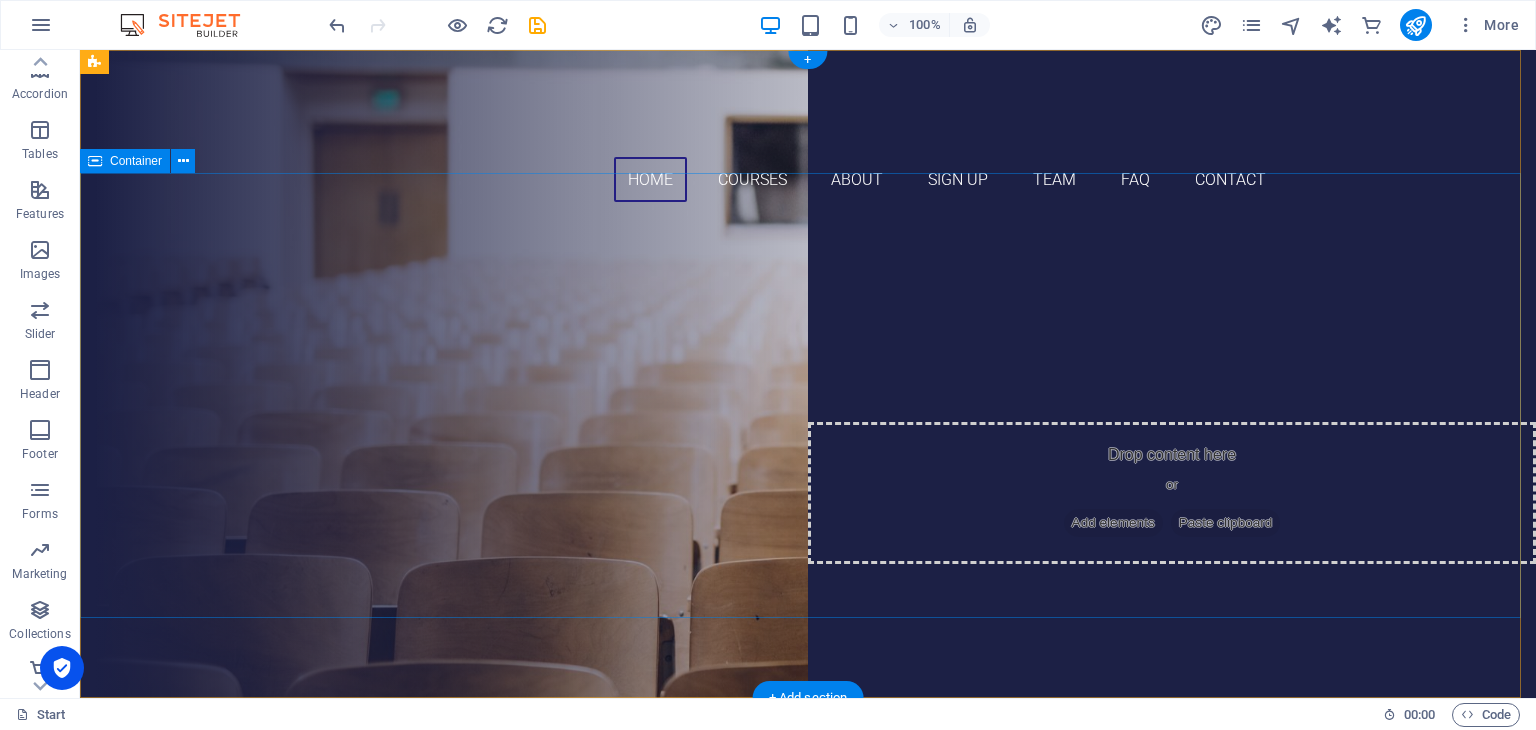 click on "IMPROVERT MANAGEMENT SERVICES ​ "Join Improvert and embark on a transformative learning journey with top-notch instructors. Gain expert guidance, elevate your skills, and unlock your full potential with an unparalleled learning experience!" VIEW featured courses Our Courses Sign up now" at bounding box center (808, 463) 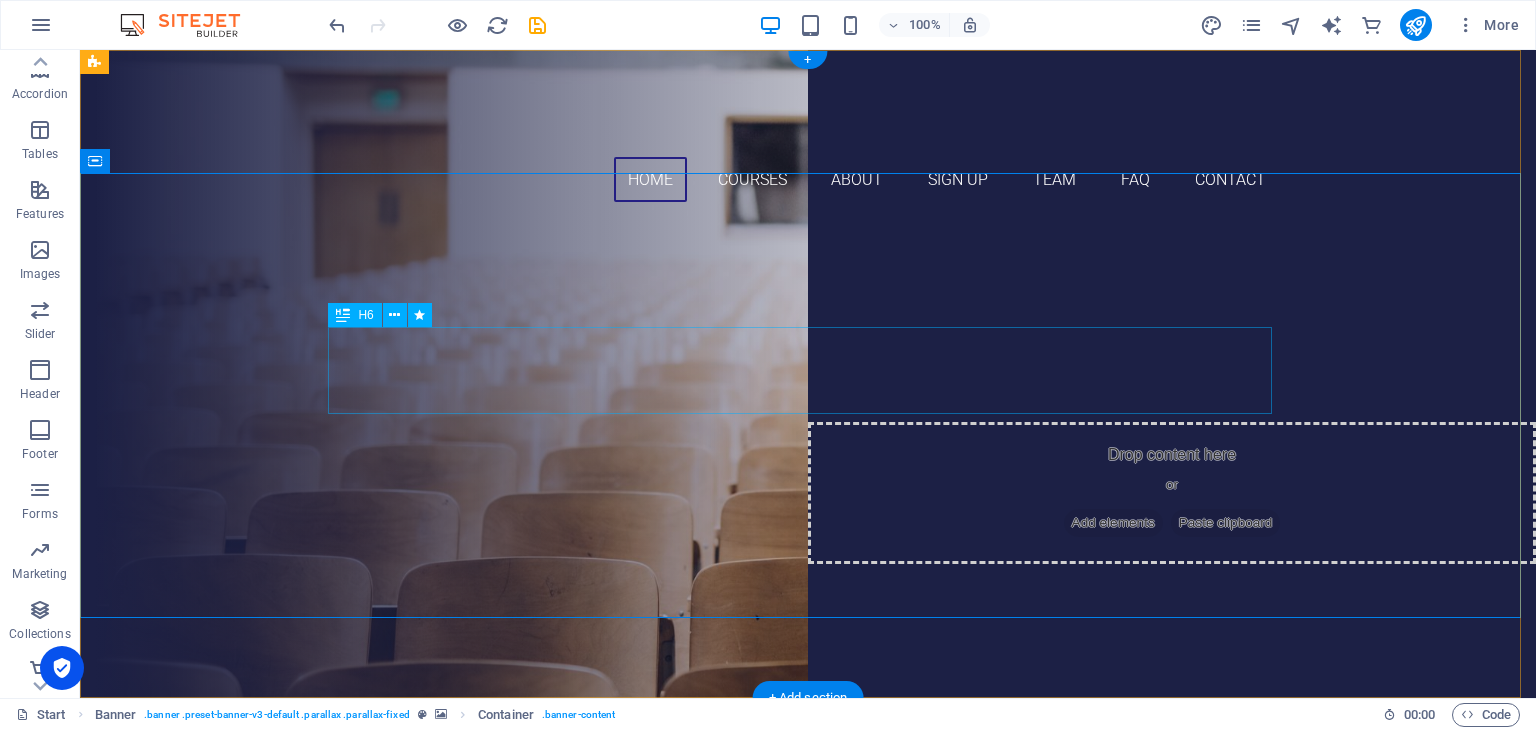 click on "​ "Join Improvert and embark on a transformative learning journey with top-notch instructors. Gain expert guidance, elevate your skills, and unlock your full potential with an unparalleled learning experience!"" at bounding box center [808, 407] 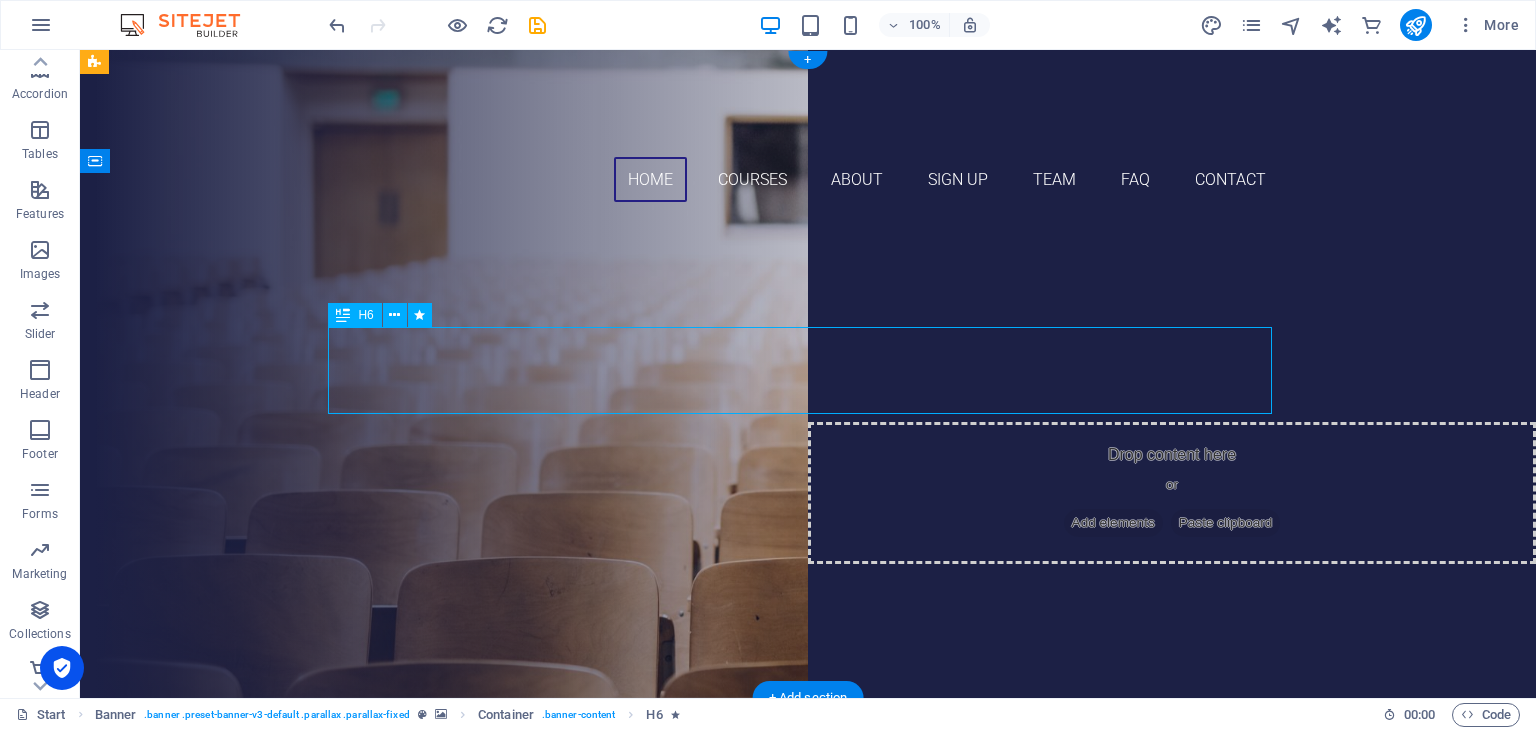 click on "​ "Join Improvert and embark on a transformative learning journey with top-notch instructors. Gain expert guidance, elevate your skills, and unlock your full potential with an unparalleled learning experience!"" at bounding box center [808, 407] 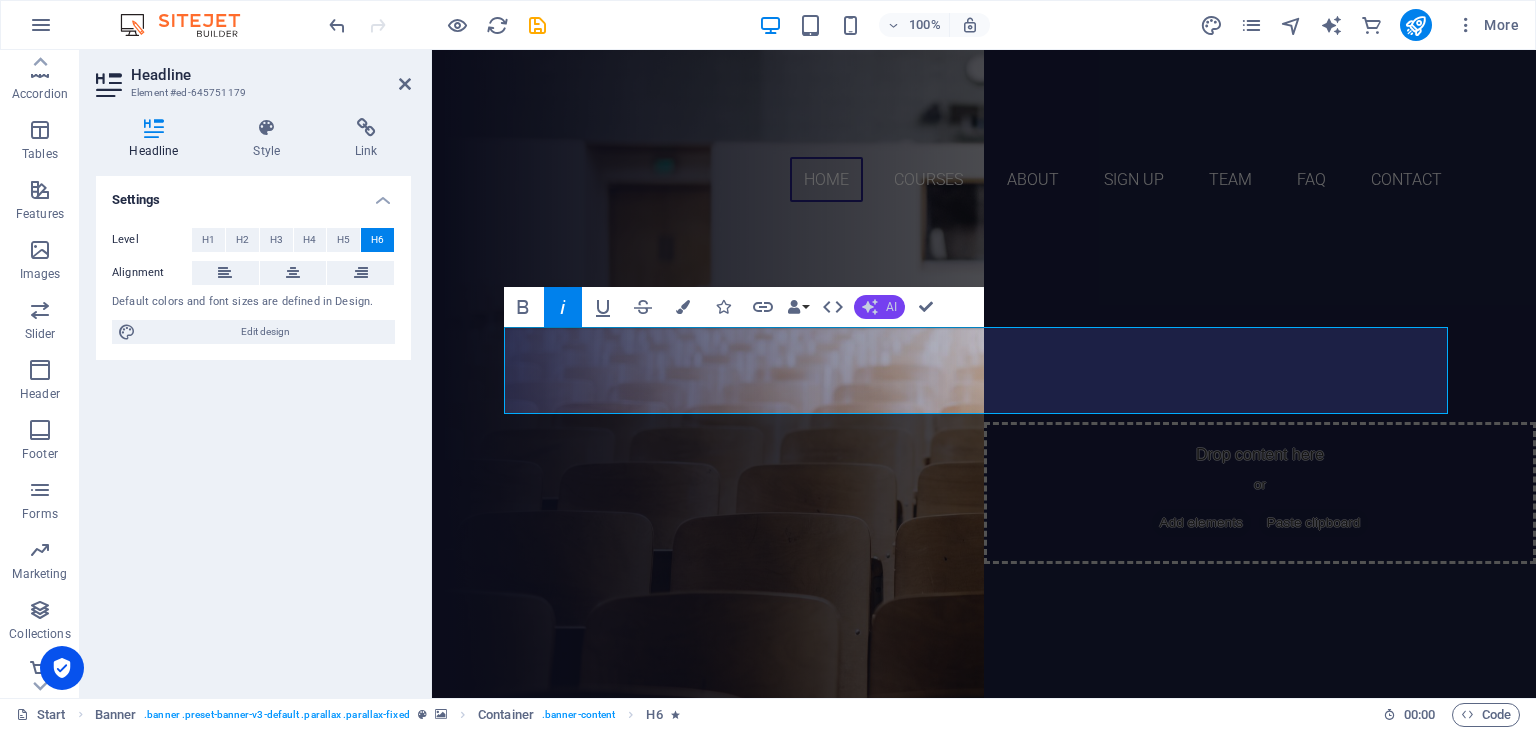 click on "AI" at bounding box center [879, 307] 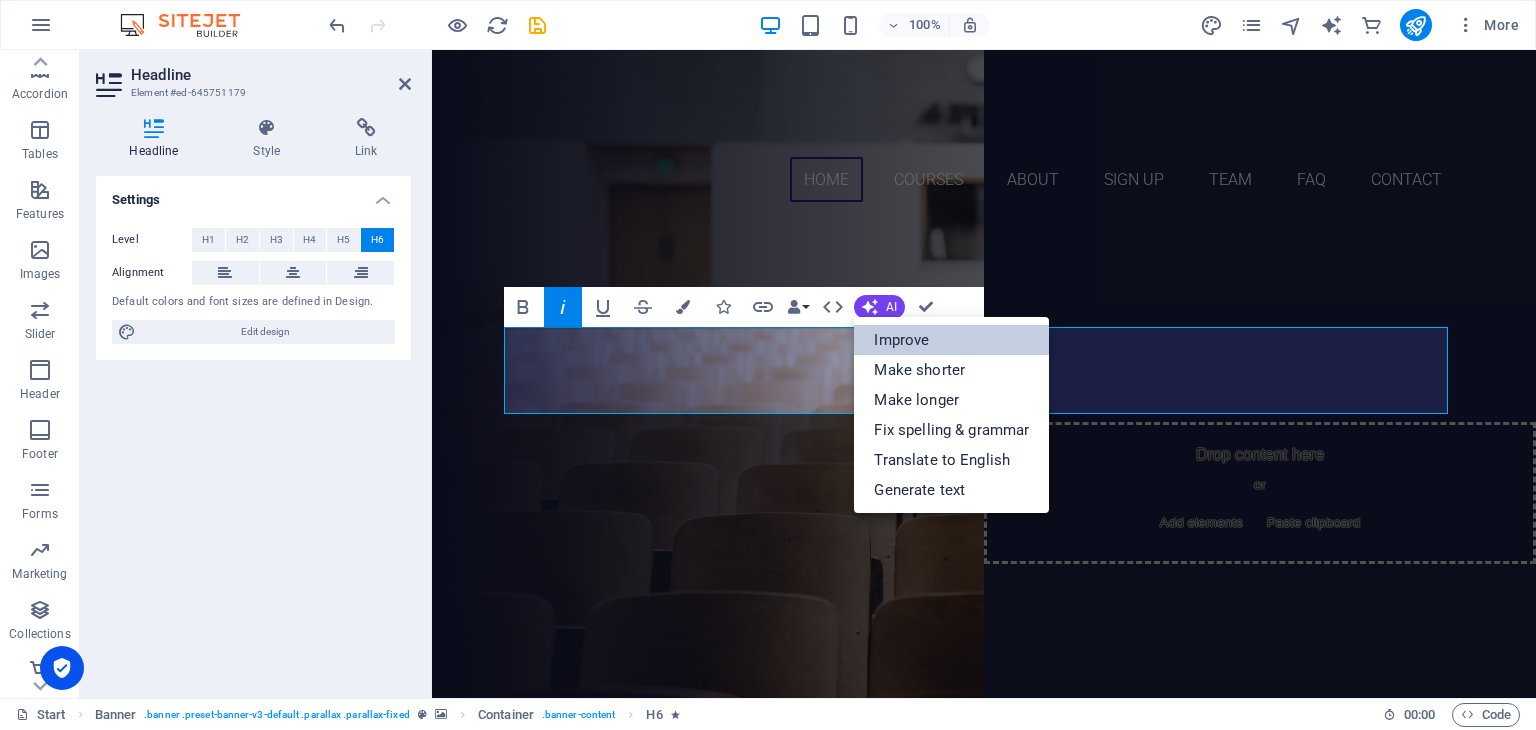 click on "Improve" at bounding box center [951, 340] 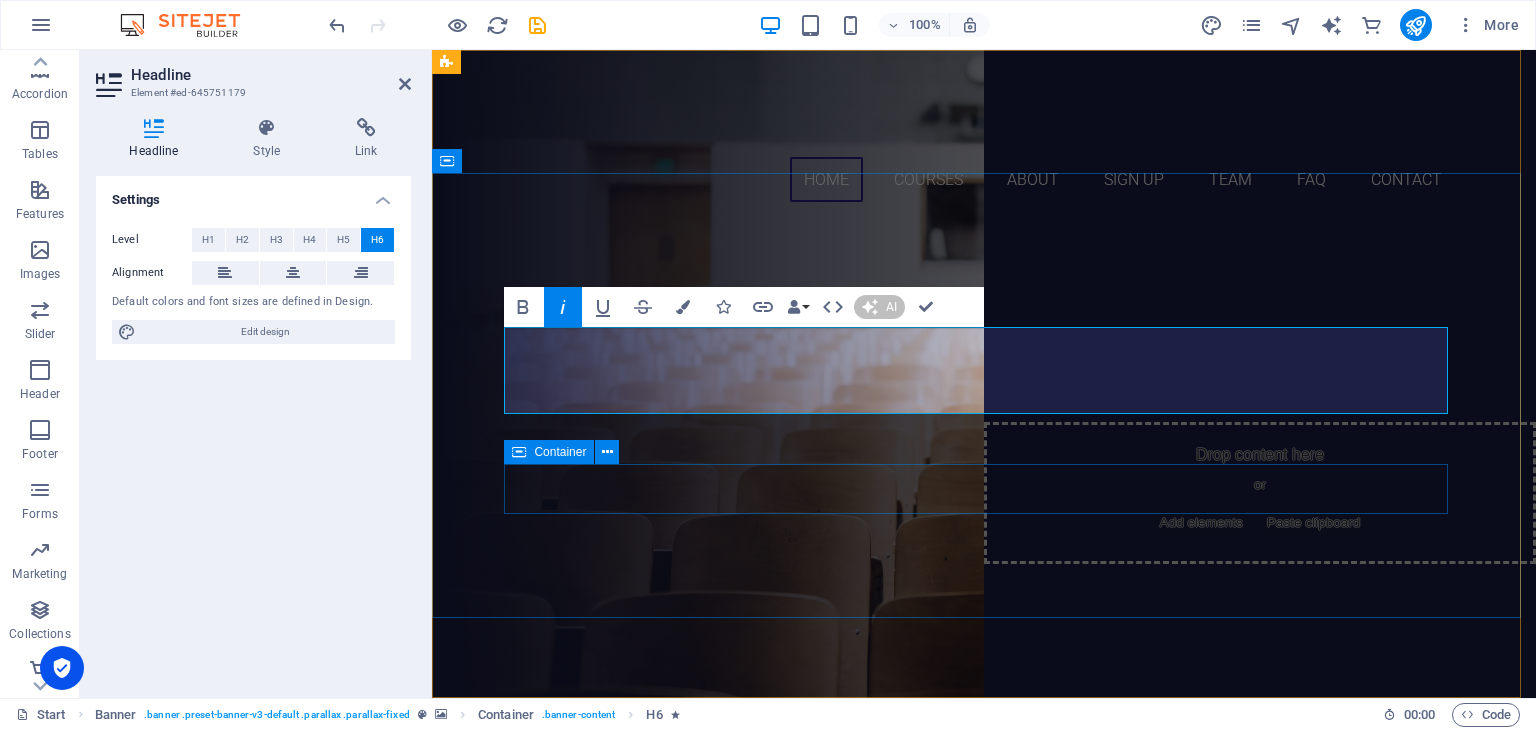 type 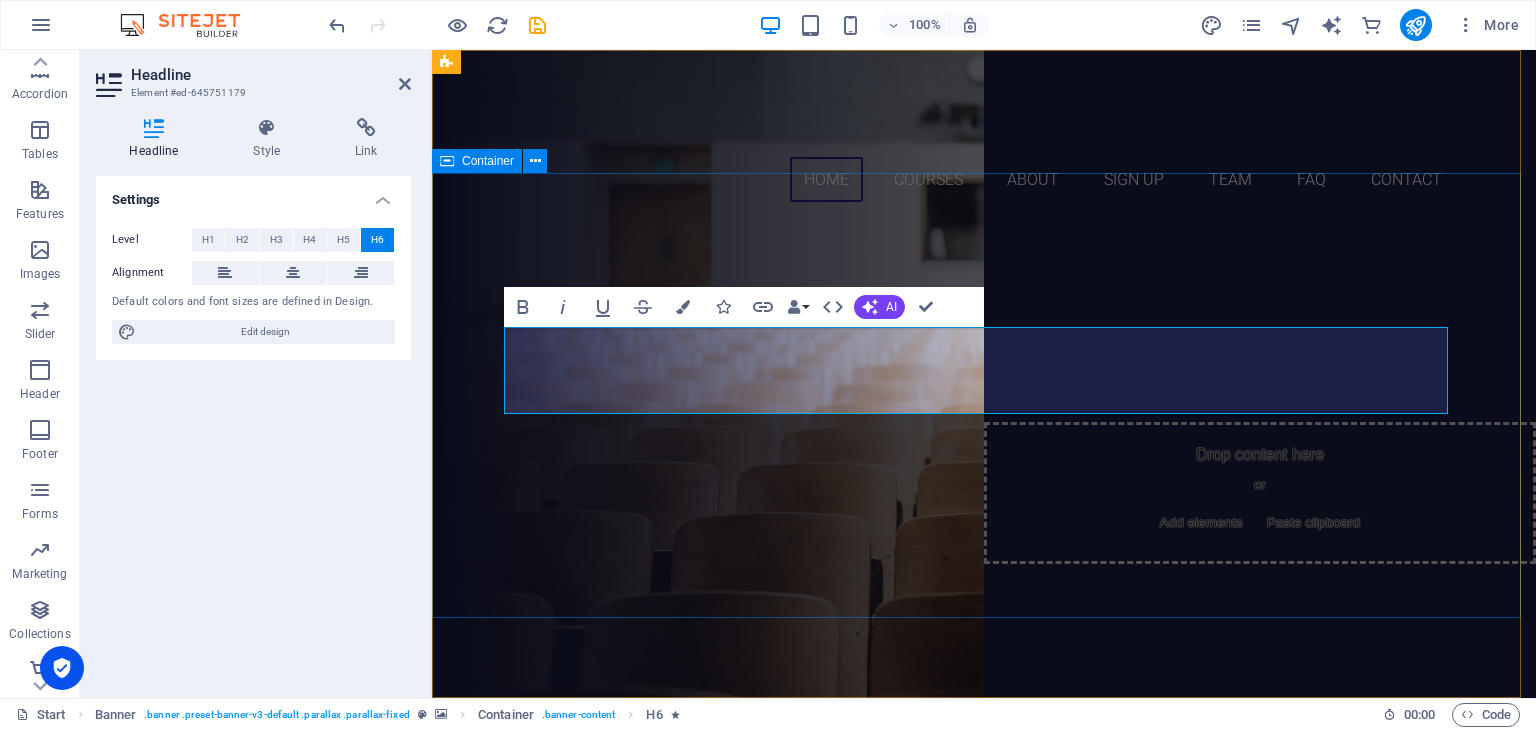 click on "IMPROVERT MANAGEMENT SERVICES ​ "Join Improvert and embark on a transformative learning journey alongside exceptional instructors. Receive expert guidance, elevate your skills, and unlock your full potential through an unparalleled learning experience!" VIEW featured courses Our Courses Sign up now" at bounding box center (984, 463) 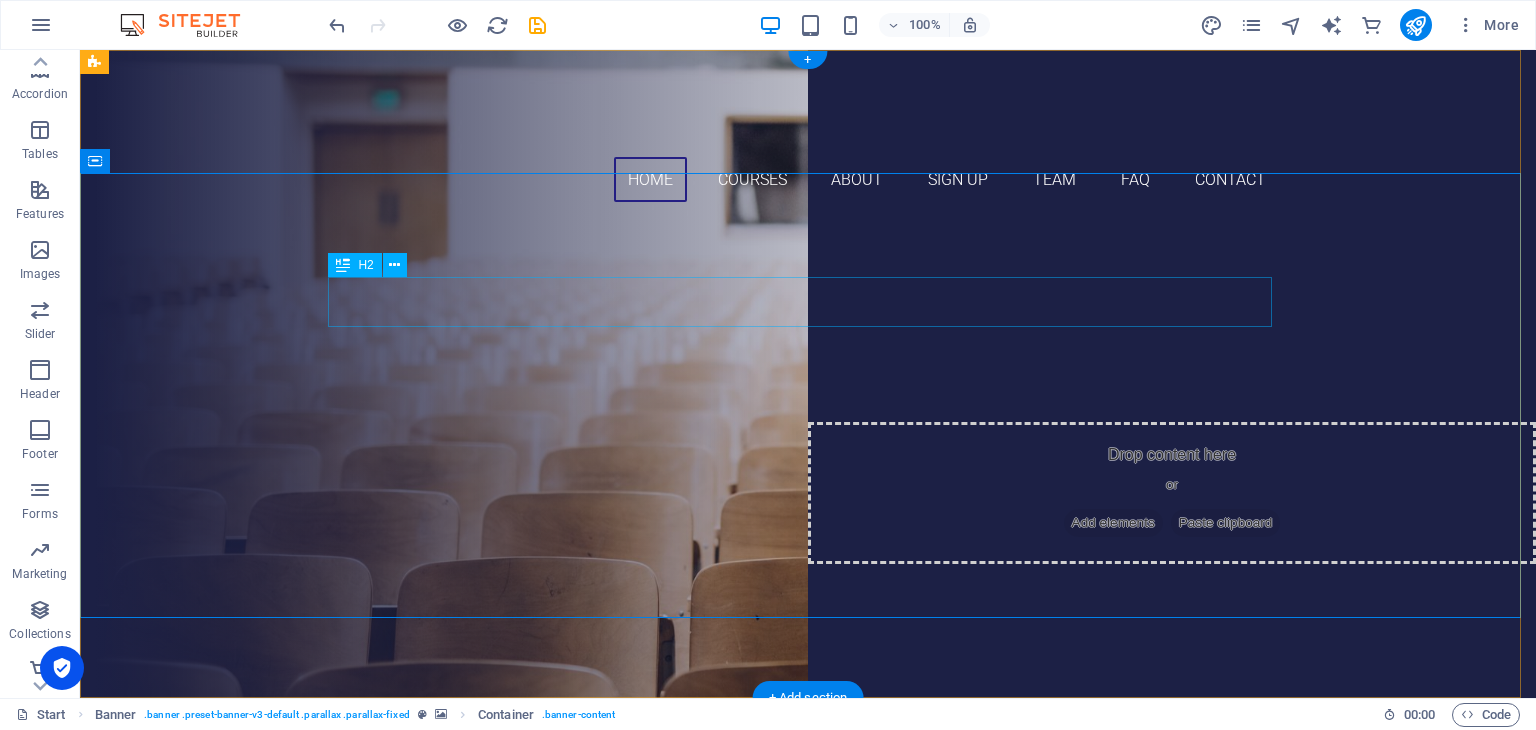click on "IMPROVERT MANAGEMENT SERVICES" at bounding box center [808, 339] 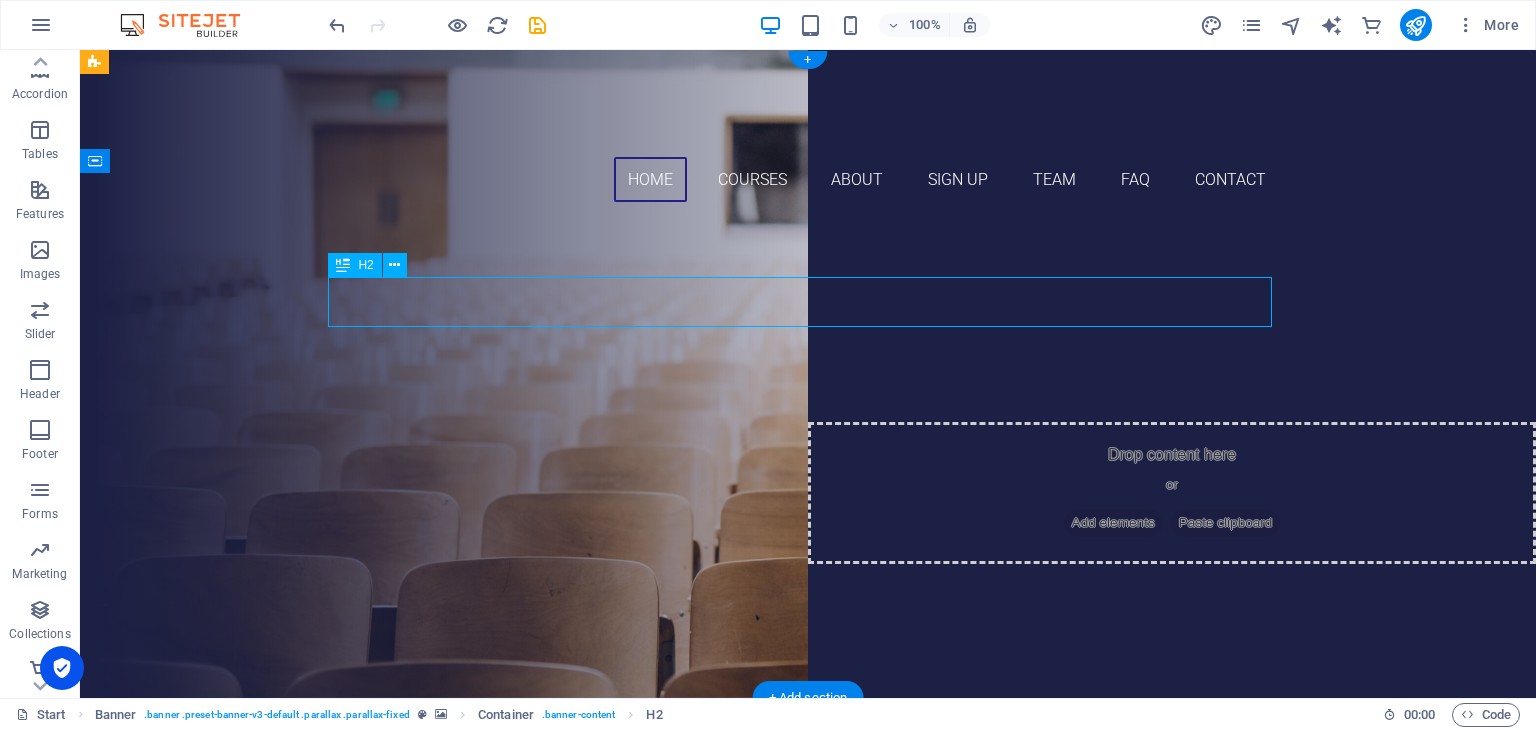 click on "IMPROVERT MANAGEMENT SERVICES" at bounding box center (808, 339) 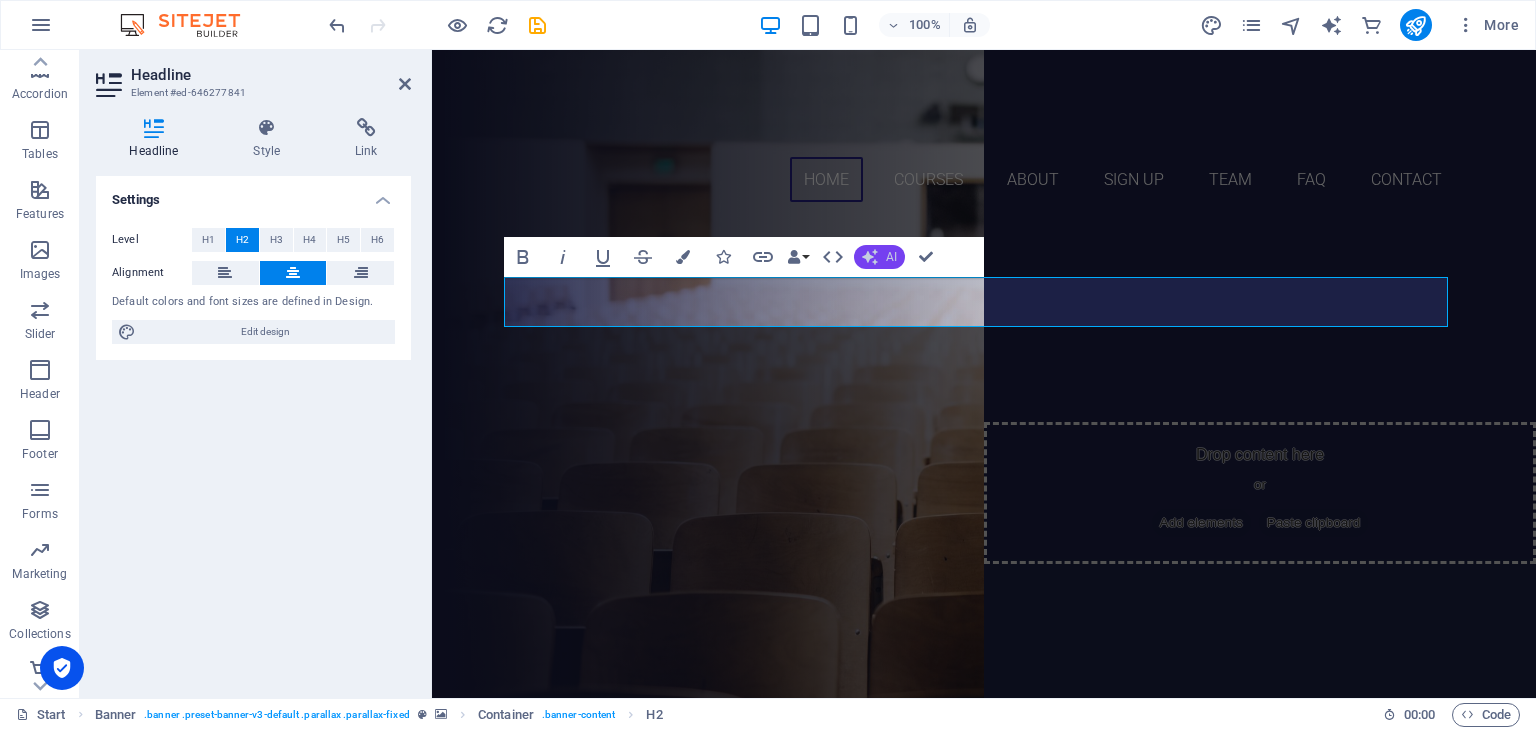 click on "AI" at bounding box center (891, 257) 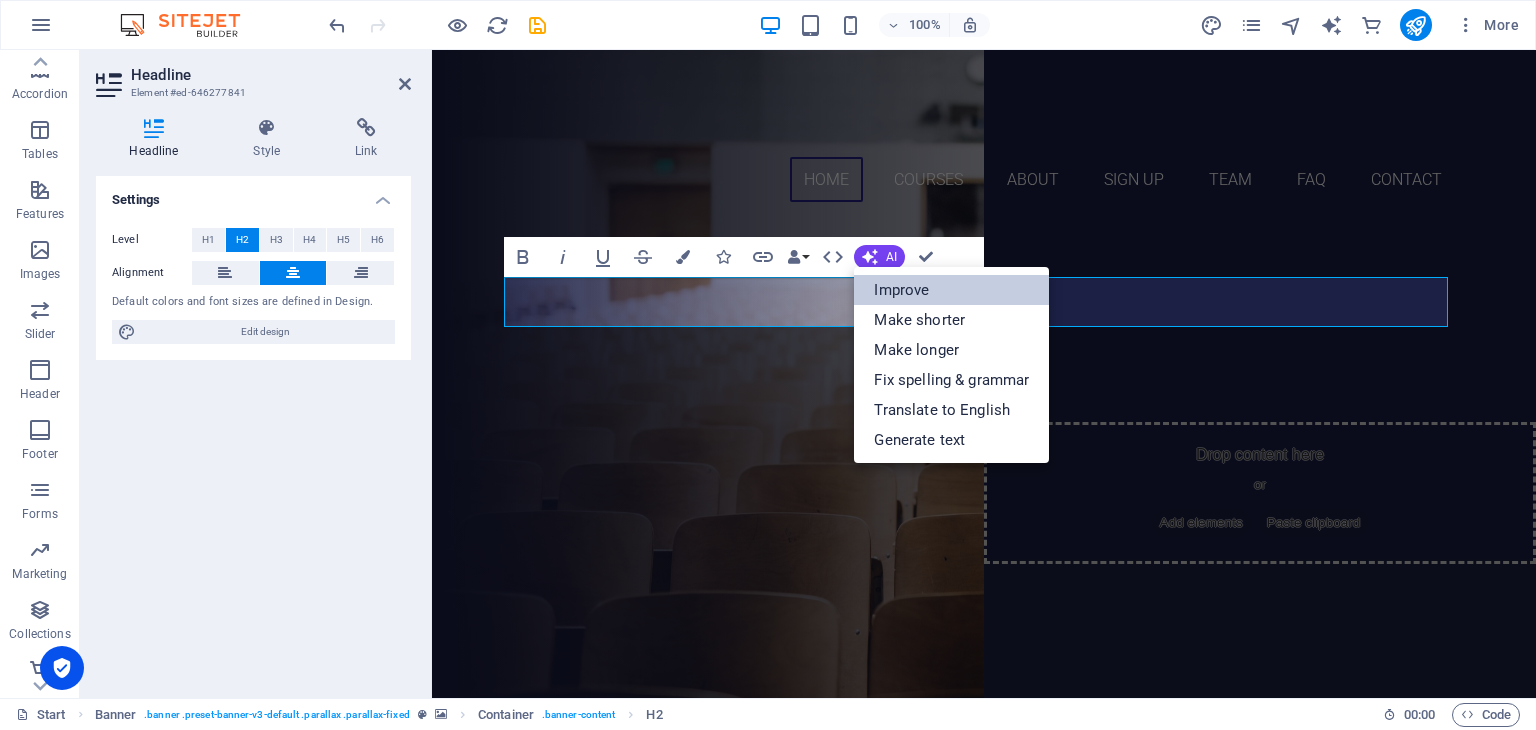 click on "Improve" at bounding box center [951, 290] 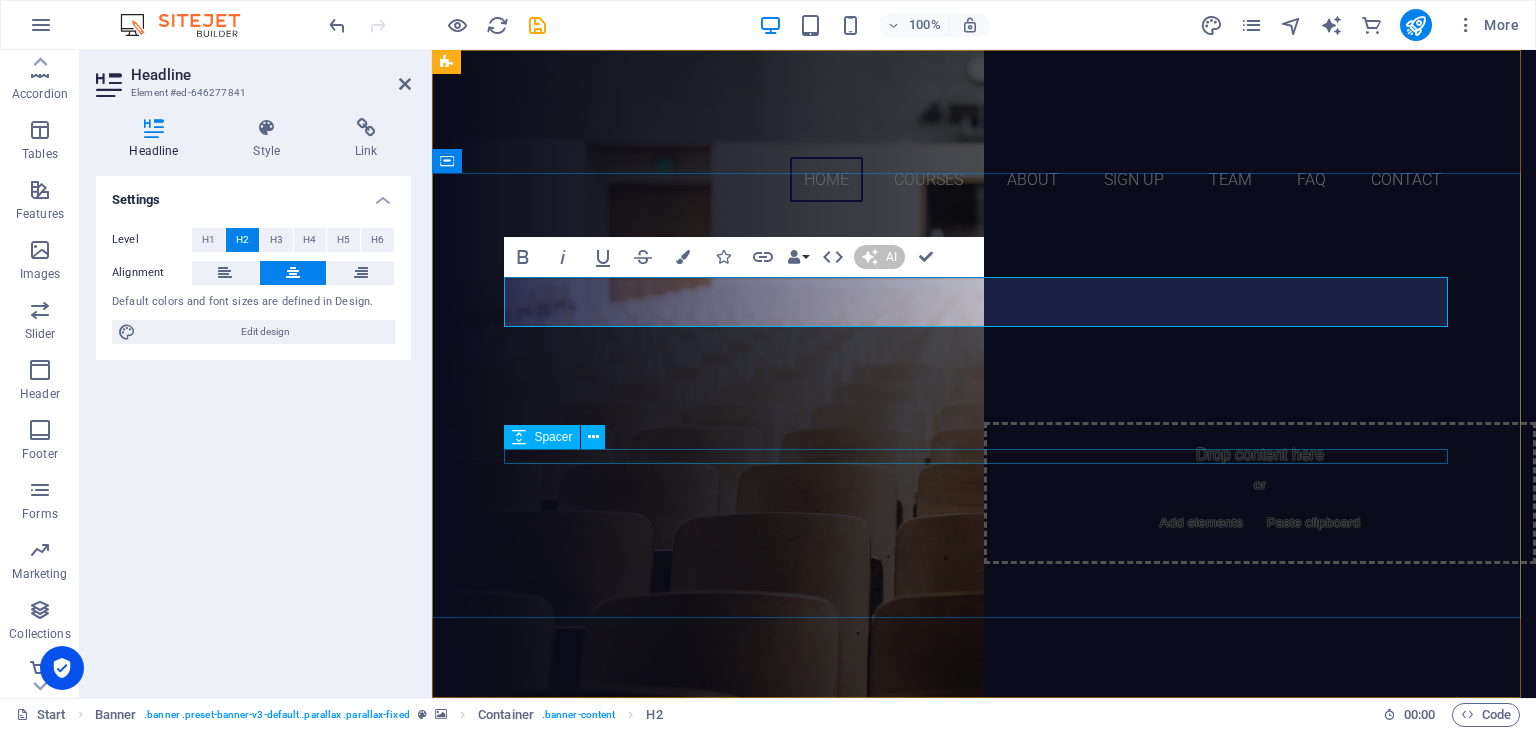 type 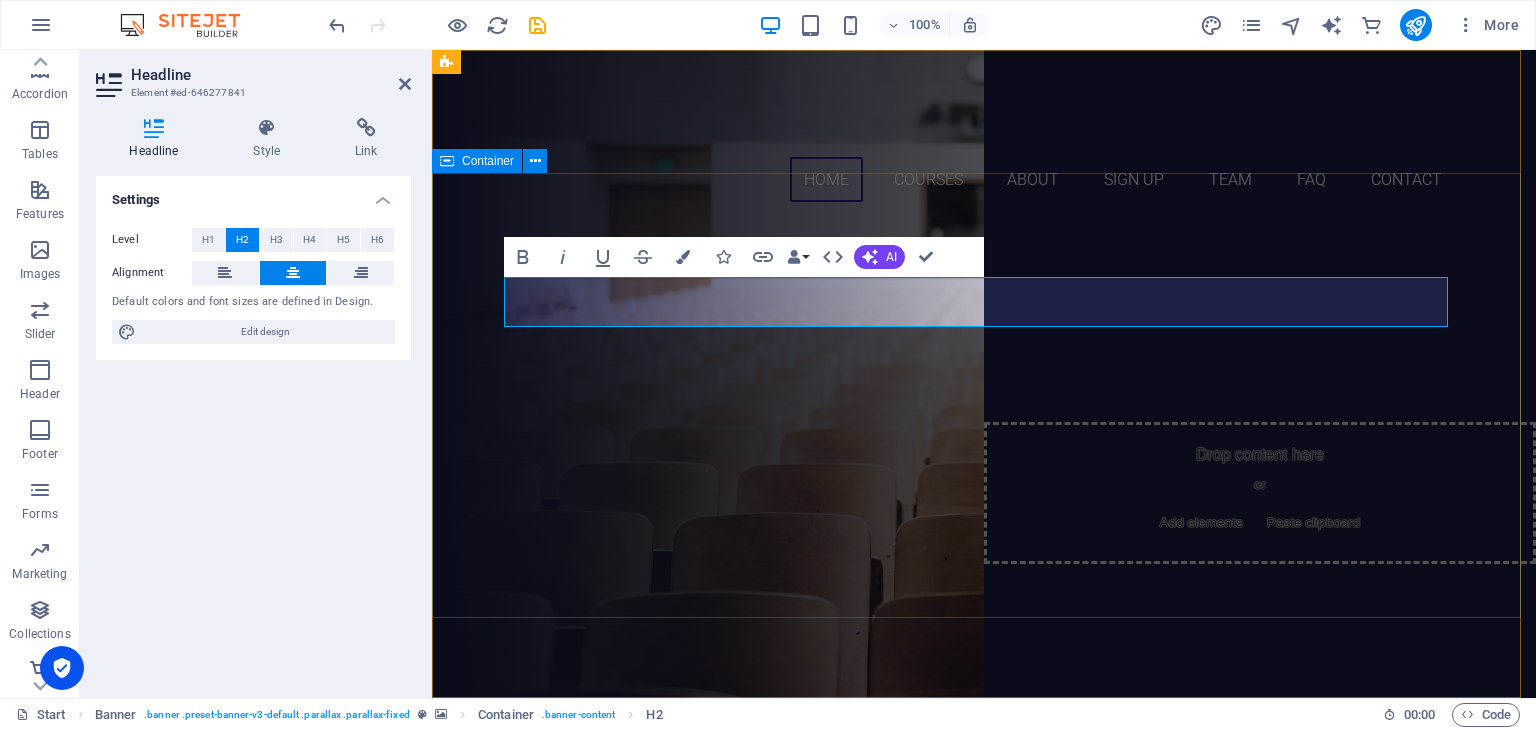 click on "Improvert Management Solutions ​ "Join Improvert and embark on a transformative learning journey alongside exceptional instructors. Receive expert guidance, elevate your skills, and unlock your full potential through an unparalleled learning experience!" VIEW featured courses Our Courses Sign up now" at bounding box center (984, 463) 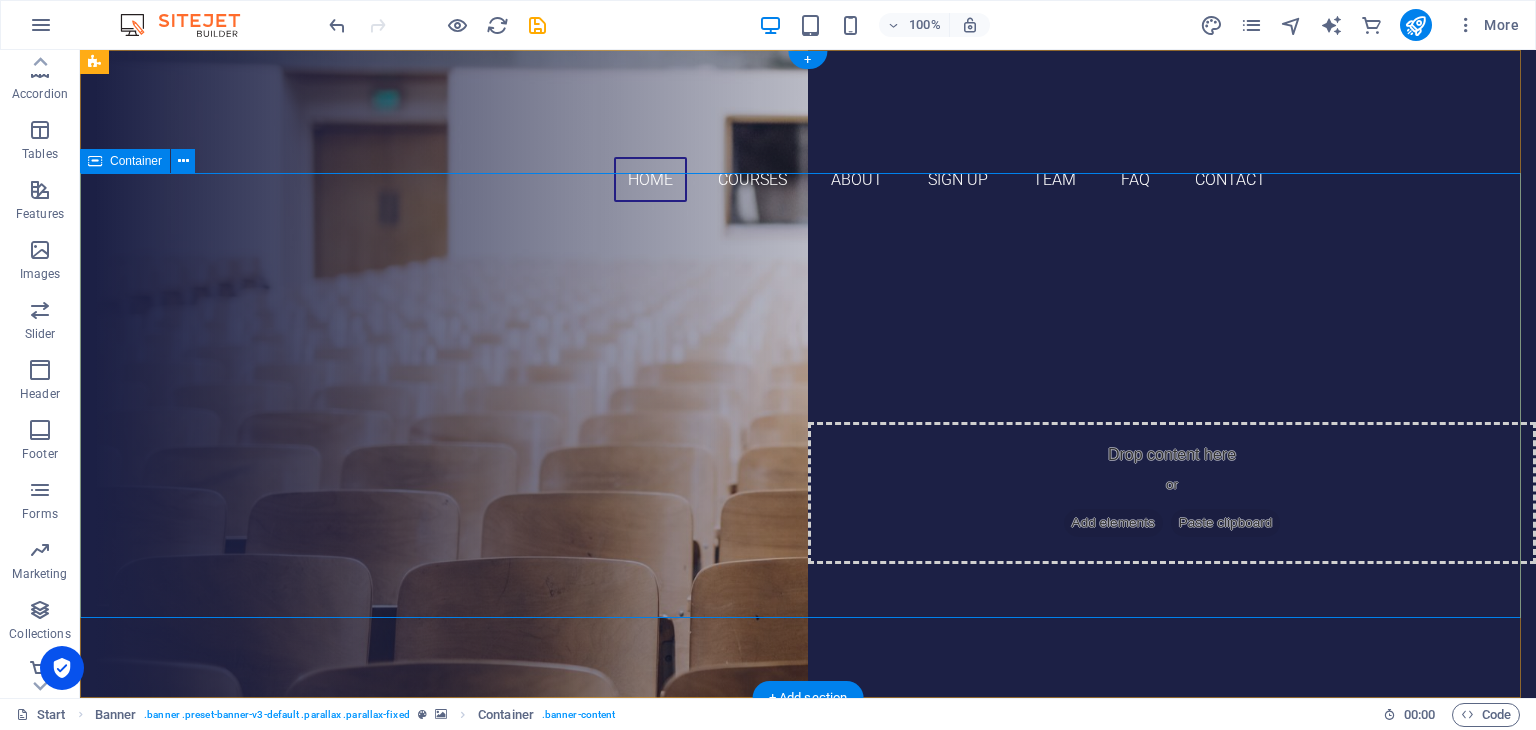 click on "IMPROVERT MANAGEMENT SERVICES" at bounding box center [808, 111] 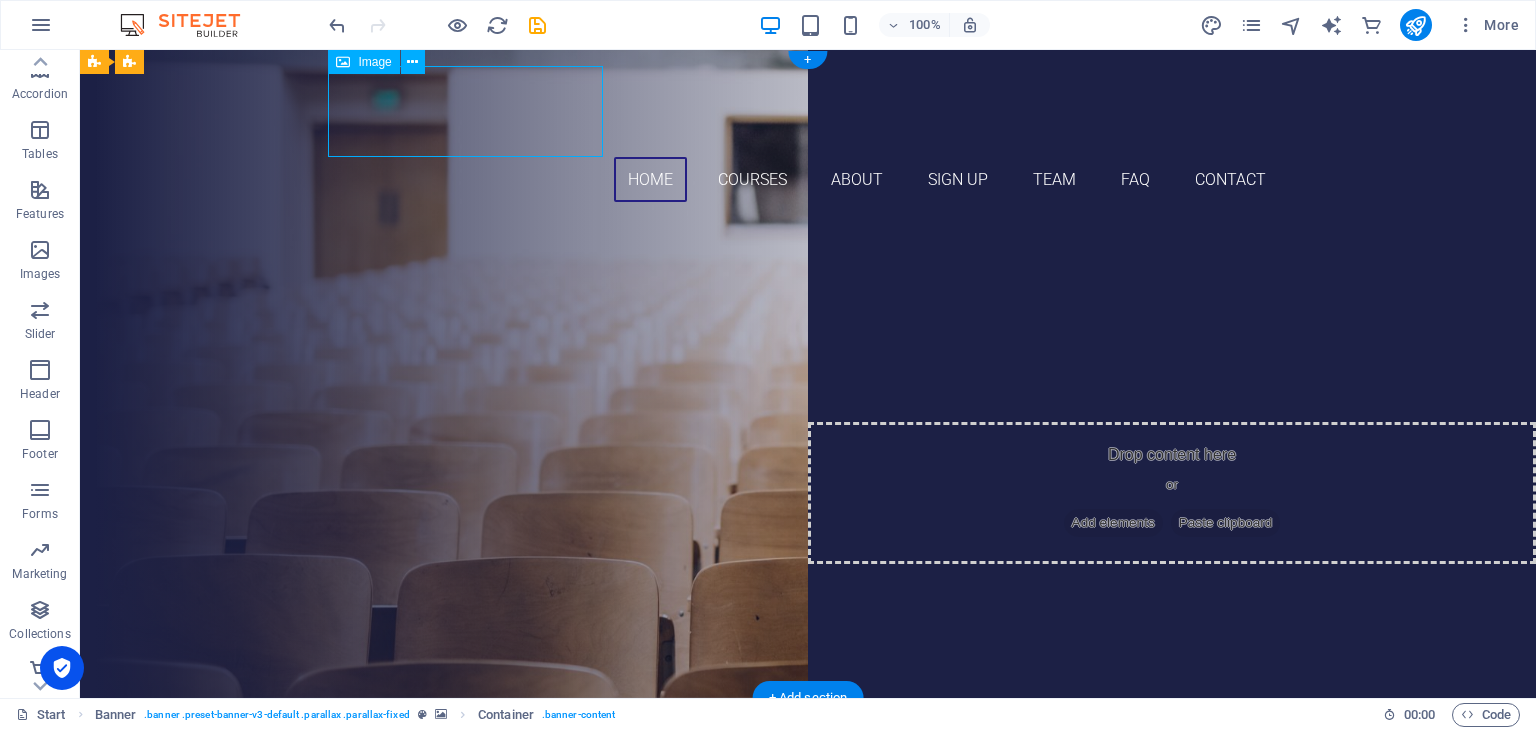 click on "IMPROVERT MANAGEMENT SERVICES" at bounding box center (808, 111) 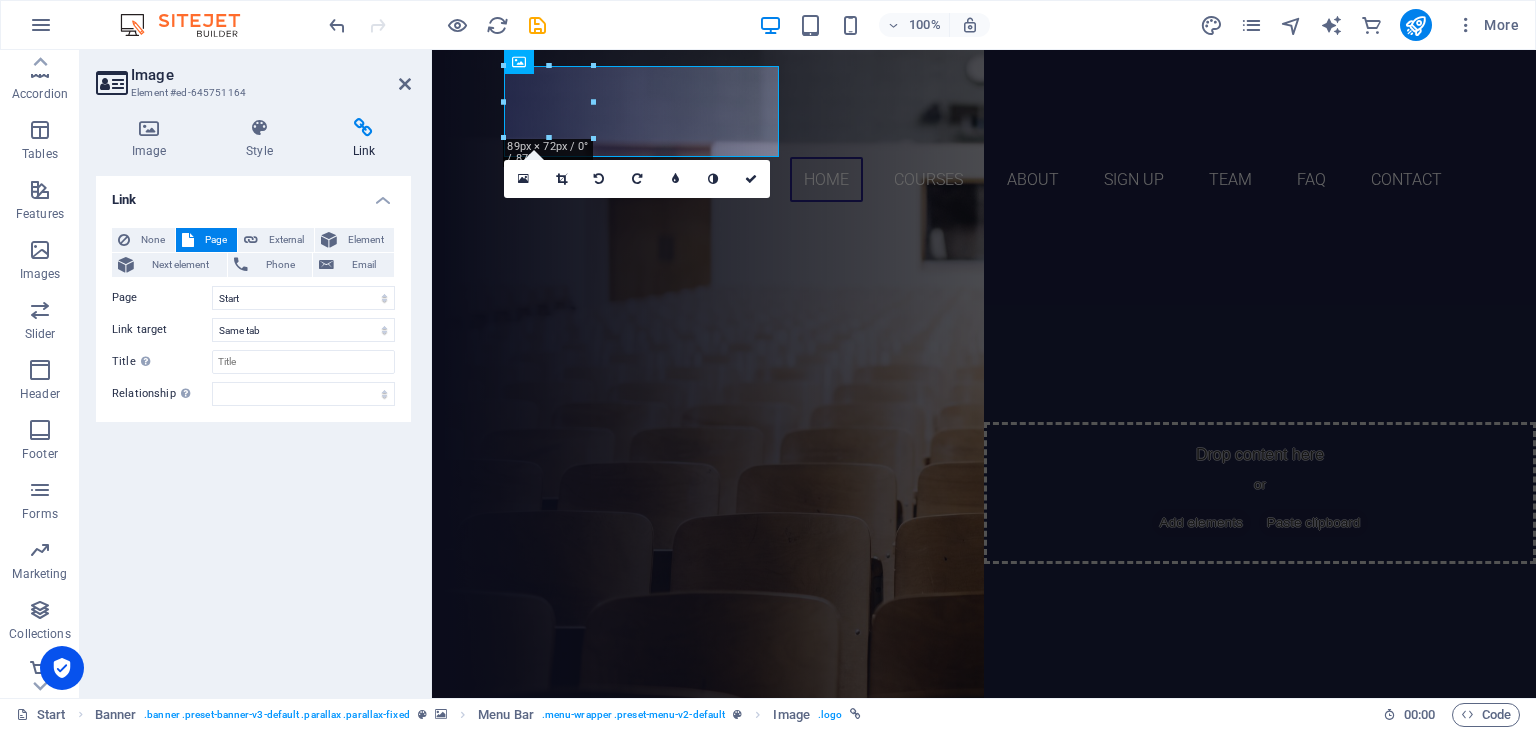 click on "Image Style Link Logo Drag files here, click to choose files or select files from Files or our free stock photos & videos Select files from the file manager, stock photos, or upload file(s) Upload Width 89 Default auto px rem % em vh vw Fit image Automatically fit image to a fixed width and height Height Default auto px Alignment Lazyload Loading images after the page loads improves page speed. Responsive Automatically load retina image and smartphone optimized sizes. Lightbox Use as headline The image will be wrapped in an H1 headline tag. Useful for giving alternative text the weight of an H1 headline, e.g. for the logo. Leave unchecked if uncertain. Optimized Images are compressed to improve page speed. Position Direction Custom X offset 50 px rem % vh vw Y offset 50 px rem % vh vw Text Float No float Image left Image right Determine how text should behave around the image. Text Alternative text IMPROVEMENT MANAGEMENT SERVICES Image caption Paragraph Format Normal Heading 1 Heading 2 Heading 3 Heading 4 8" at bounding box center (253, 400) 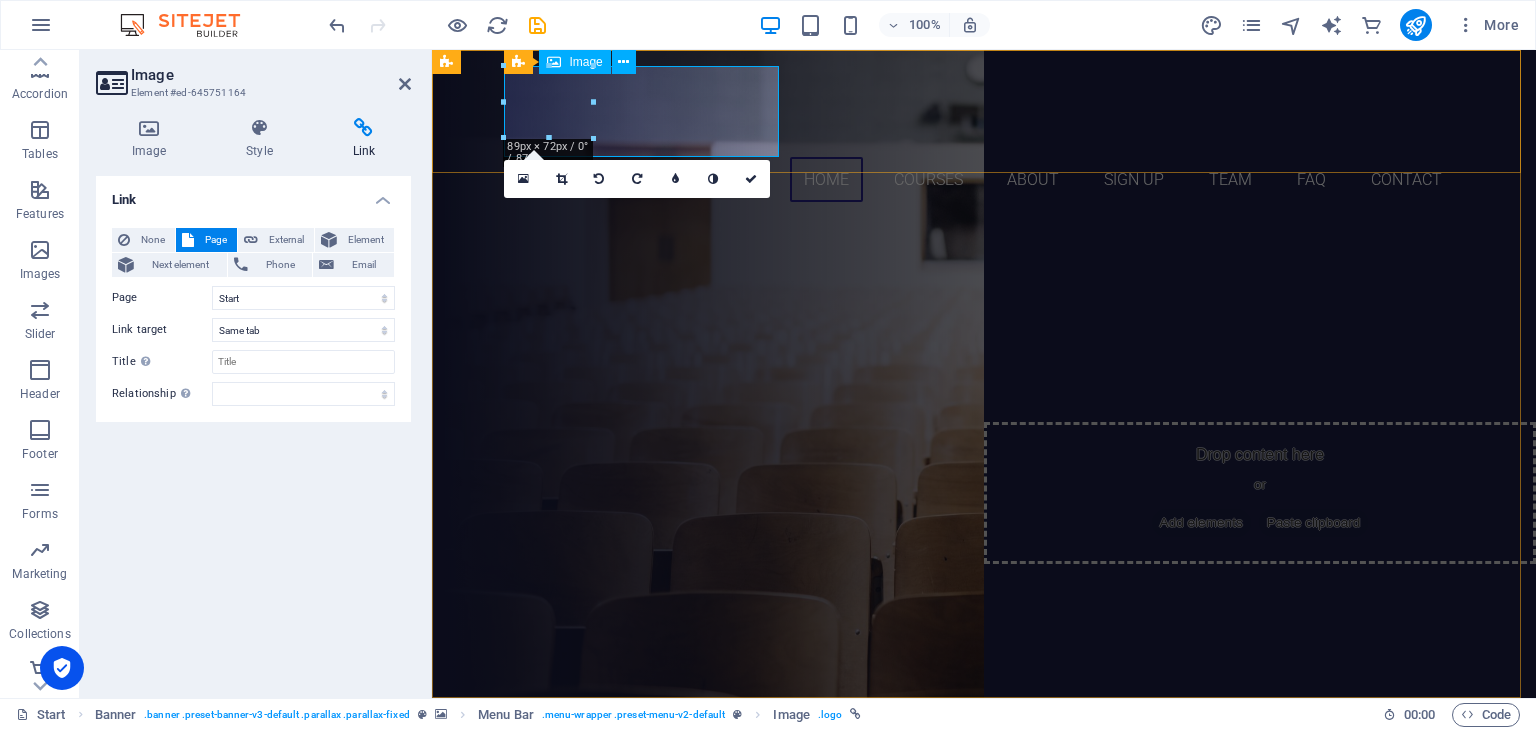 click on "IMPROVERT MANAGEMENT SERVICES" at bounding box center (984, 111) 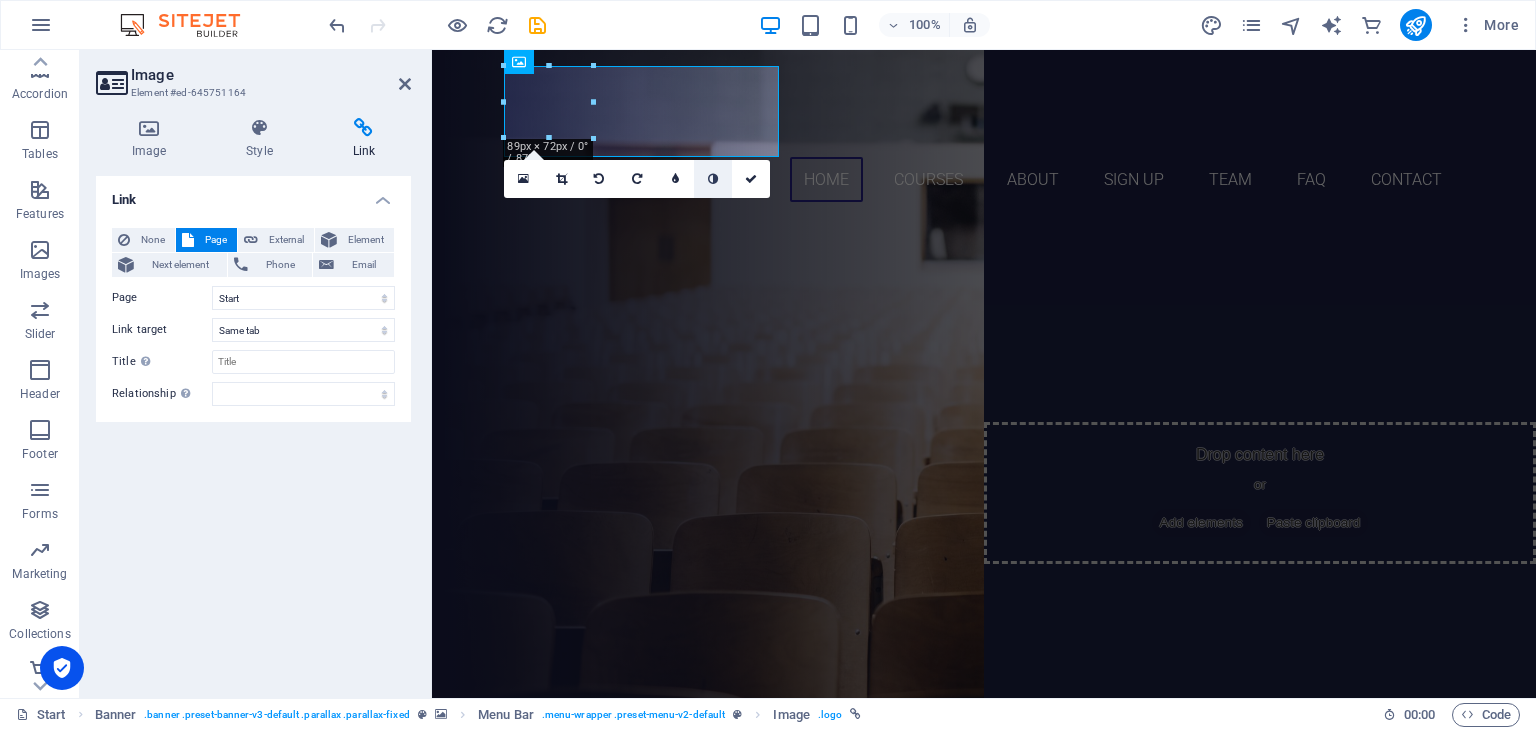 click at bounding box center (713, 179) 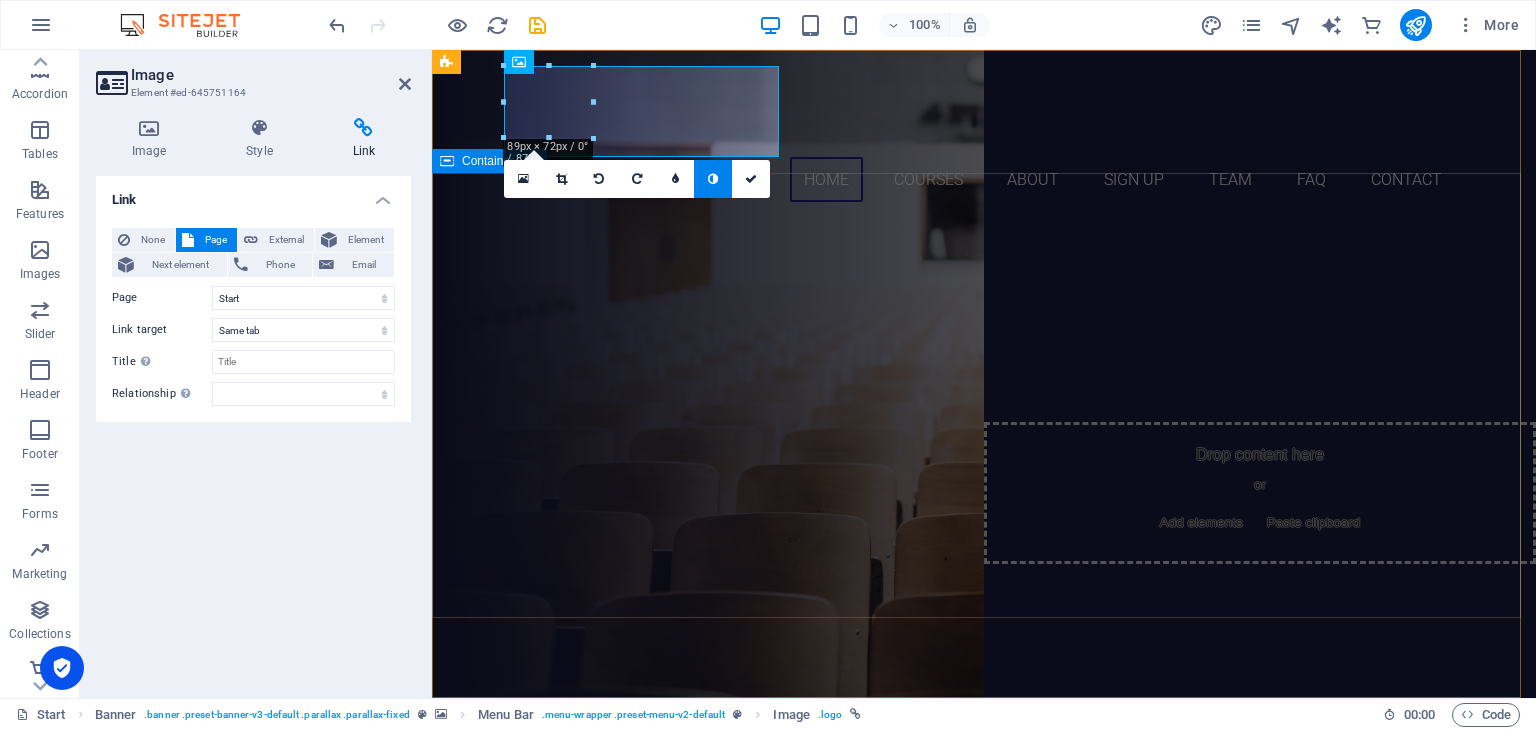 click on "Improvert Management Solutions ​ "Join Improvert and embark on a transformative learning journey alongside exceptional instructors. Receive expert guidance, elevate your skills, and unlock your full potential through an unparalleled learning experience!" VIEW featured courses Our Courses Sign up now" at bounding box center [984, 463] 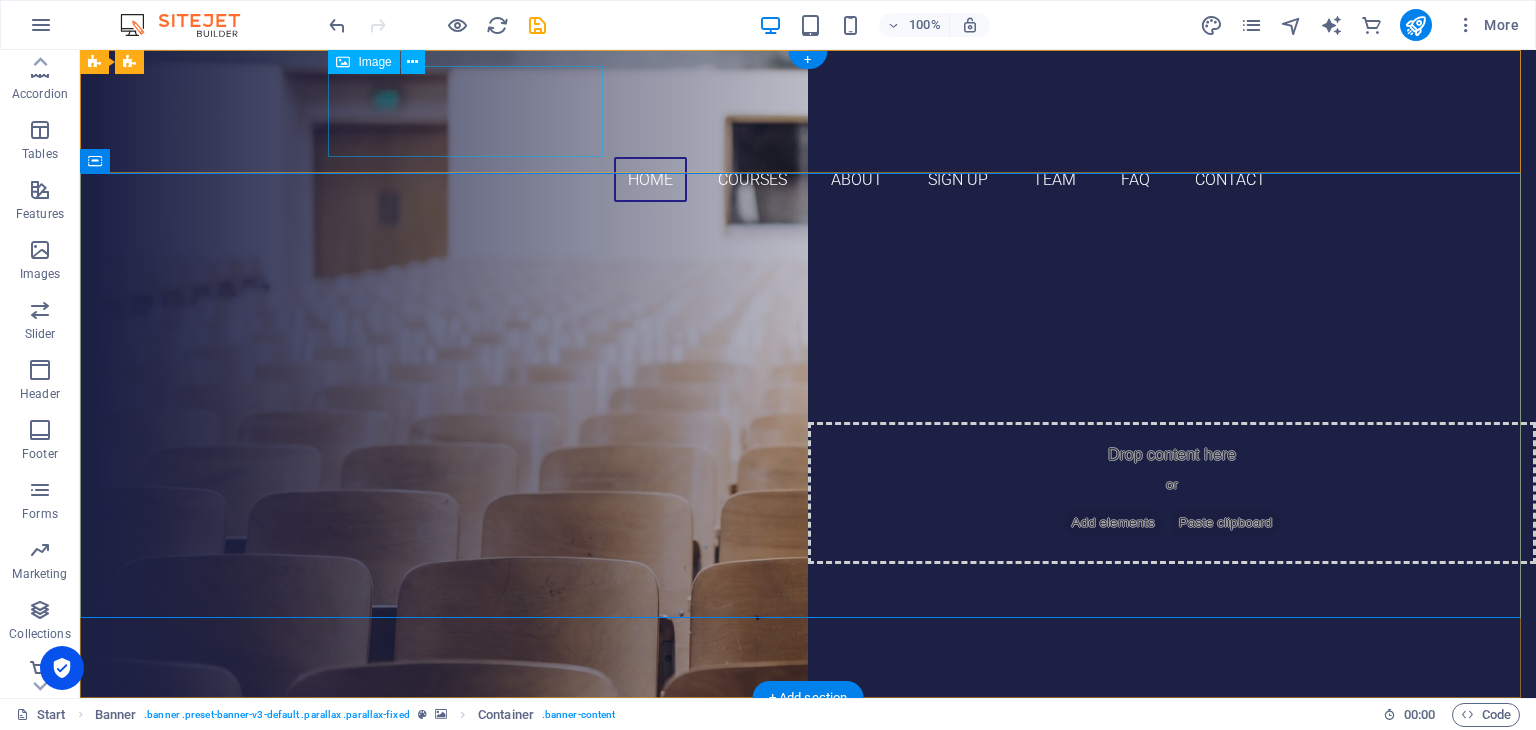 click on "IMPROVERT MANAGEMENT SERVICES" at bounding box center (808, 111) 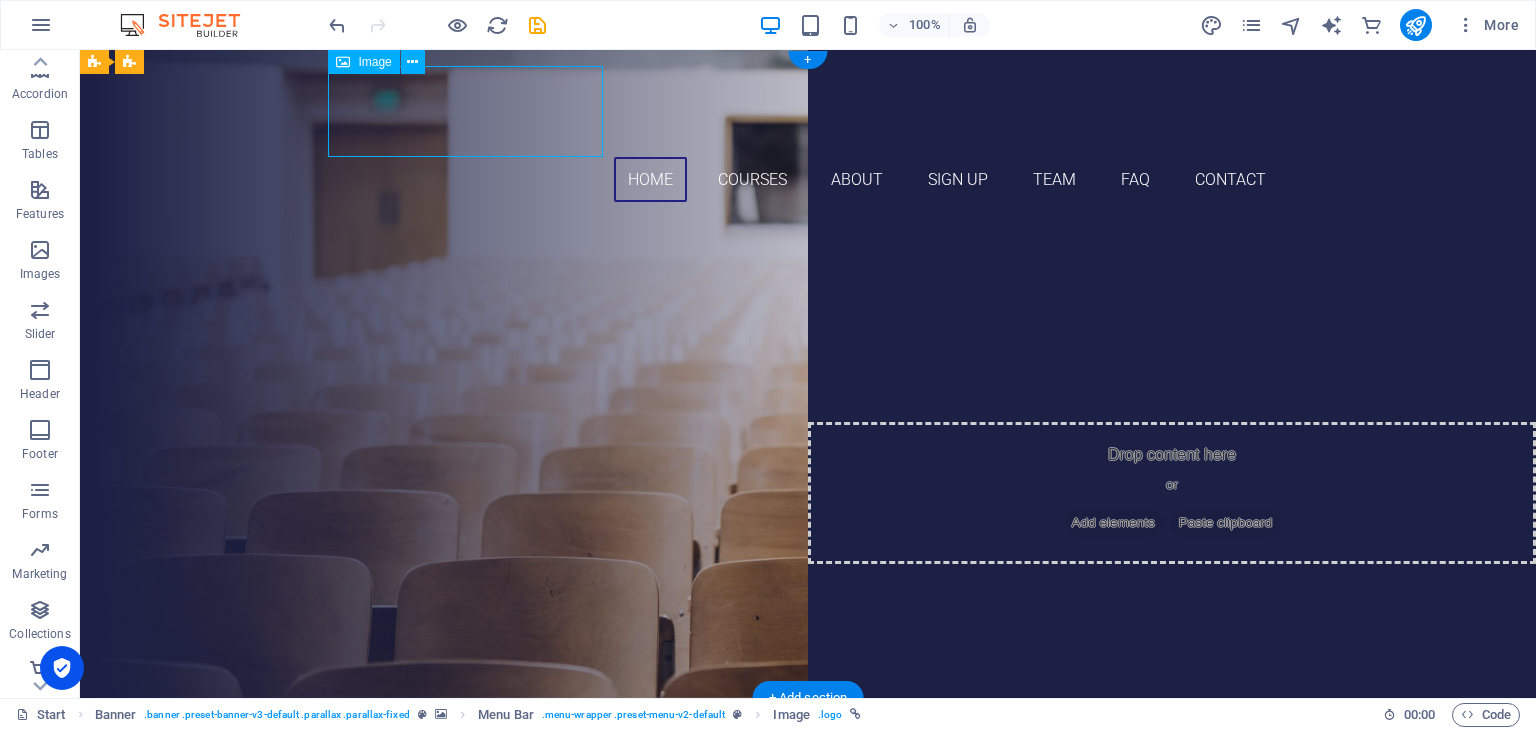 click on "IMPROVERT MANAGEMENT SERVICES" at bounding box center (808, 111) 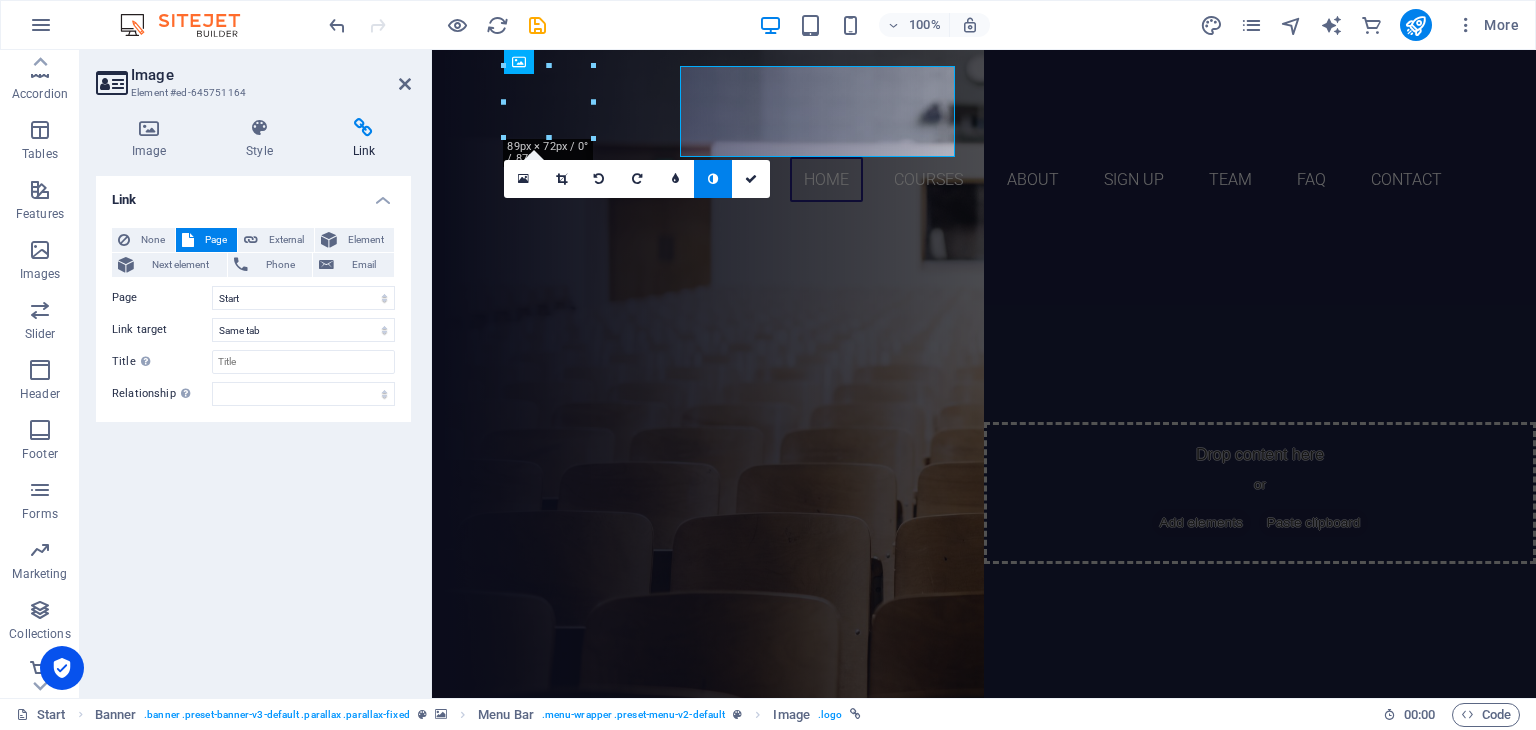 click on "Link" at bounding box center (364, 139) 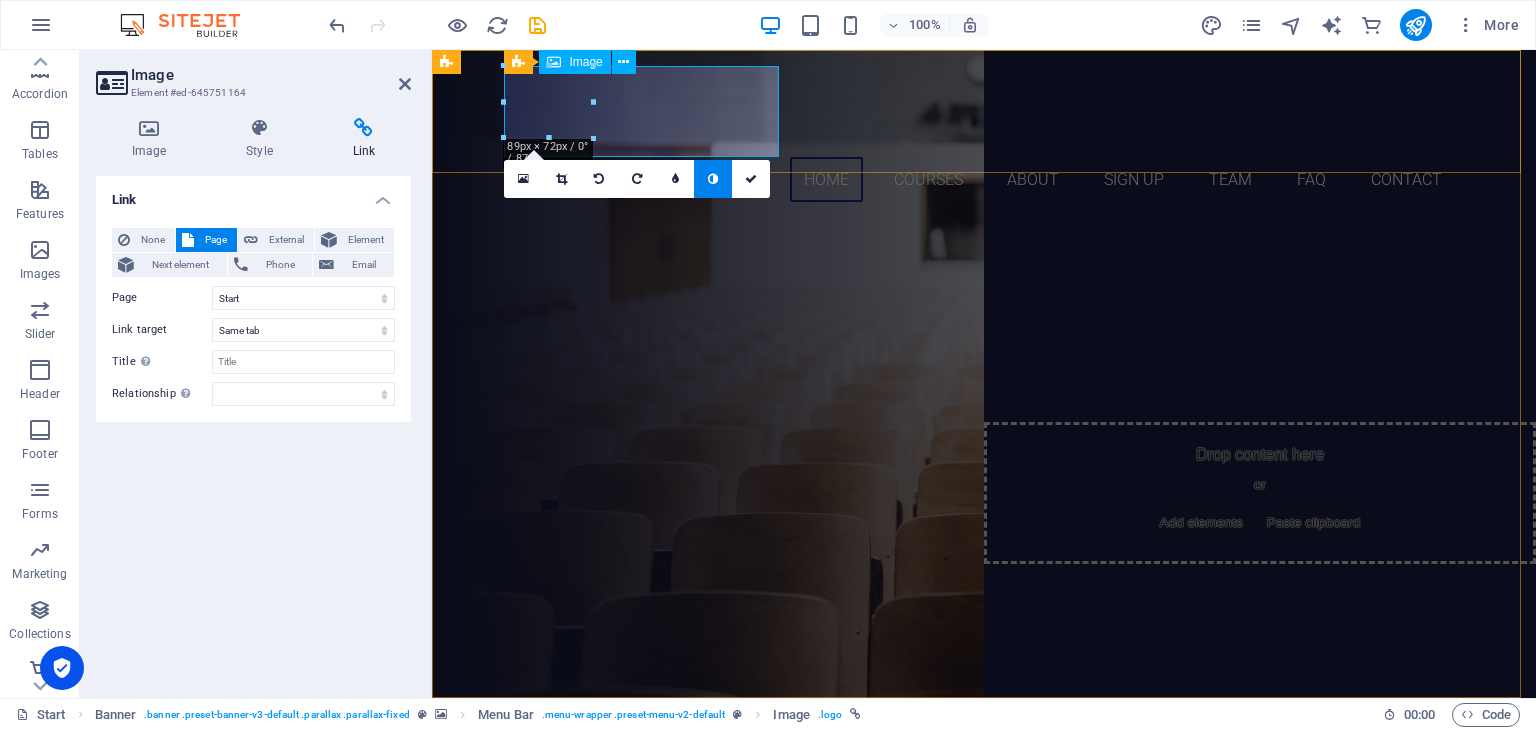 click on "IMPROVERT MANAGEMENT SERVICES" at bounding box center (984, 111) 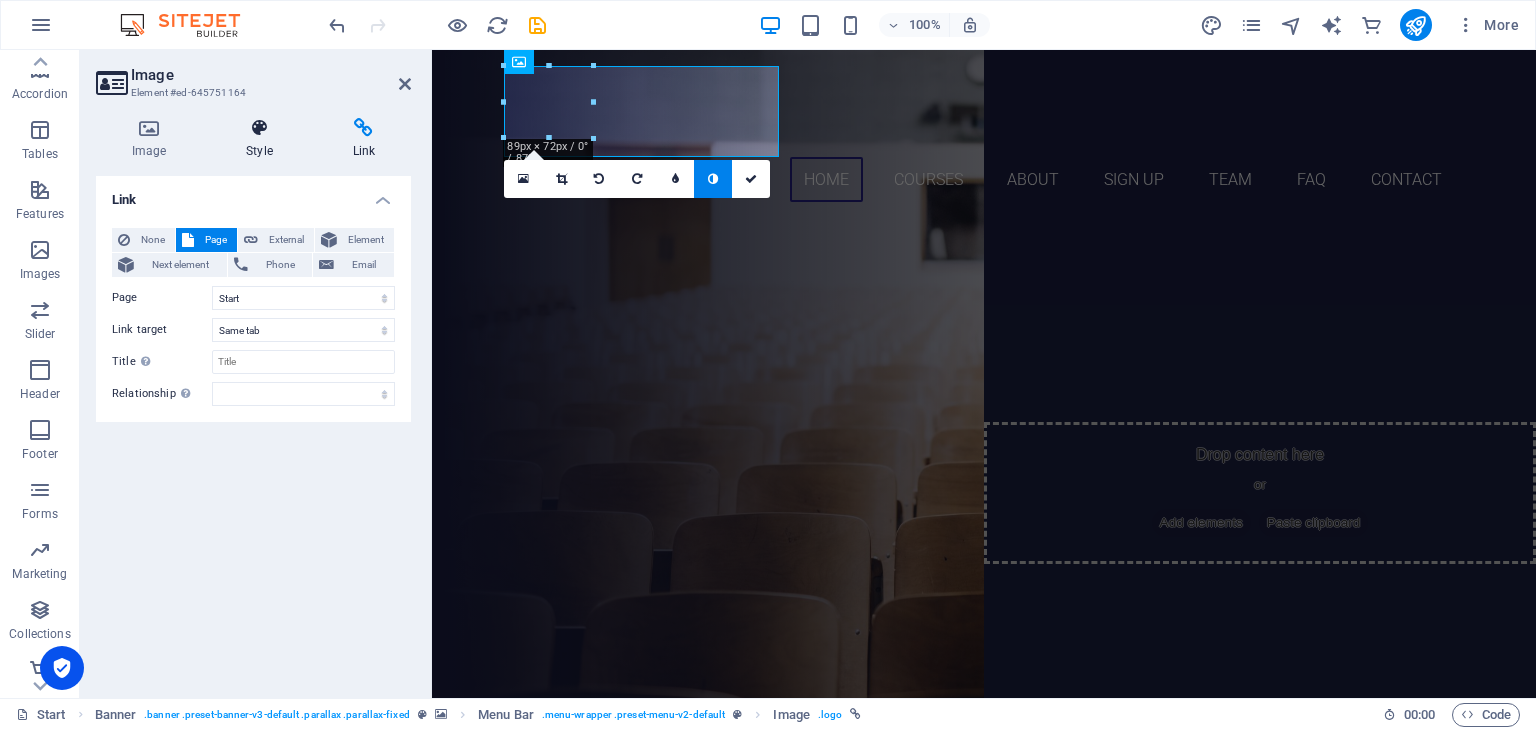 click at bounding box center [259, 128] 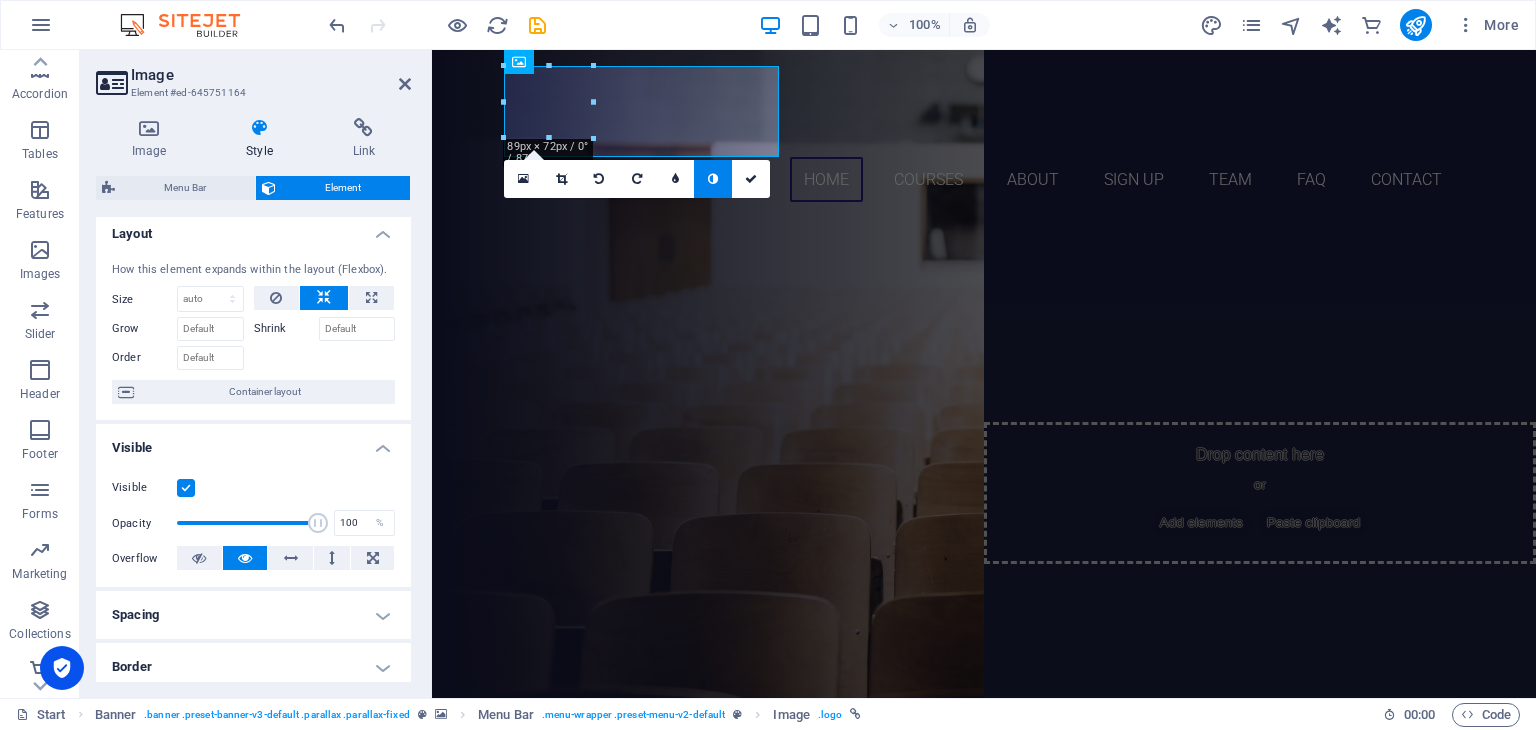 scroll, scrollTop: 0, scrollLeft: 0, axis: both 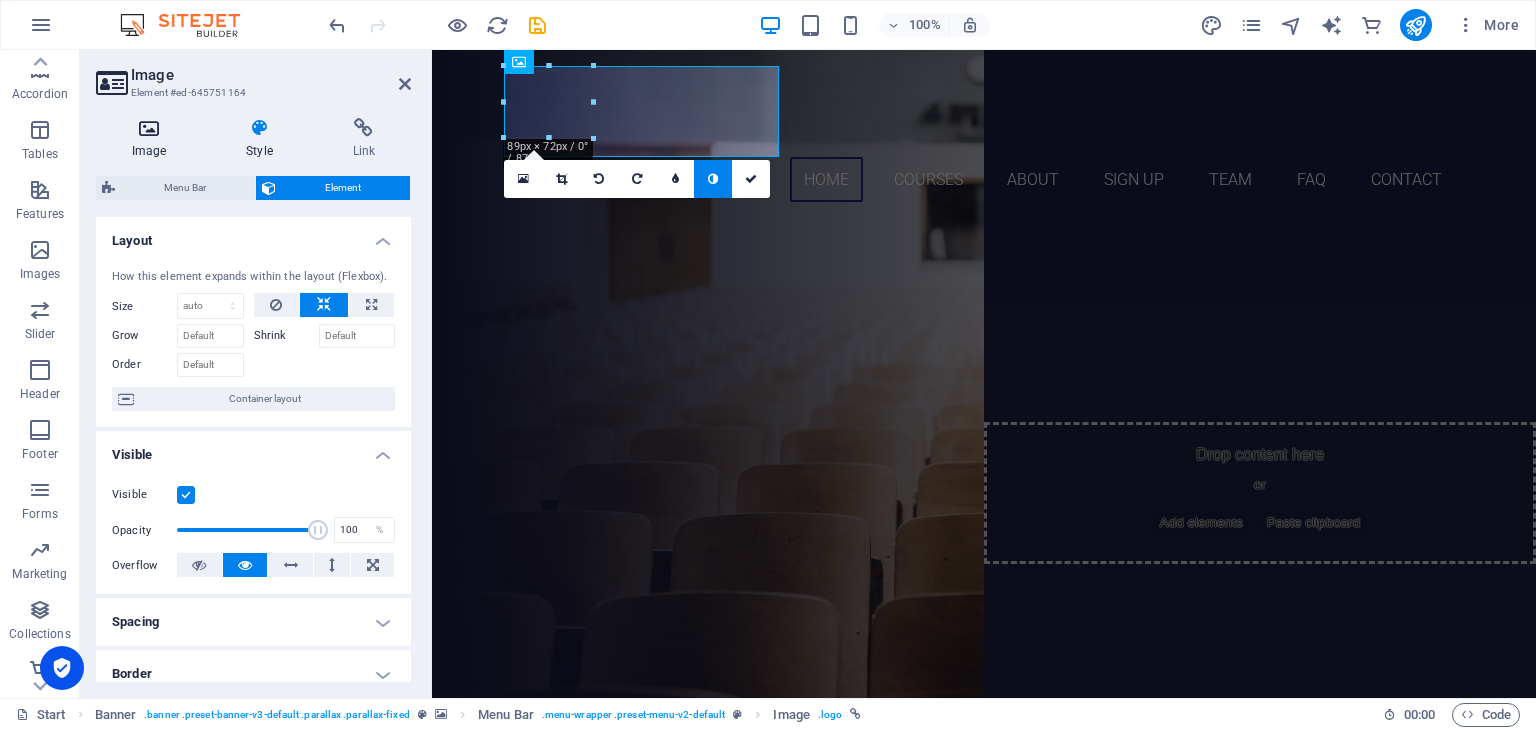 click at bounding box center [149, 128] 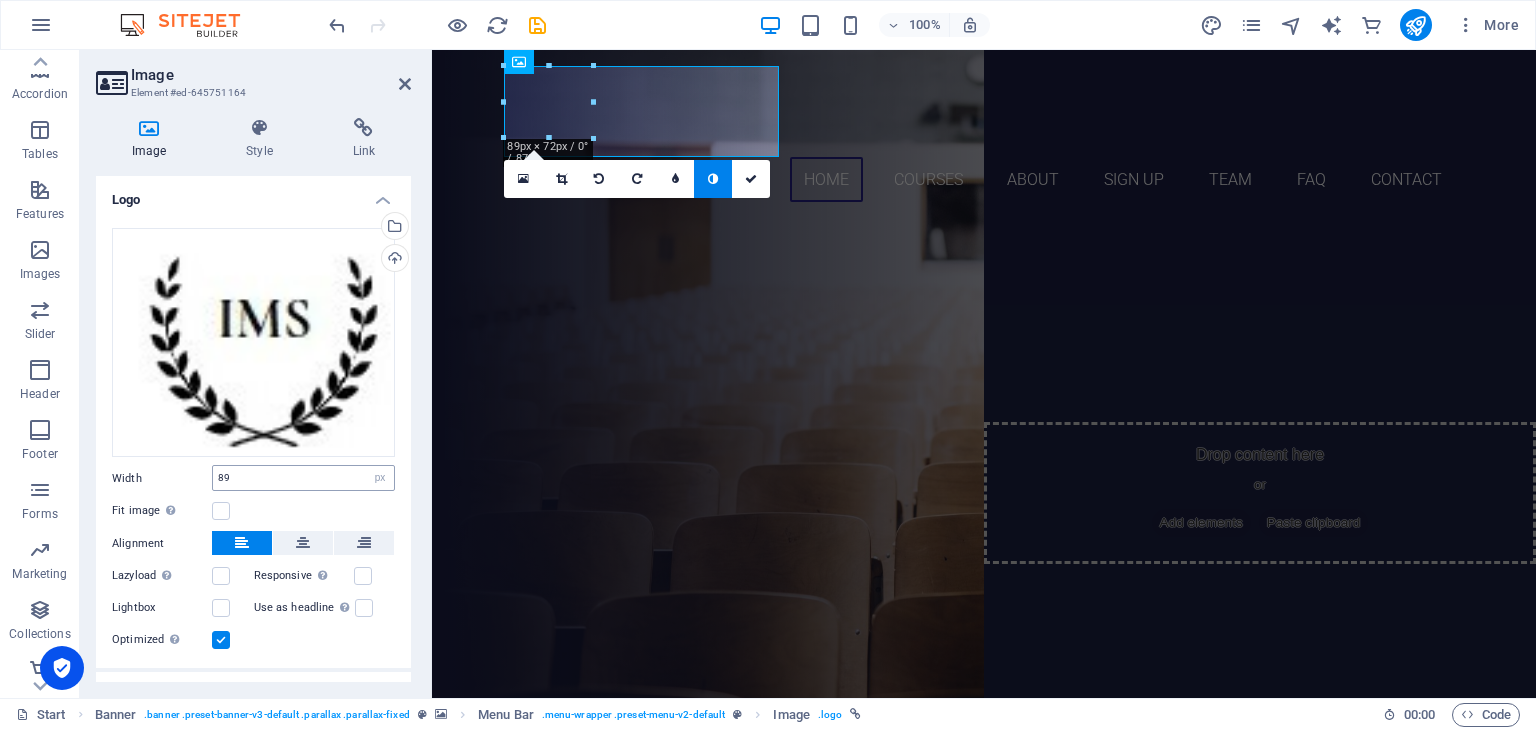 scroll, scrollTop: 34, scrollLeft: 0, axis: vertical 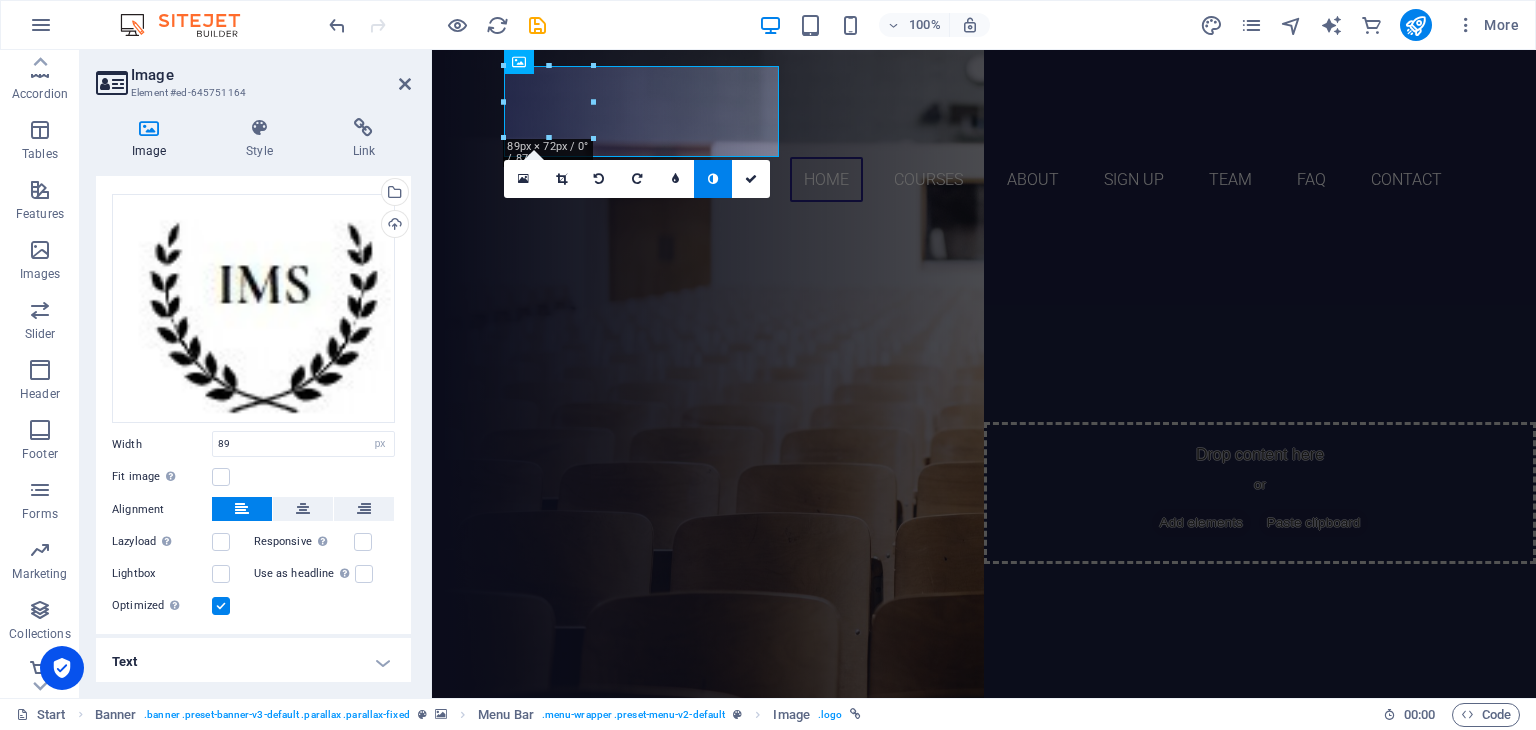 click on "Text" at bounding box center [253, 662] 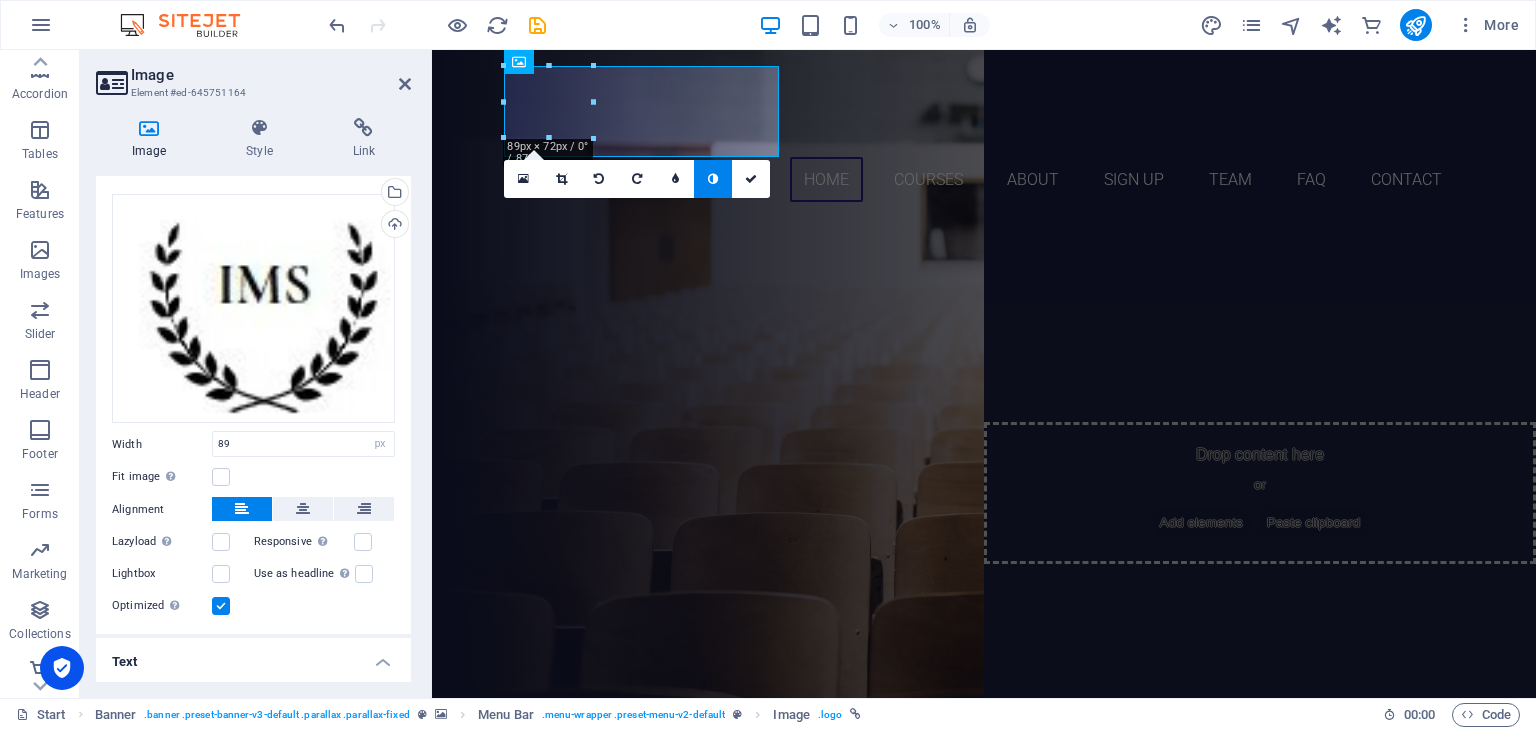 click on "Text" at bounding box center (253, 656) 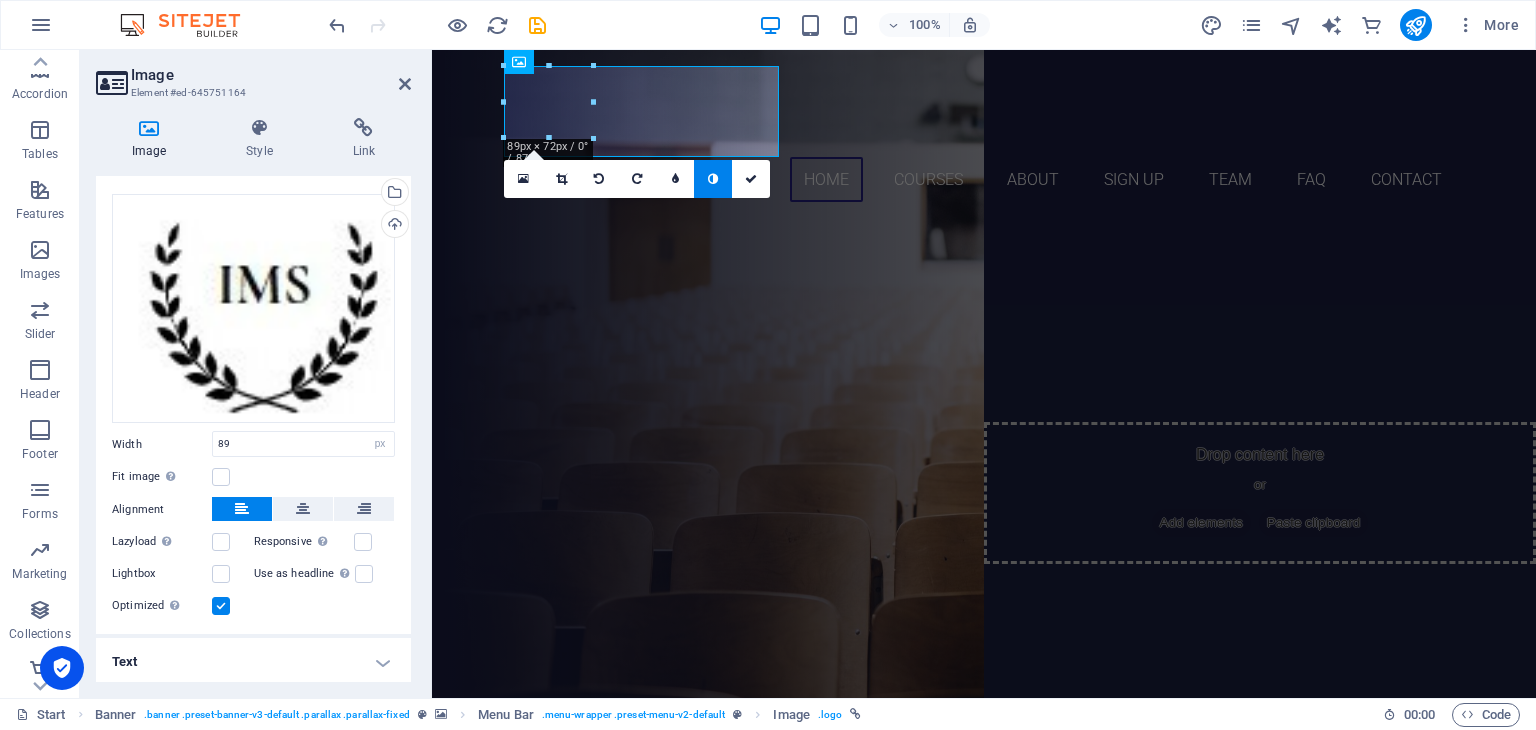 click on "Text" at bounding box center (253, 662) 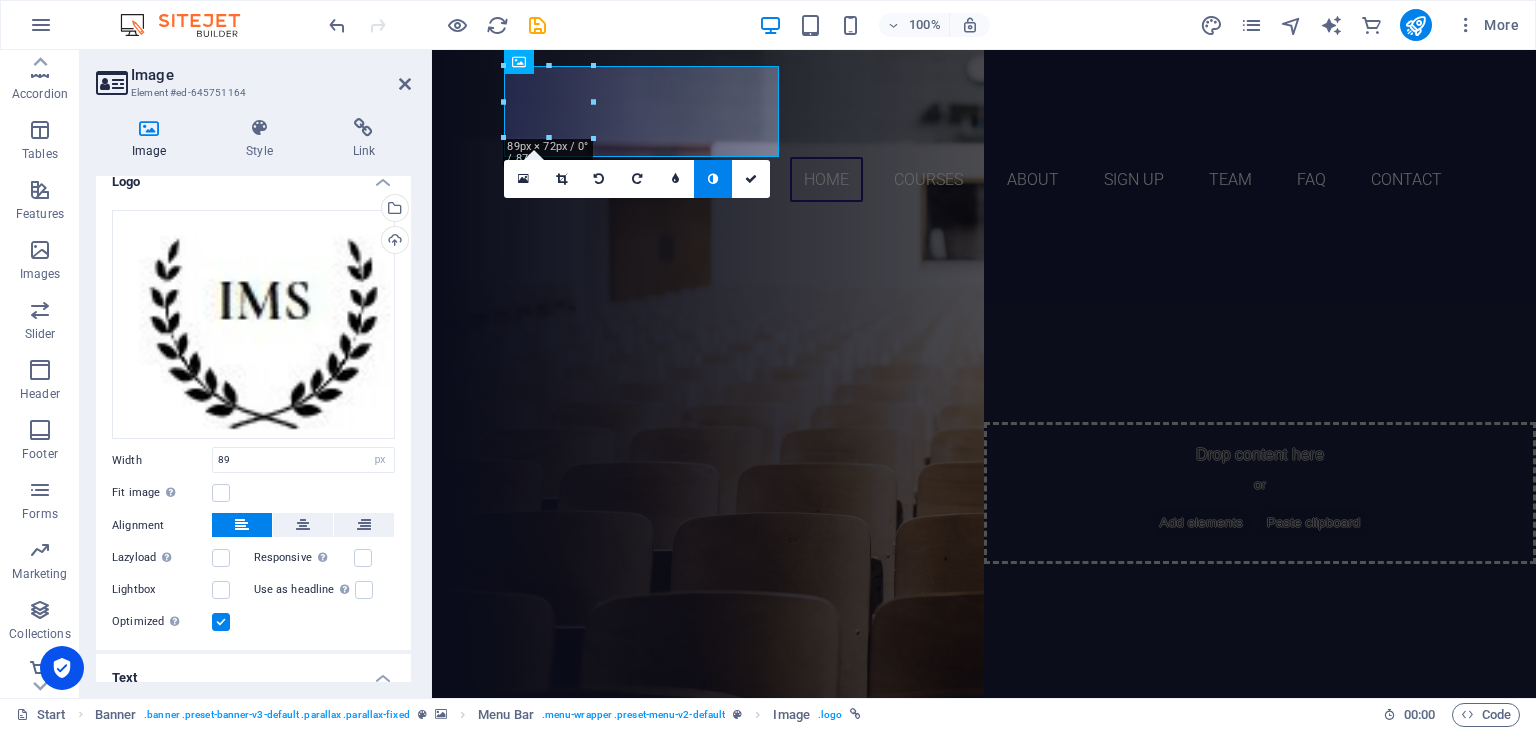 scroll, scrollTop: 0, scrollLeft: 0, axis: both 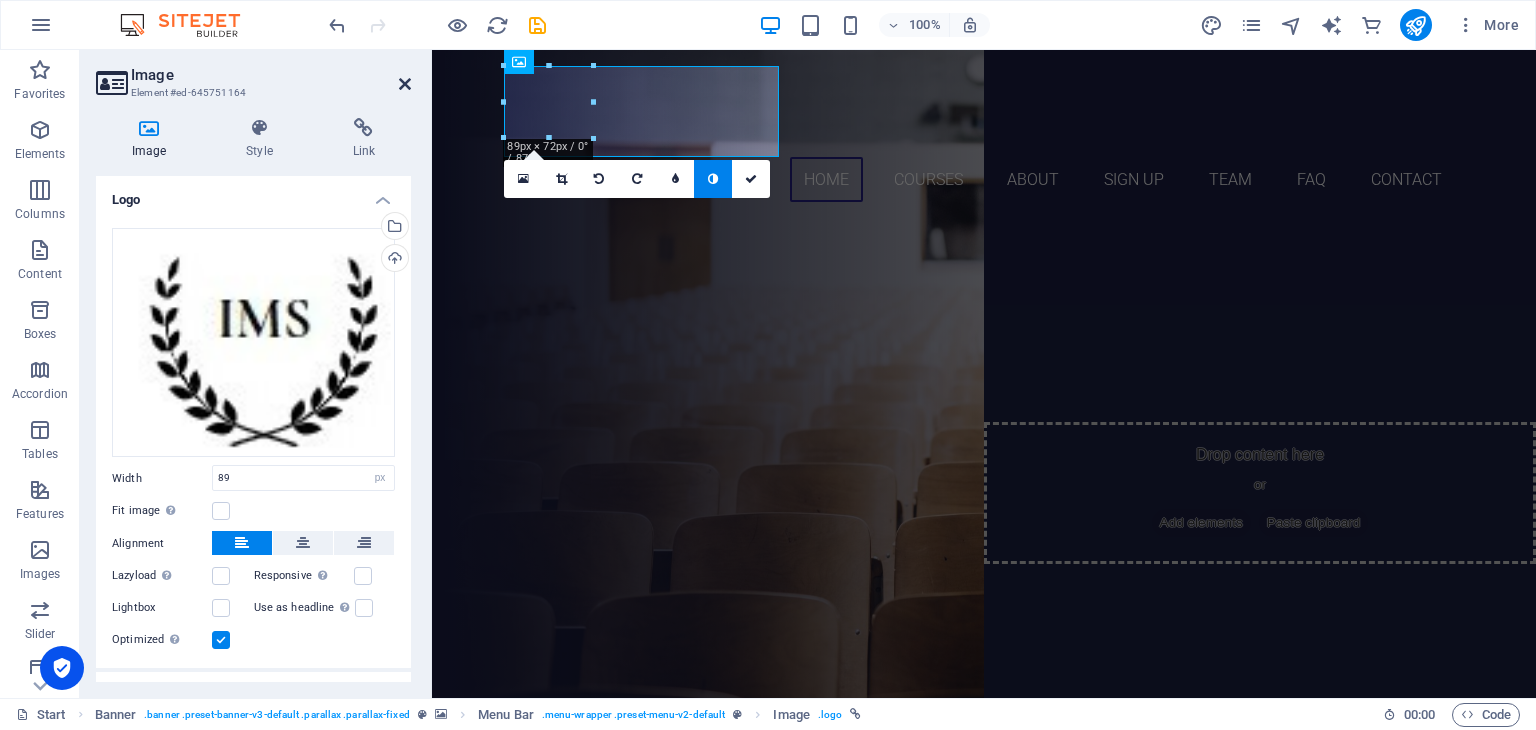 drag, startPoint x: 404, startPoint y: 79, endPoint x: 340, endPoint y: 184, distance: 122.967476 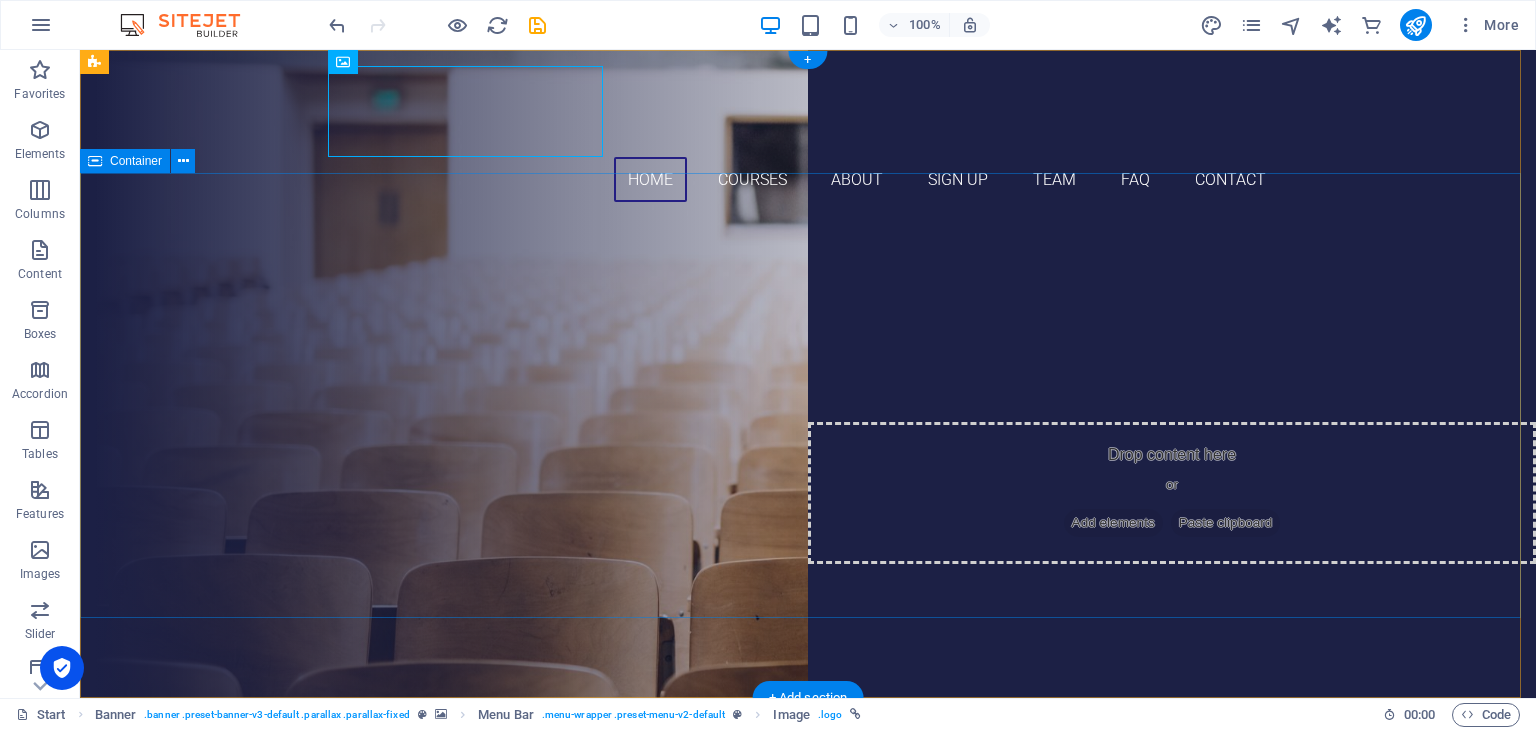 click on "Improvert Management Solutions ​ "Join Improvert and embark on a transformative learning journey alongside exceptional instructors. Receive expert guidance, elevate your skills, and unlock your full potential through an unparalleled learning experience!" VIEW featured courses Our Courses Sign up now" at bounding box center (808, 463) 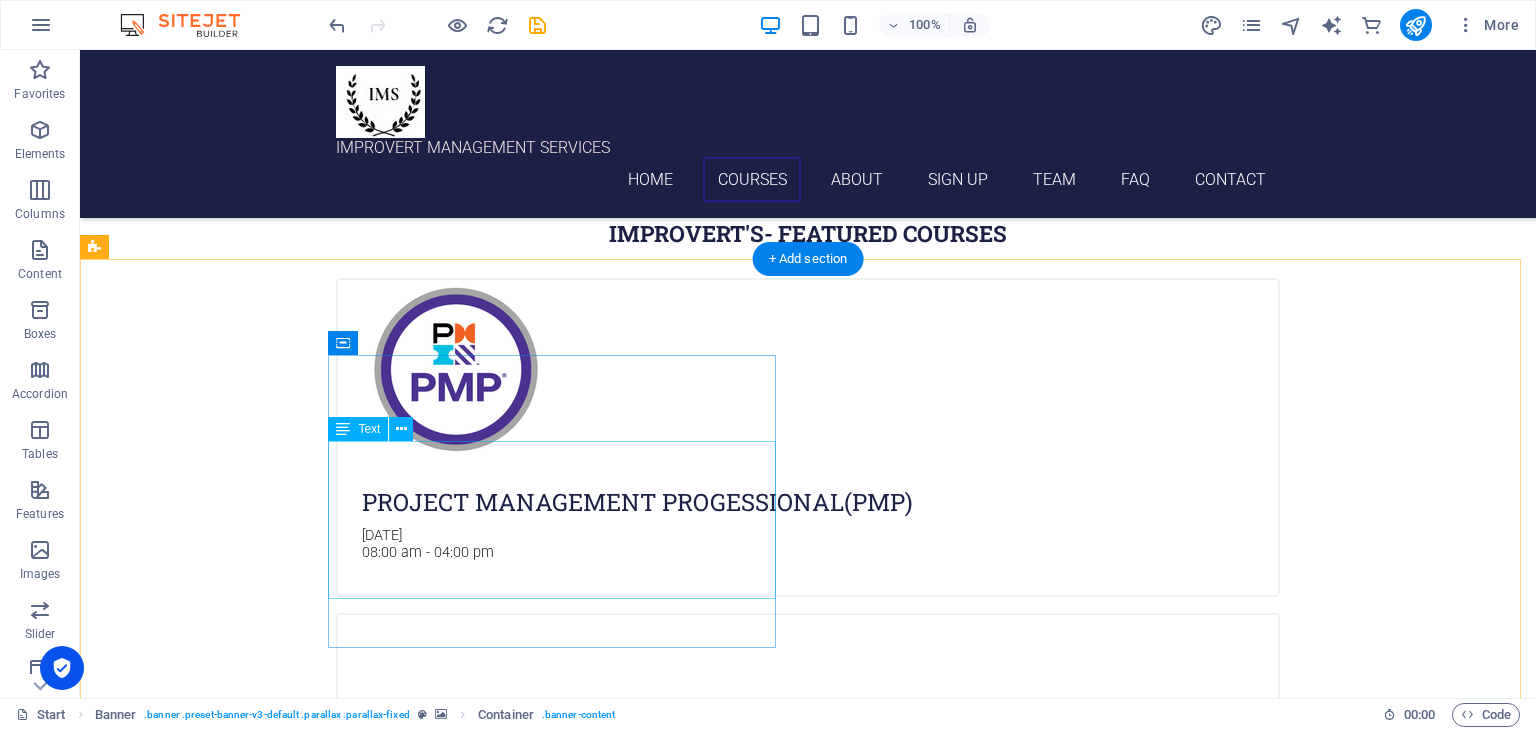scroll, scrollTop: 1600, scrollLeft: 0, axis: vertical 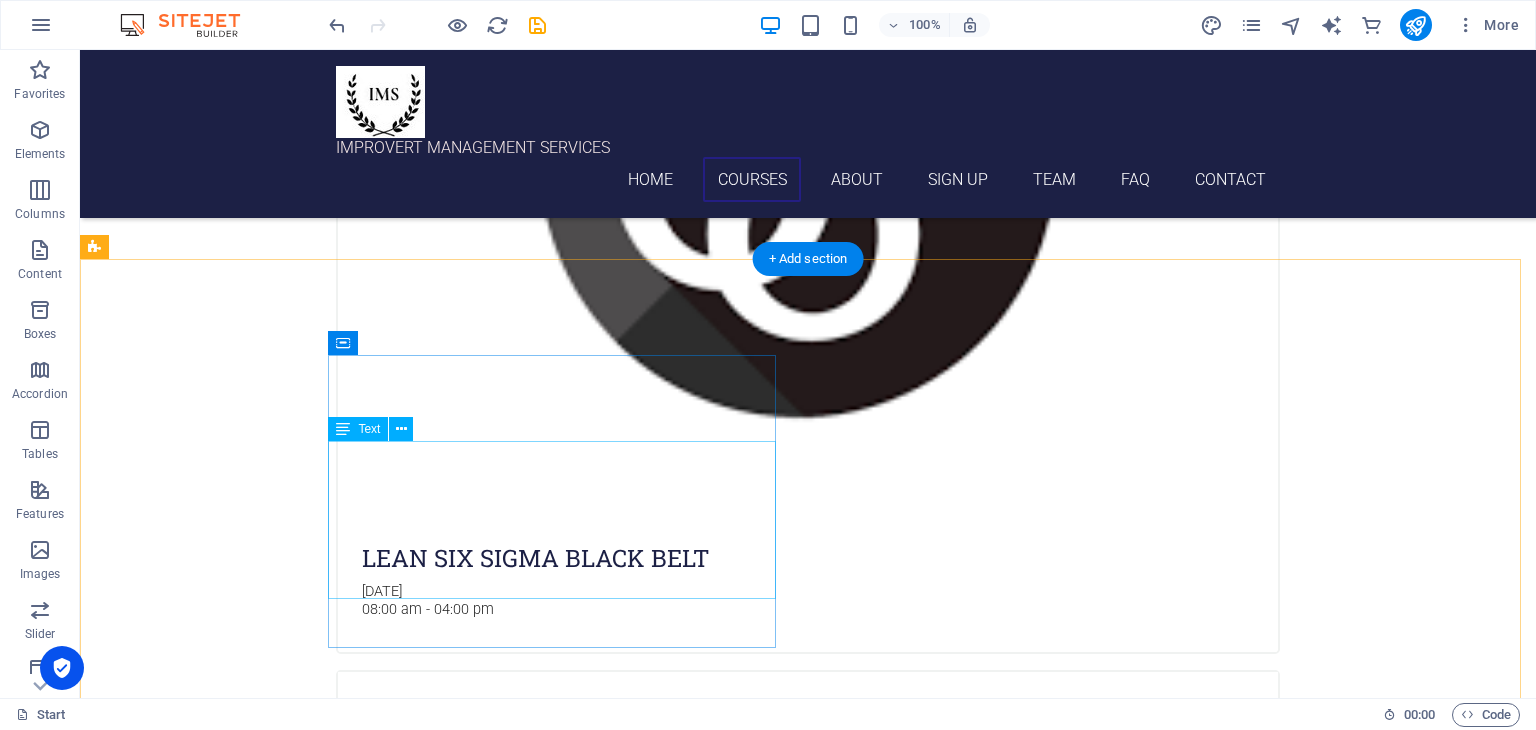 click on "Our courses make you future ready, providing the training and skills you will need to thrive in any industry. Embark on a journey of growth with our action-based programs that are created by industry veterans. Experience the perfect blend of theory and practice, and attain the confidence to apply what you learn." at bounding box center [568, 3396] 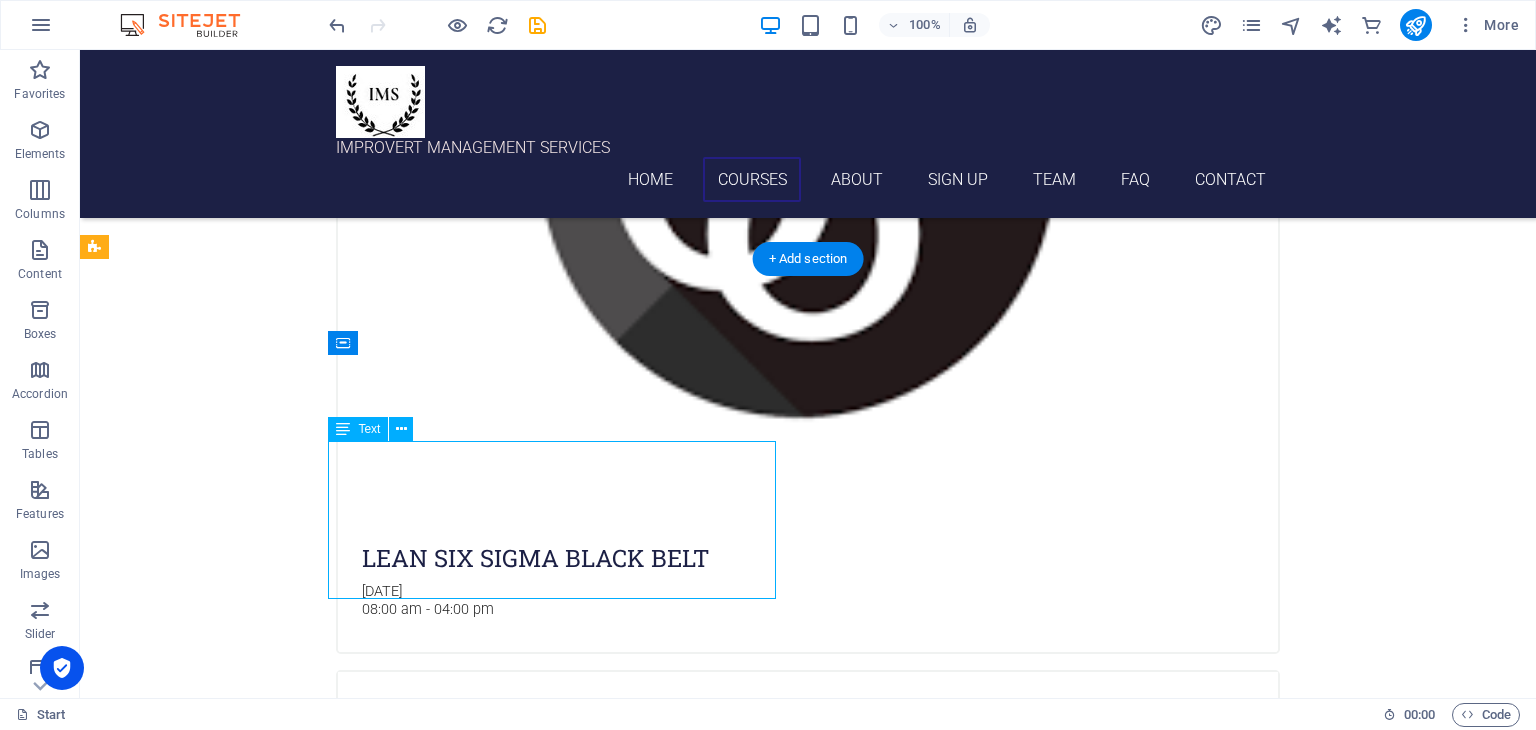 click on "Our courses make you future ready, providing the training and skills you will need to thrive in any industry. Embark on a journey of growth with our action-based programs that are created by industry veterans. Experience the perfect blend of theory and practice, and attain the confidence to apply what you learn." at bounding box center (568, 3396) 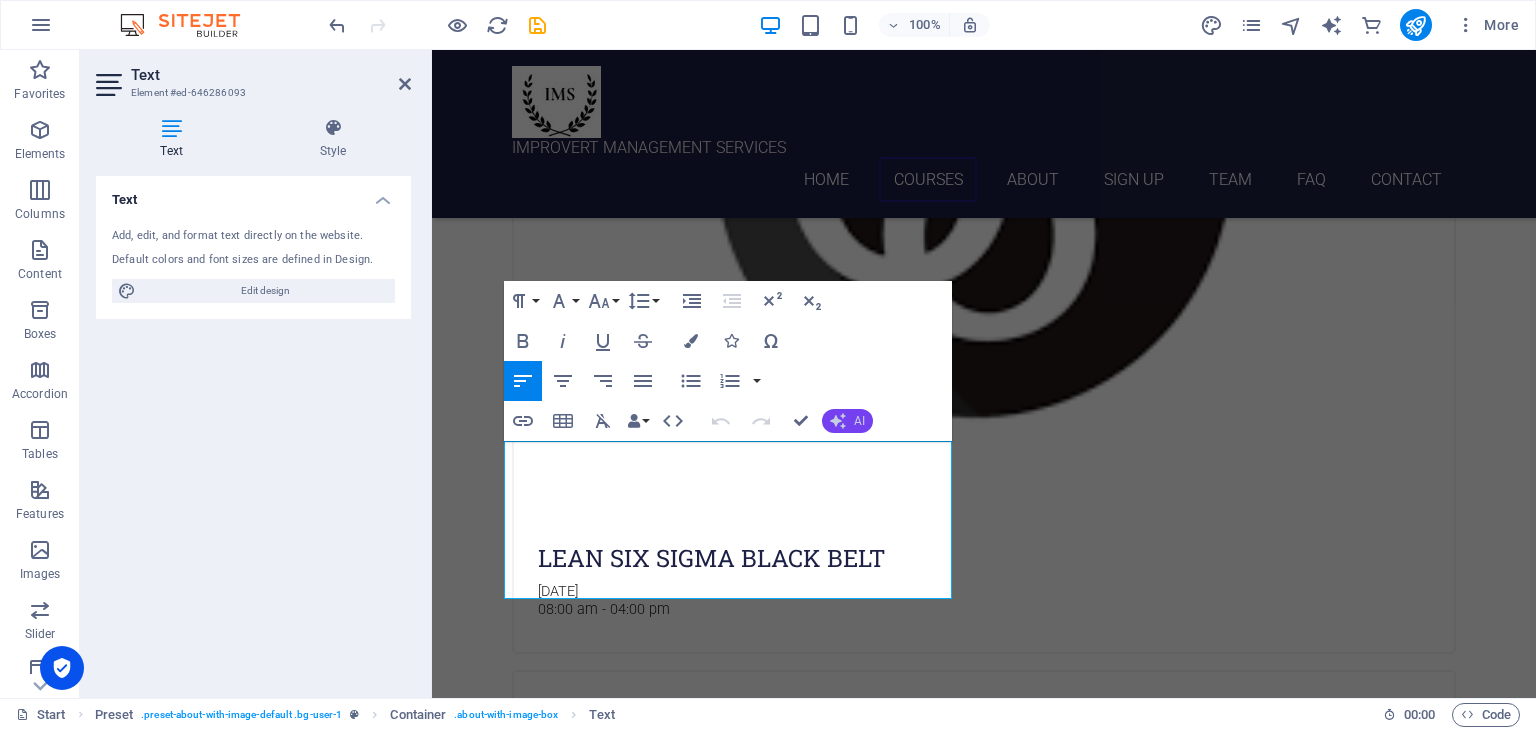 click on "AI" at bounding box center (847, 421) 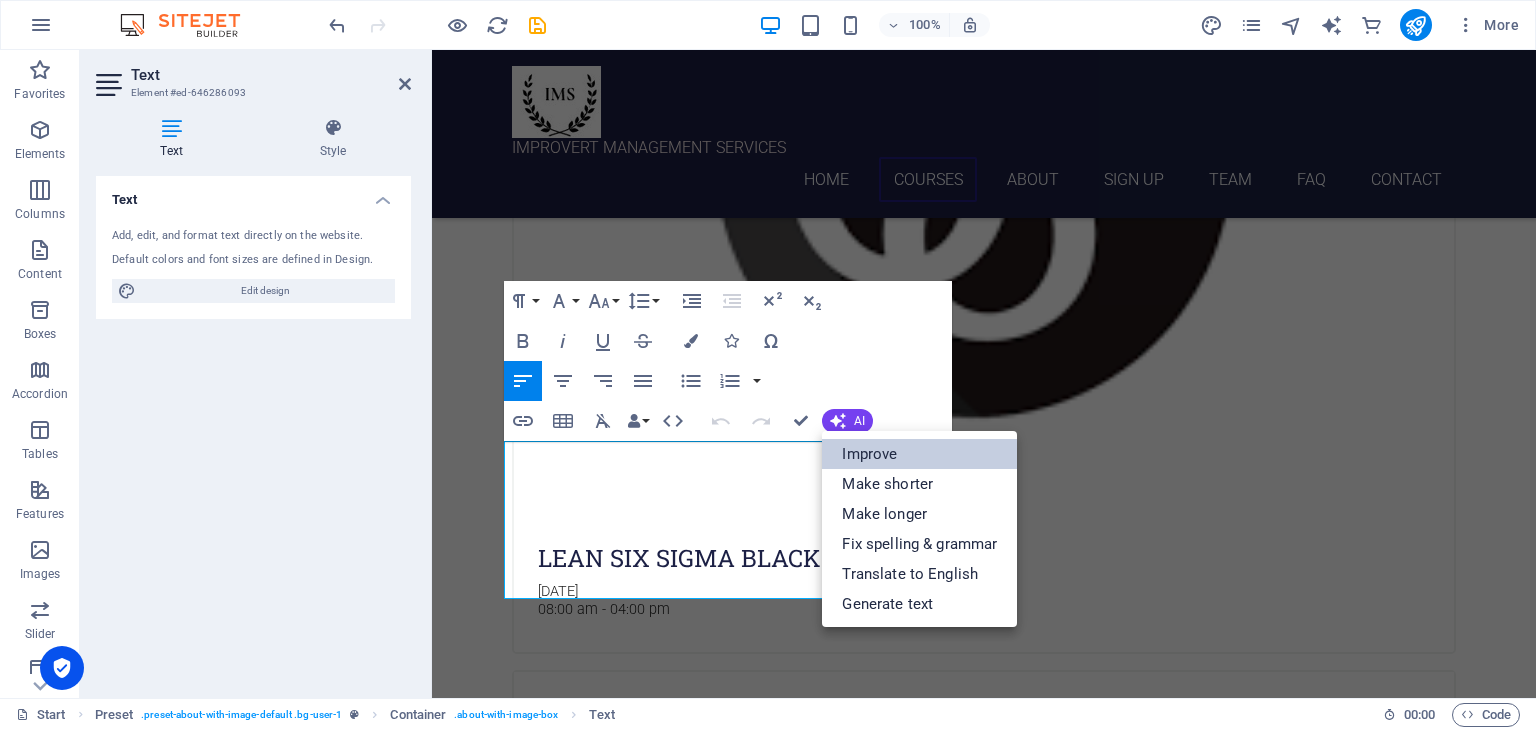 click on "Improve" at bounding box center [919, 454] 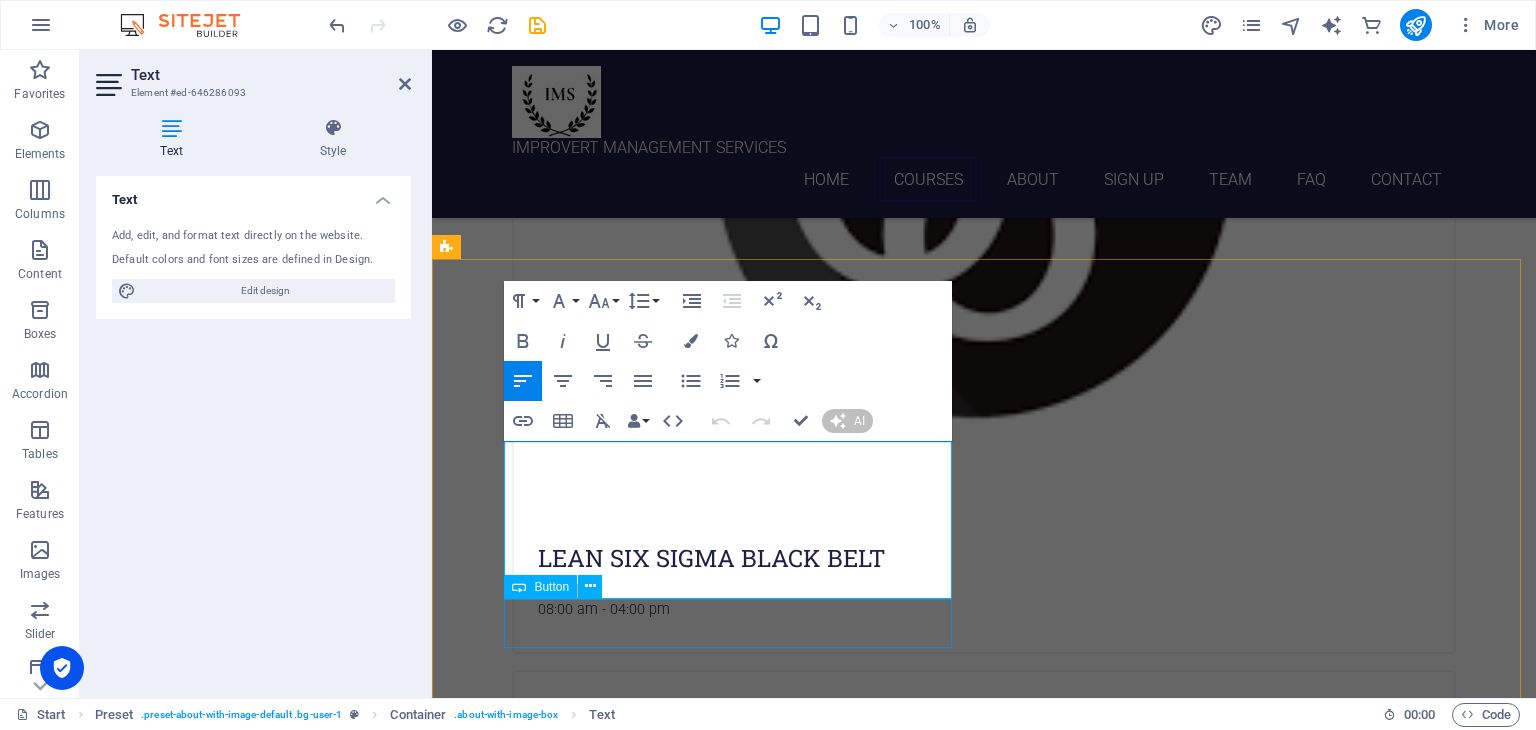 type 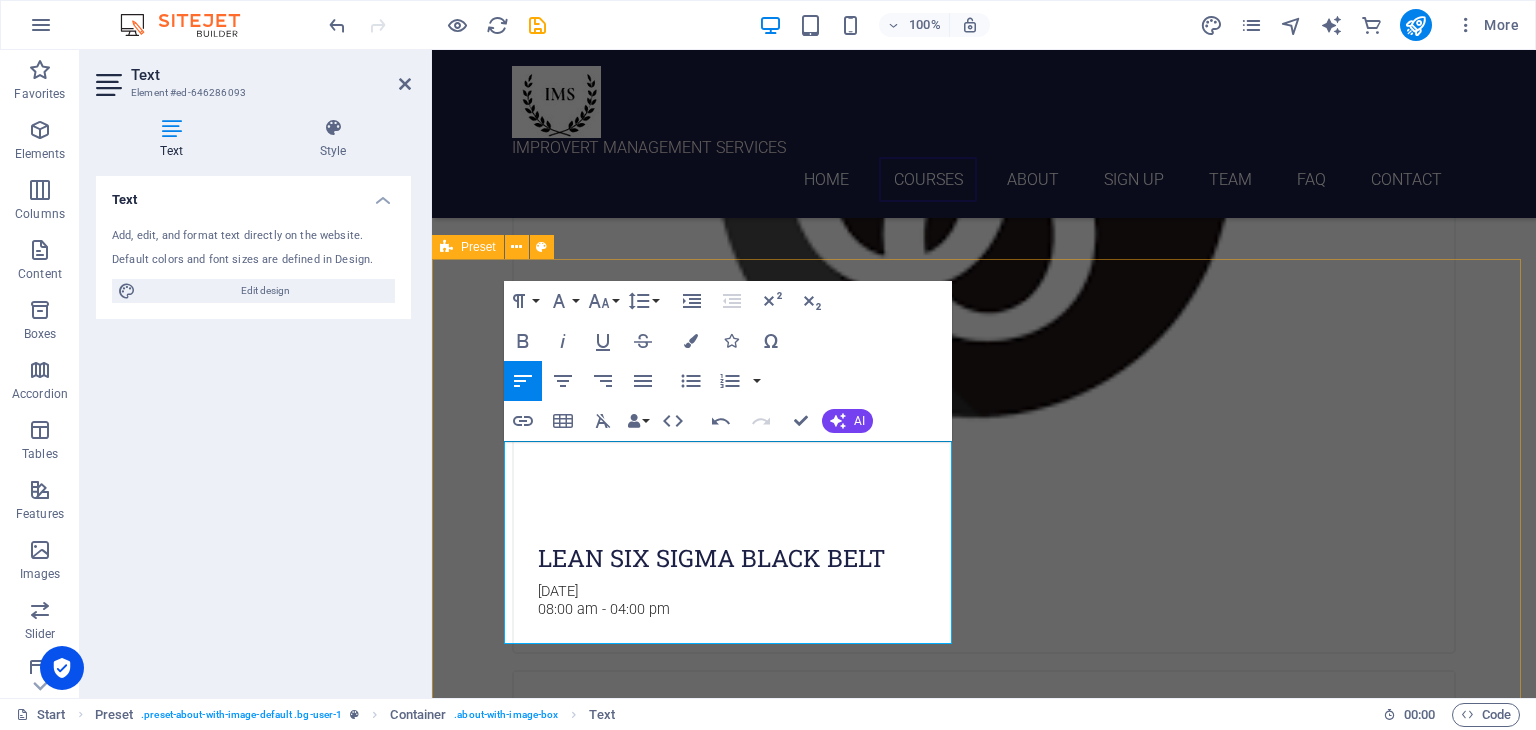 click on "WE PUT YOU ON A LEARNING JOURNEY THAT ENSURES YOUR SUCCESS Our courses prepare you for the future by equipping you with the training and skills necessary to succeed in any industry. Begin your journey of growth with our action-oriented programs designed by industry veterans. Experience an ideal balance of theory and practice, and gain the confidence to apply what you learn. Learn more" at bounding box center [984, 3465] 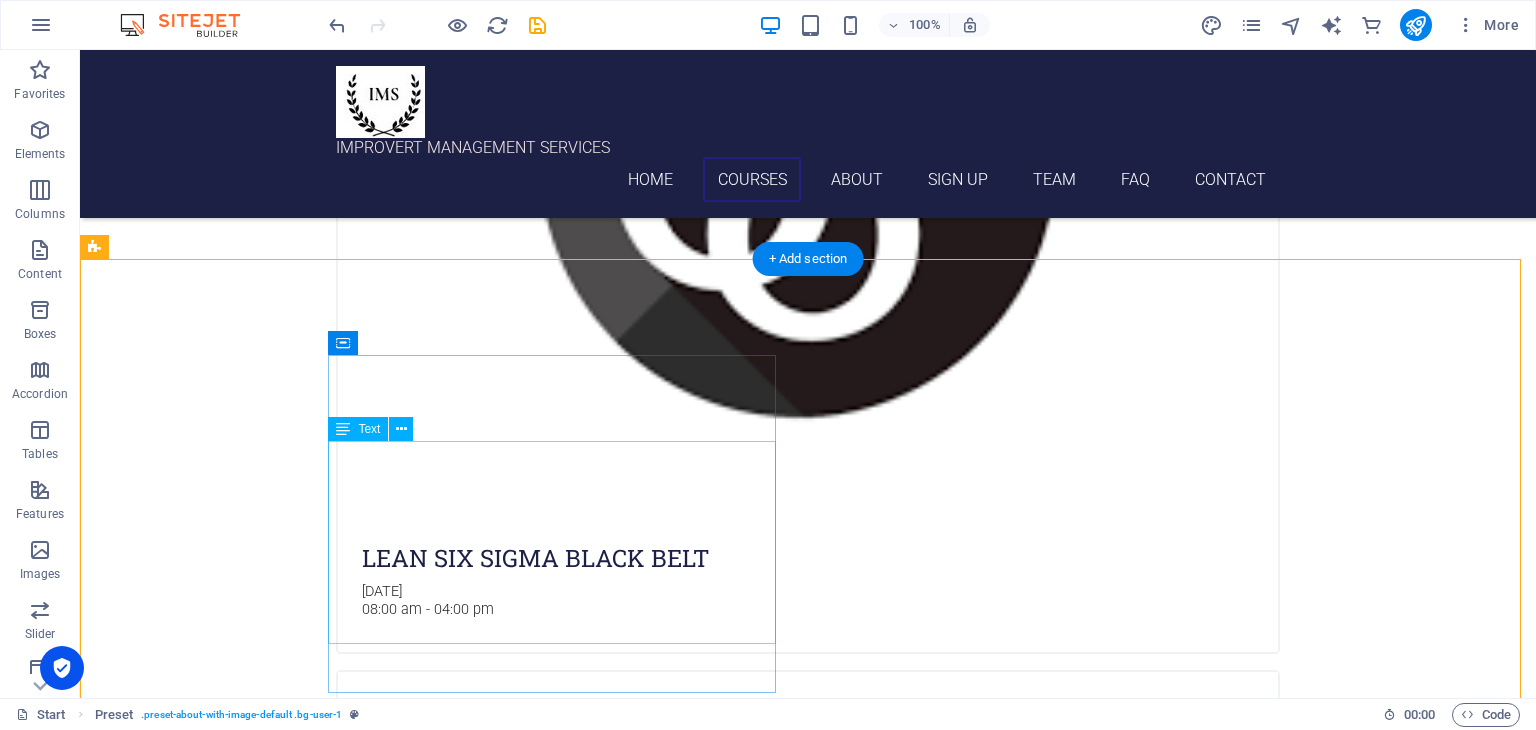 click on "Our courses prepare you for the future by equipping you with the training and skills necessary to succeed in any industry. Begin your journey of growth with our action-oriented programs designed by industry veterans. Experience an ideal balance of theory and practice, and gain the confidence to apply what you learn." at bounding box center (568, 3407) 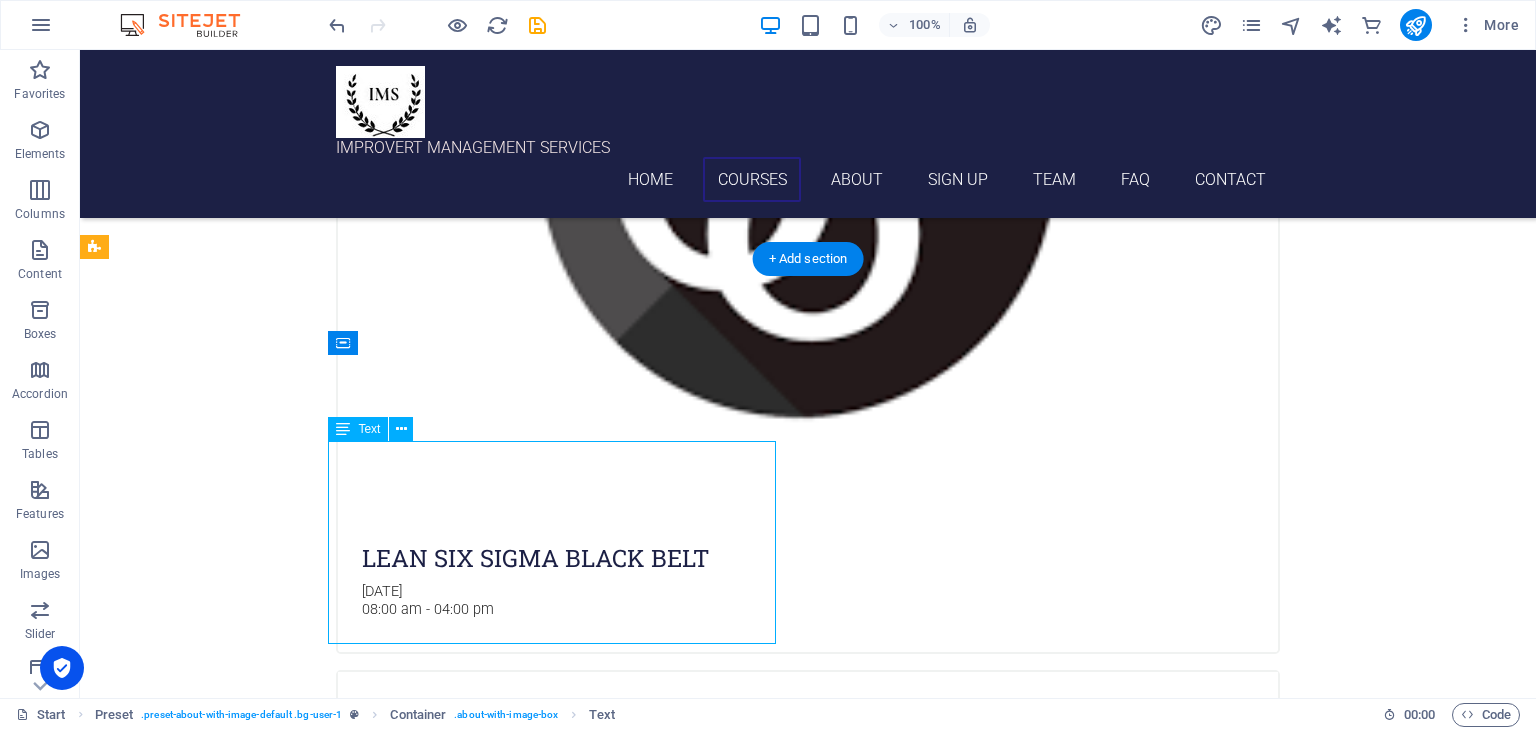 click on "Our courses prepare you for the future by equipping you with the training and skills necessary to succeed in any industry. Begin your journey of growth with our action-oriented programs designed by industry veterans. Experience an ideal balance of theory and practice, and gain the confidence to apply what you learn." at bounding box center [568, 3407] 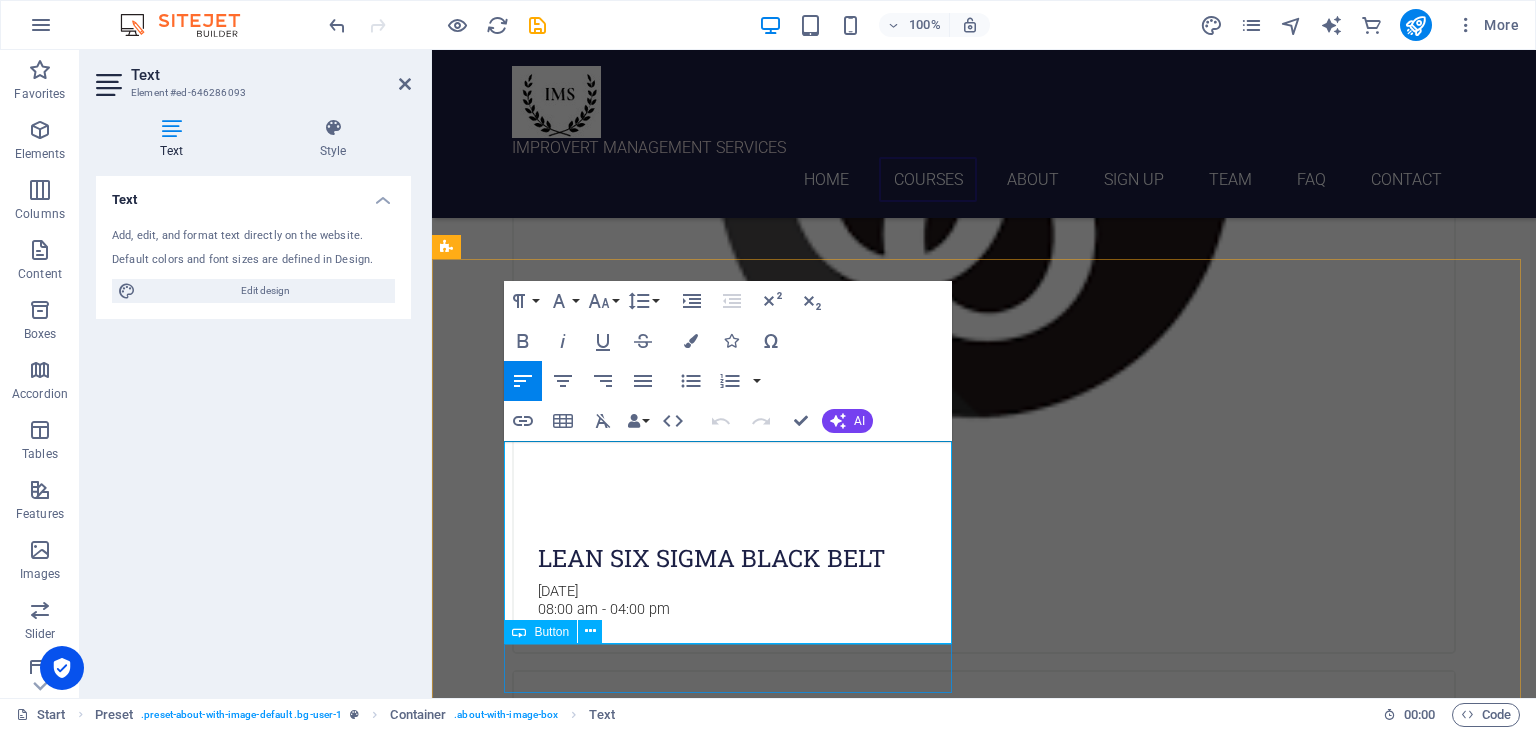 click on "Learn more" at bounding box center (920, 3477) 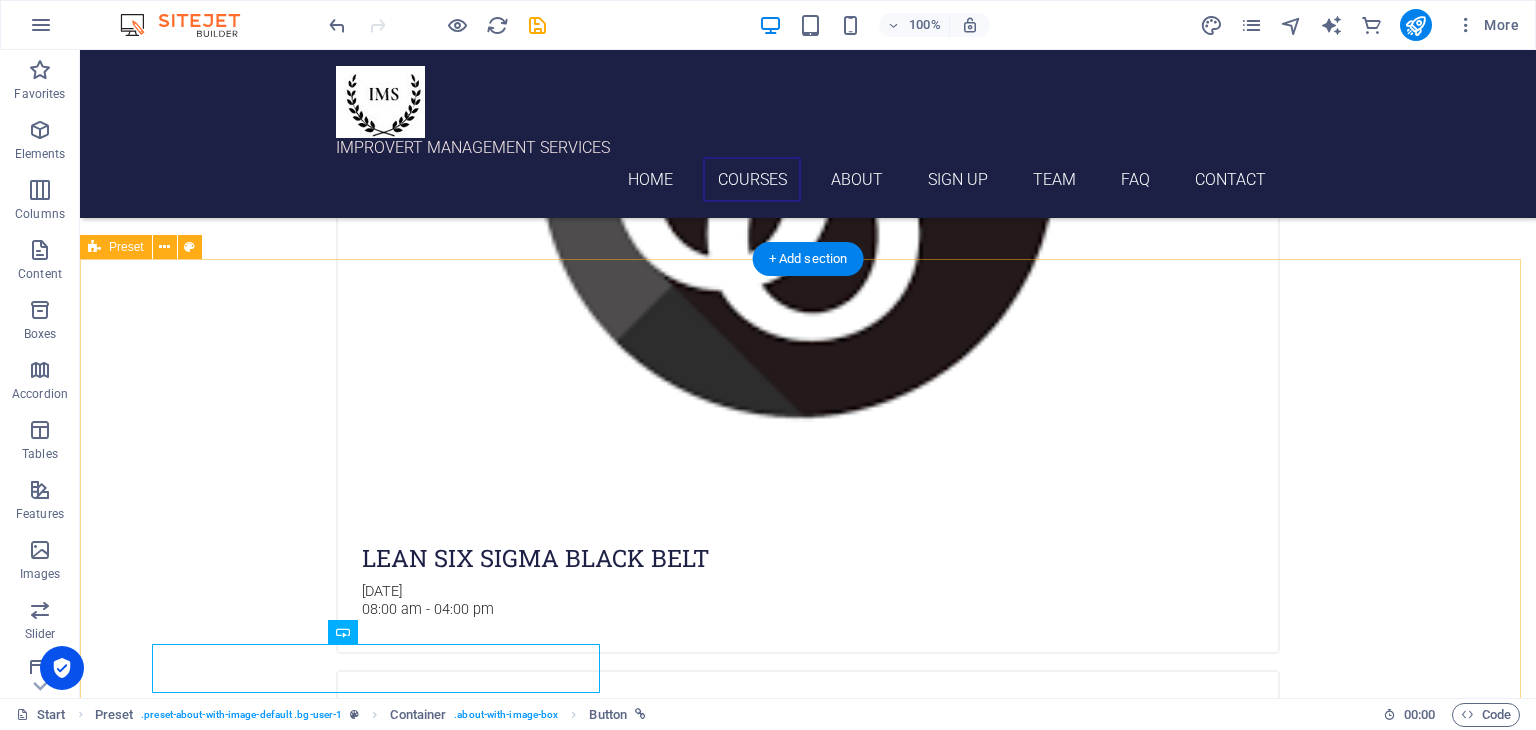 click on "WE PUT YOU ON A LEARNING JOURNEY THAT ENSURES YOUR SUCCESS Our courses prepare you for the future by equipping you with the training and skills necessary to succeed in any industry. Begin your journey of growth with our action-oriented programs designed by industry veterans. Experience an ideal balance of theory and practice, and gain the confidence to apply what you learn. Learn more" at bounding box center [808, 3465] 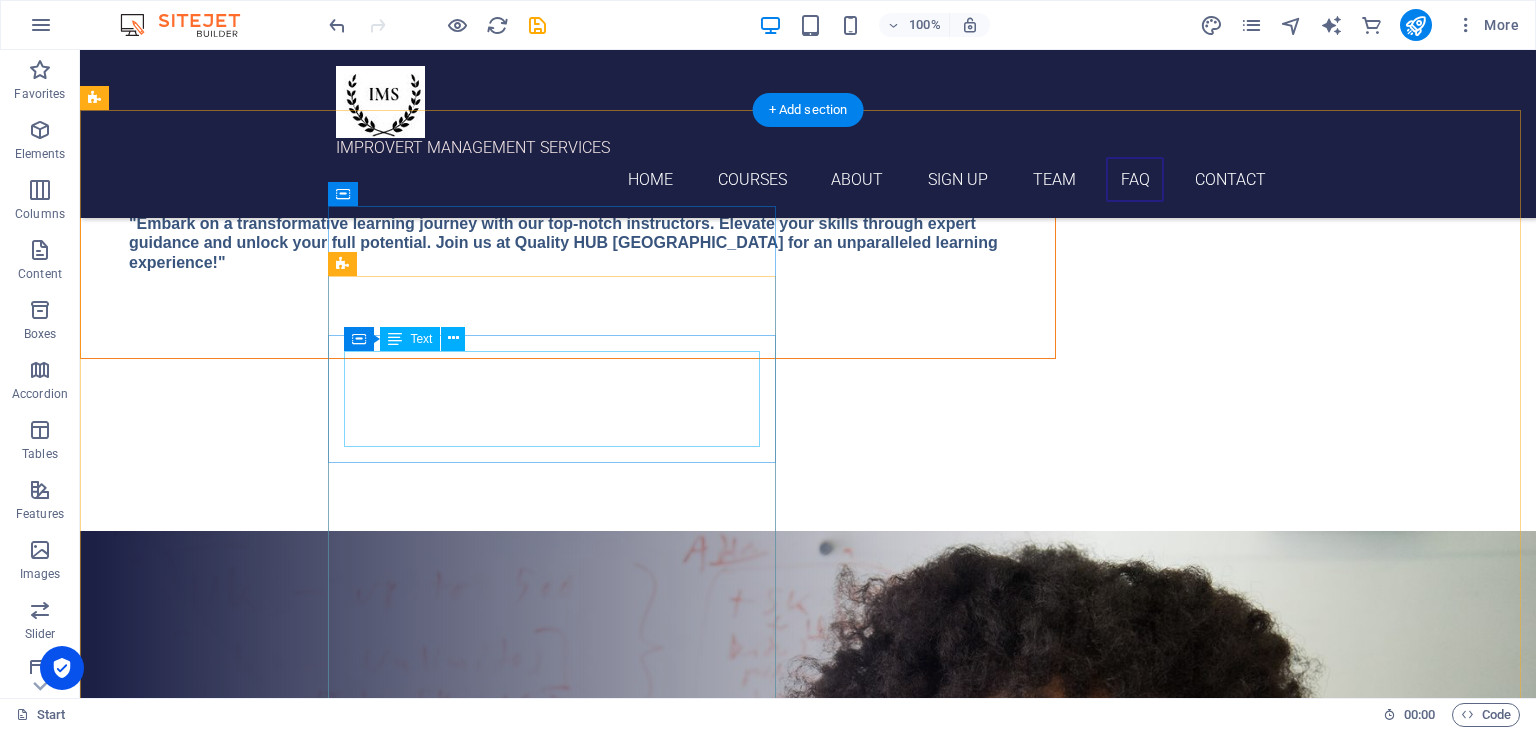 scroll, scrollTop: 6000, scrollLeft: 0, axis: vertical 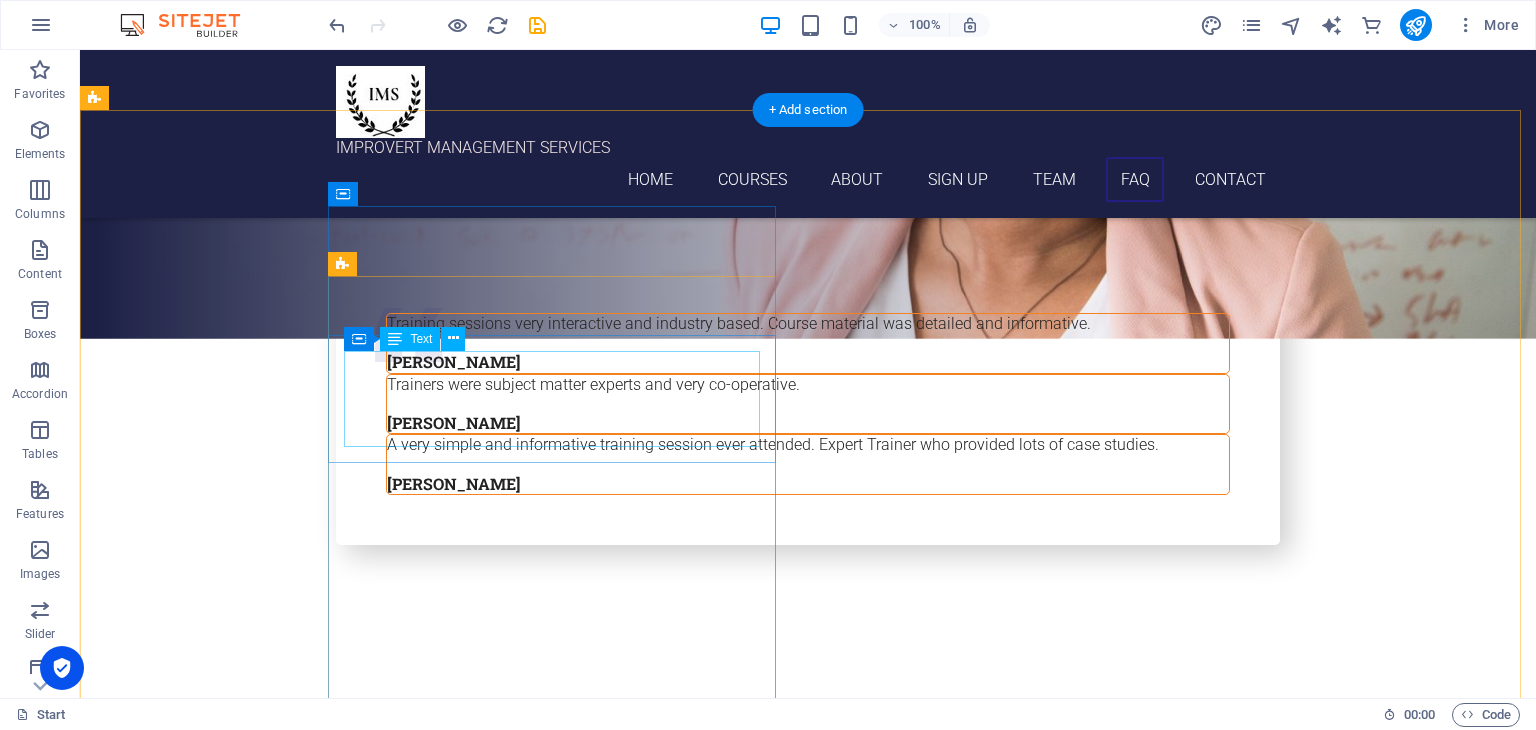 click on "Lorem ipsum dolor sit amet, consectetur adipisicing elit. Maiores ipsum repellat minus nihil. [PERSON_NAME], [PERSON_NAME], nam dignissimos ea repudiandae minima voluptatum magni pariatur possimus quia accusamus harum facilis corporis animi nisi. Enim, pariatur, impedit quia repellat harum." at bounding box center [568, 5287] 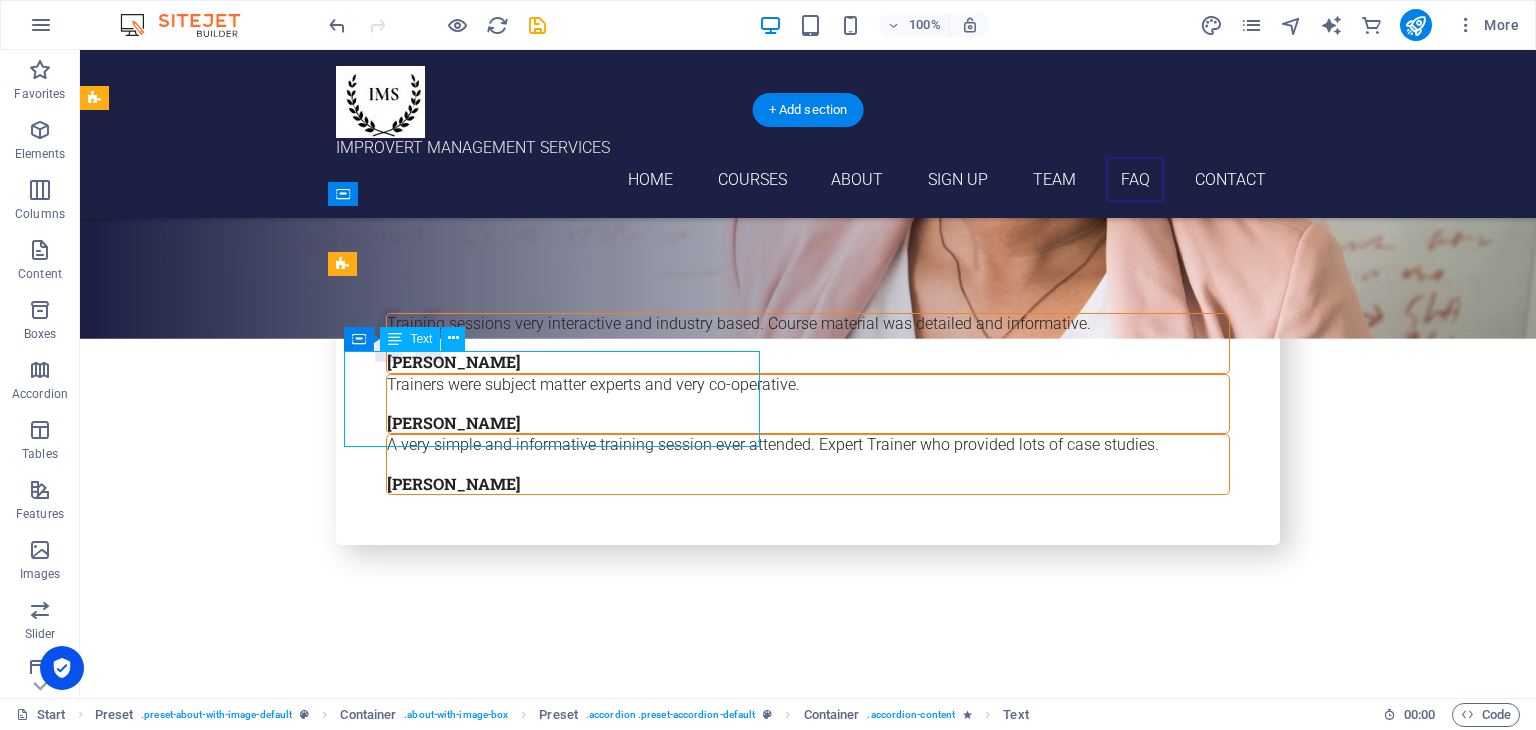 click on "Lorem ipsum dolor sit amet, consectetur adipisicing elit. Maiores ipsum repellat minus nihil. [PERSON_NAME], [PERSON_NAME], nam dignissimos ea repudiandae minima voluptatum magni pariatur possimus quia accusamus harum facilis corporis animi nisi. Enim, pariatur, impedit quia repellat harum." at bounding box center [568, 5287] 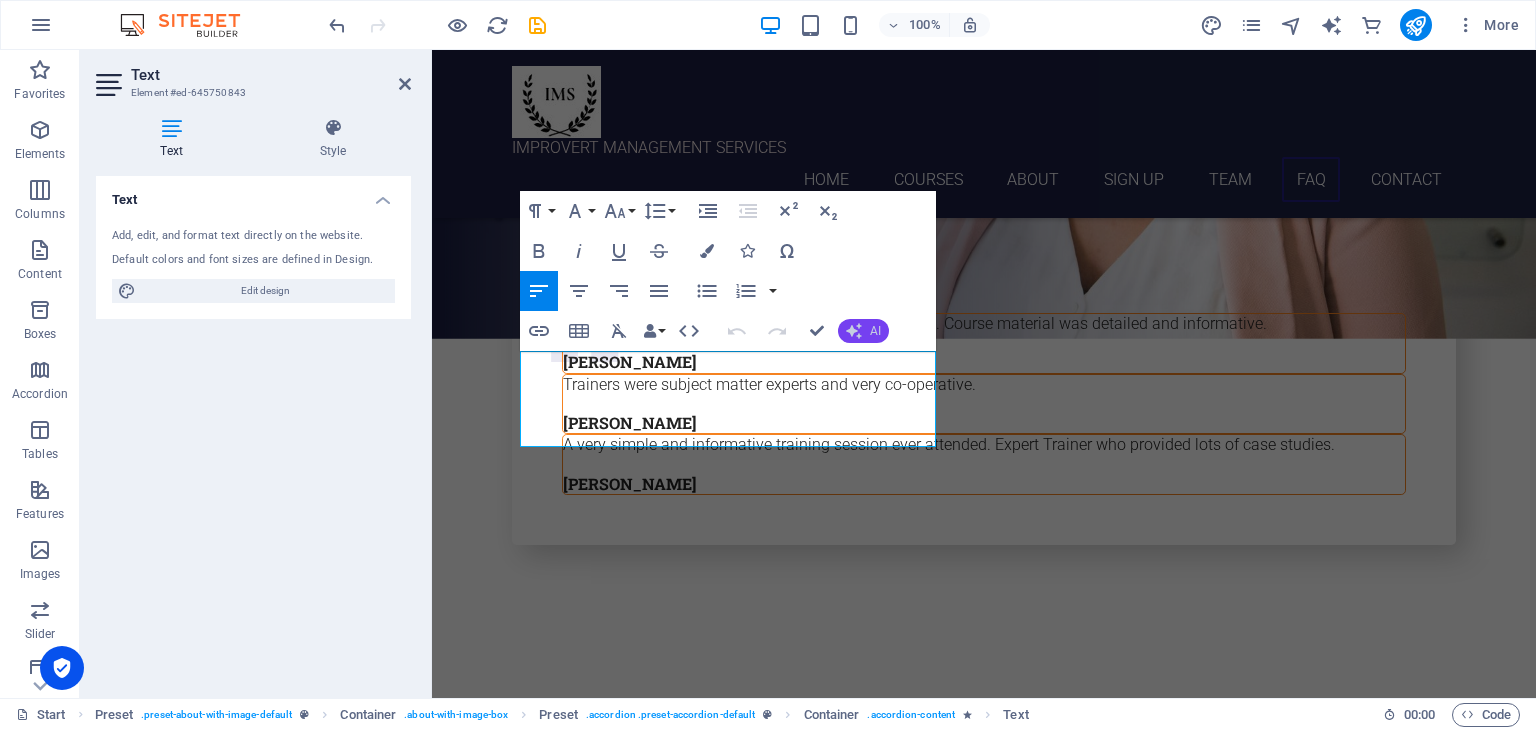 click on "AI" at bounding box center (863, 331) 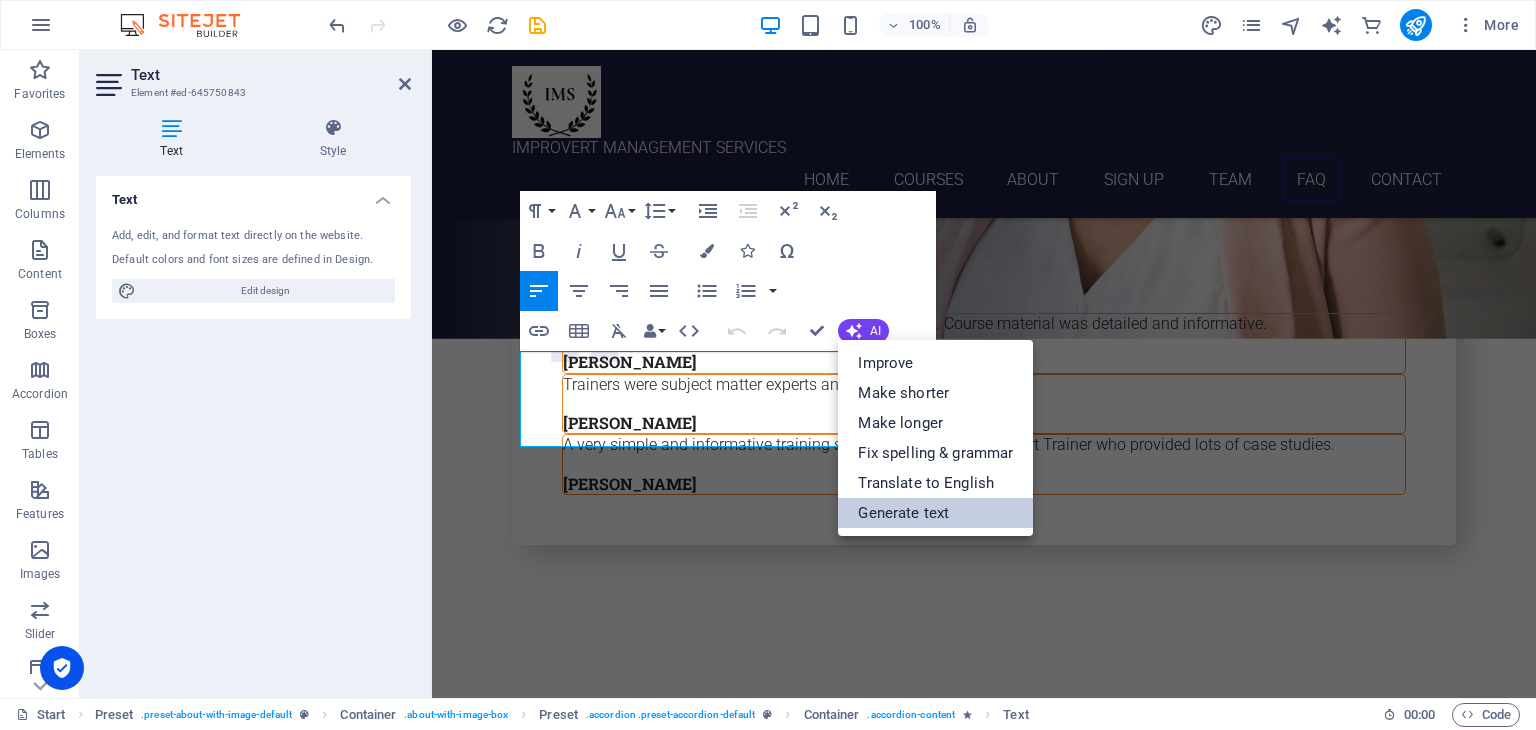 click on "Generate text" at bounding box center (935, 513) 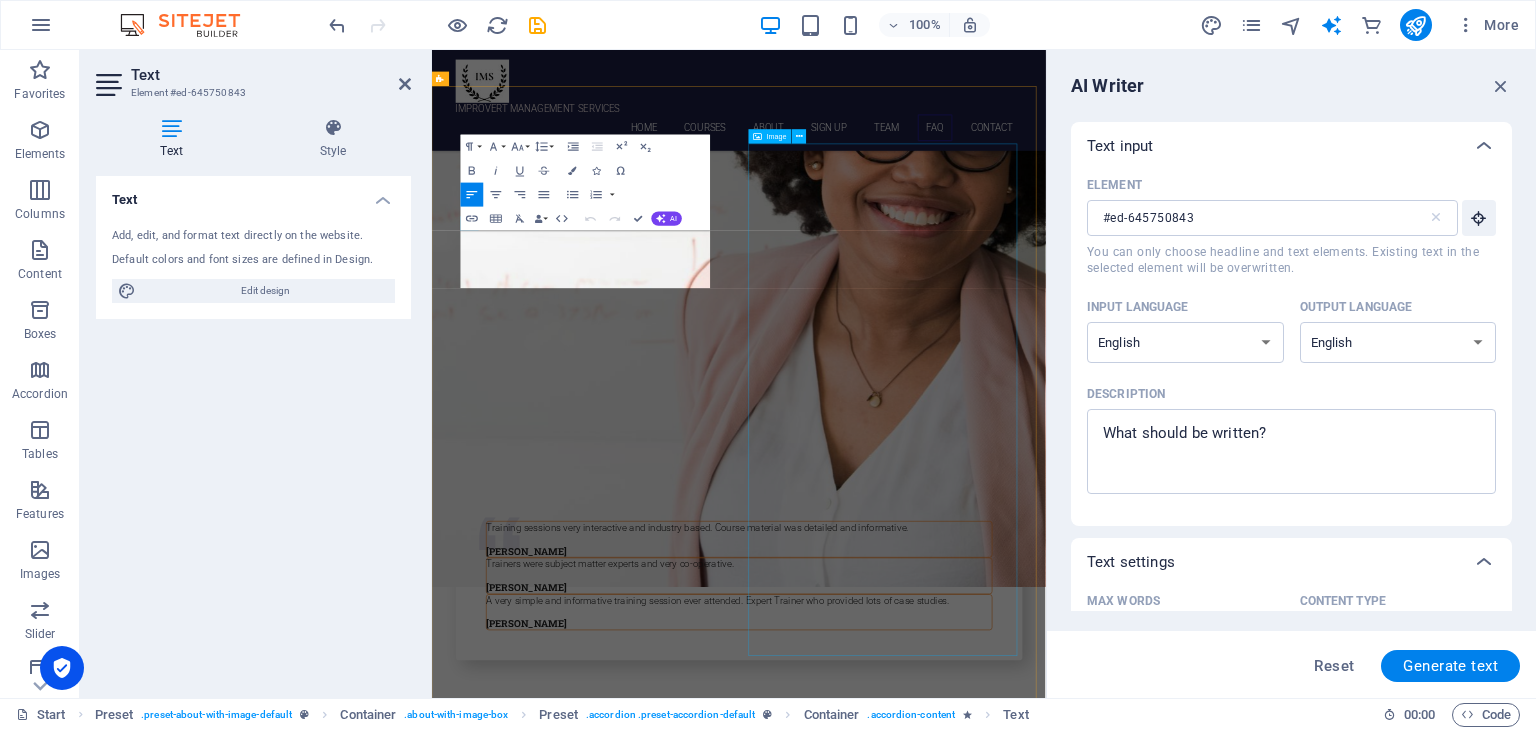 scroll, scrollTop: 6431, scrollLeft: 0, axis: vertical 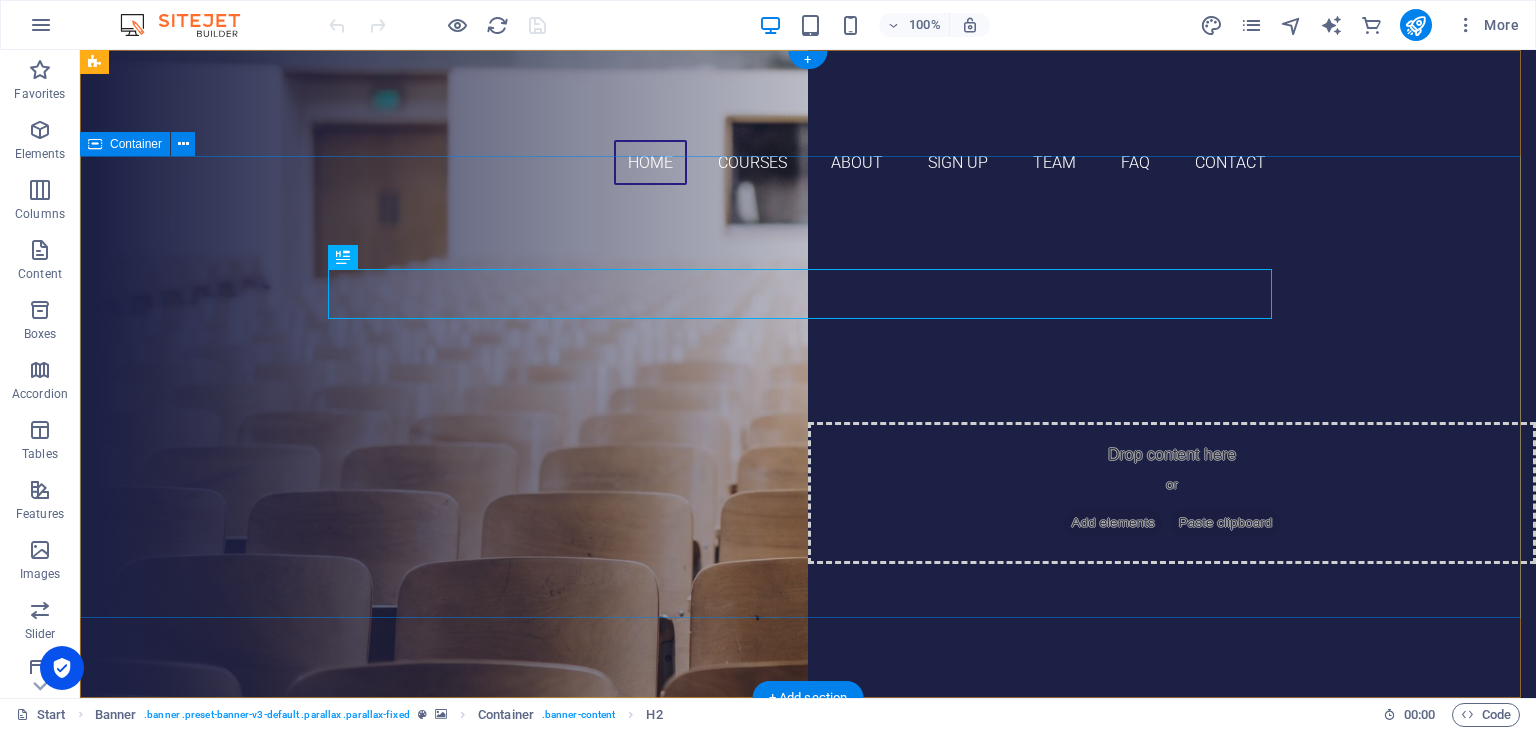 click on "IMPROVERT MANAGEMENT SERVICES ​ "Join Improvert and embark on a transformative learning journey with top-notch instructors. Gain expert guidance, elevate your skills, and unlock your full potential with an unparalleled learning experience!" VIEW featured courses Our Courses Sign up now" at bounding box center [808, 446] 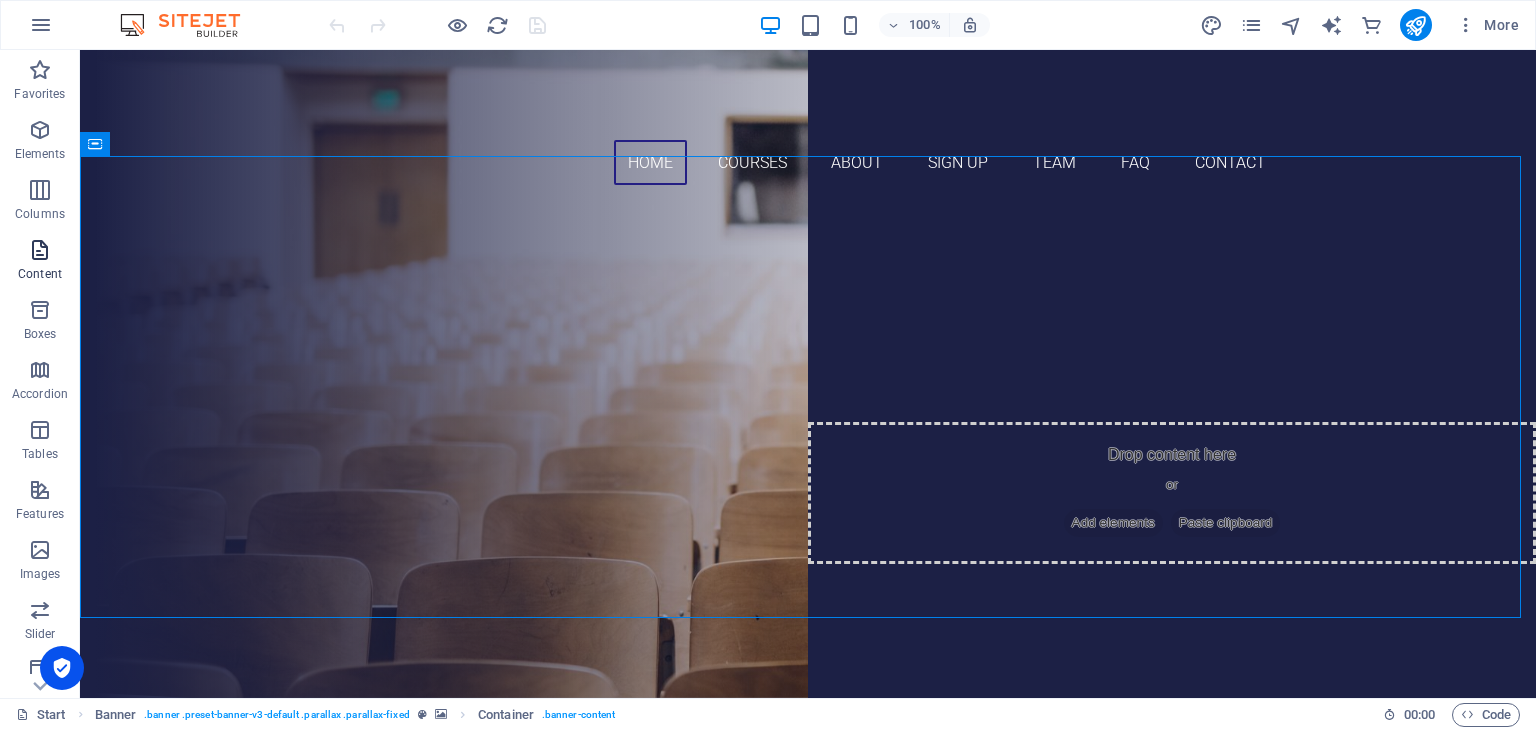click at bounding box center (40, 250) 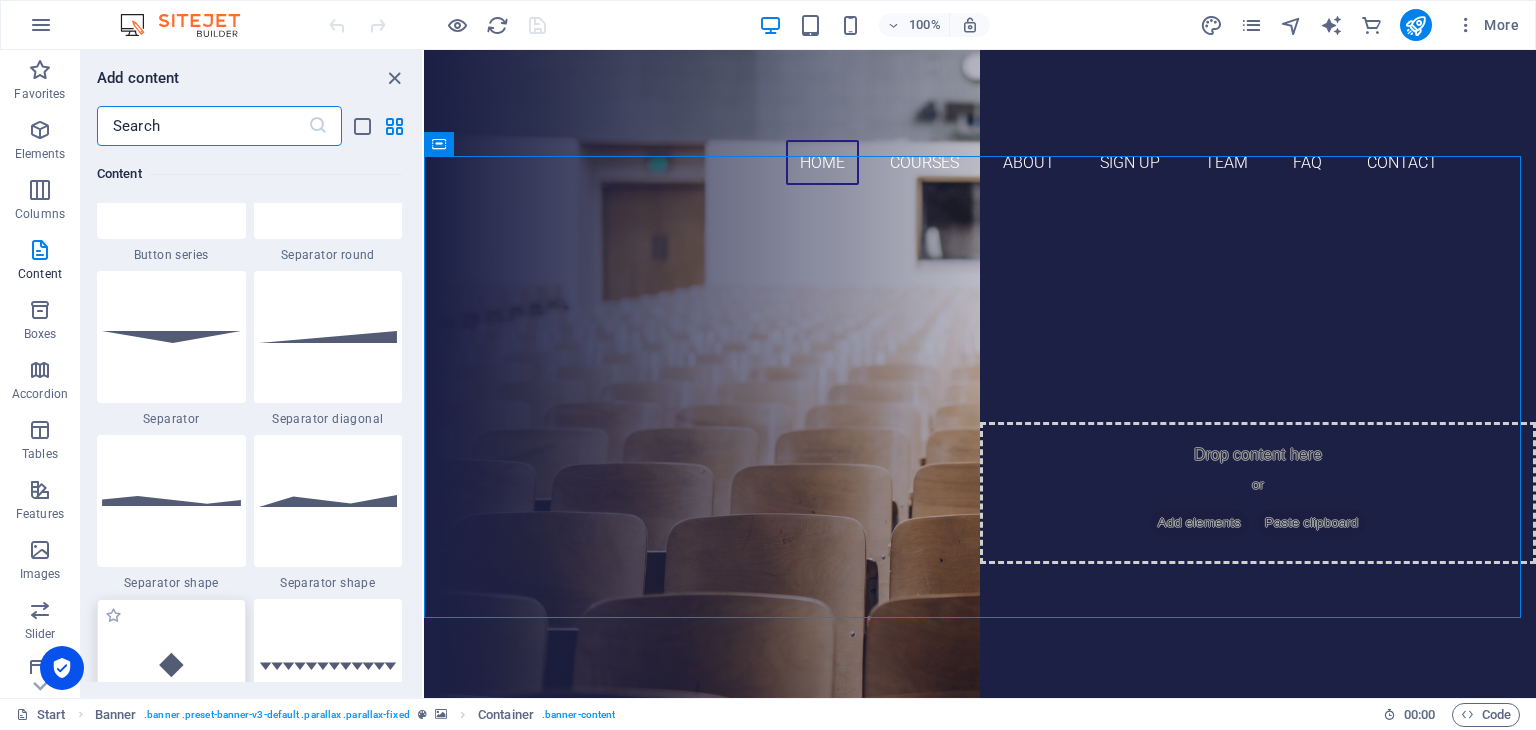 scroll, scrollTop: 4599, scrollLeft: 0, axis: vertical 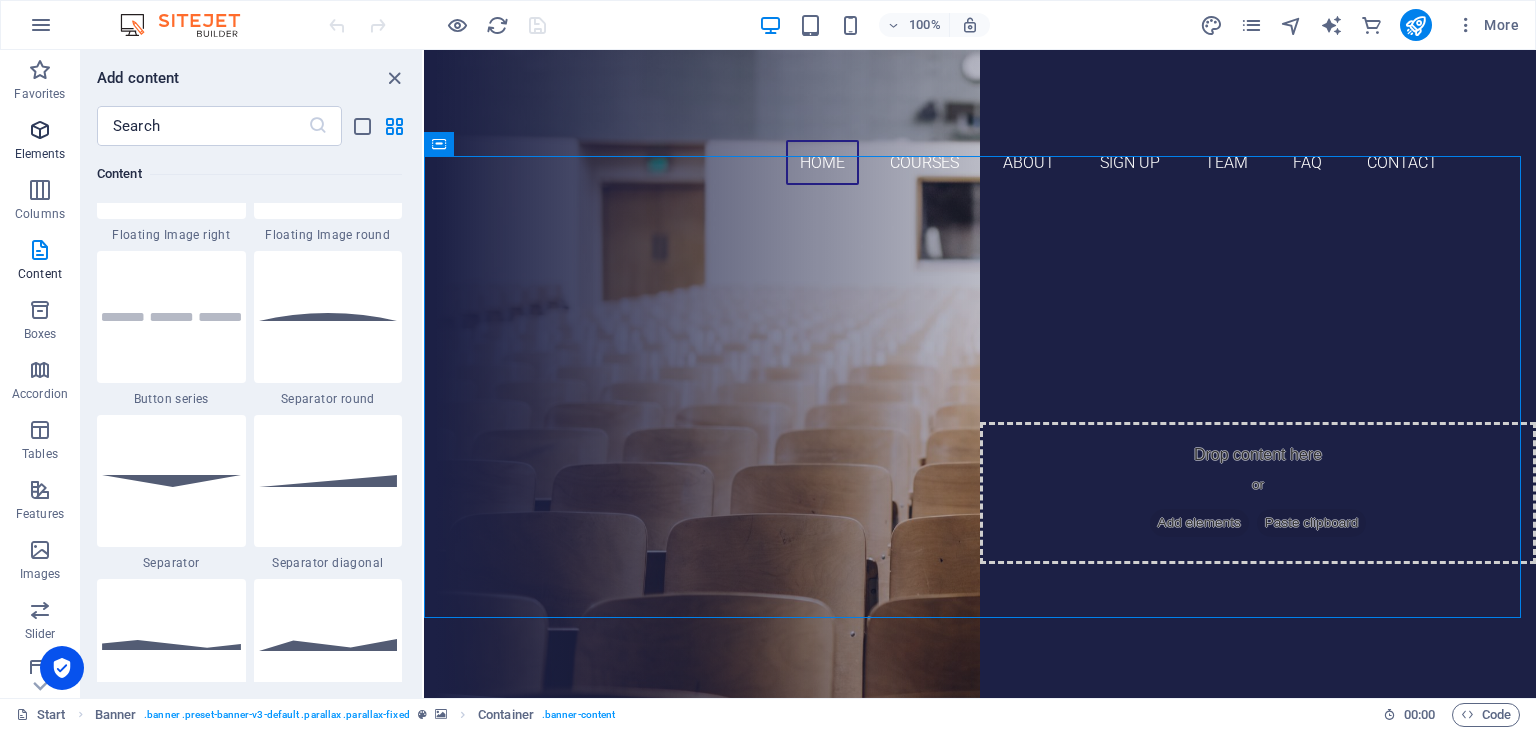 click at bounding box center (40, 130) 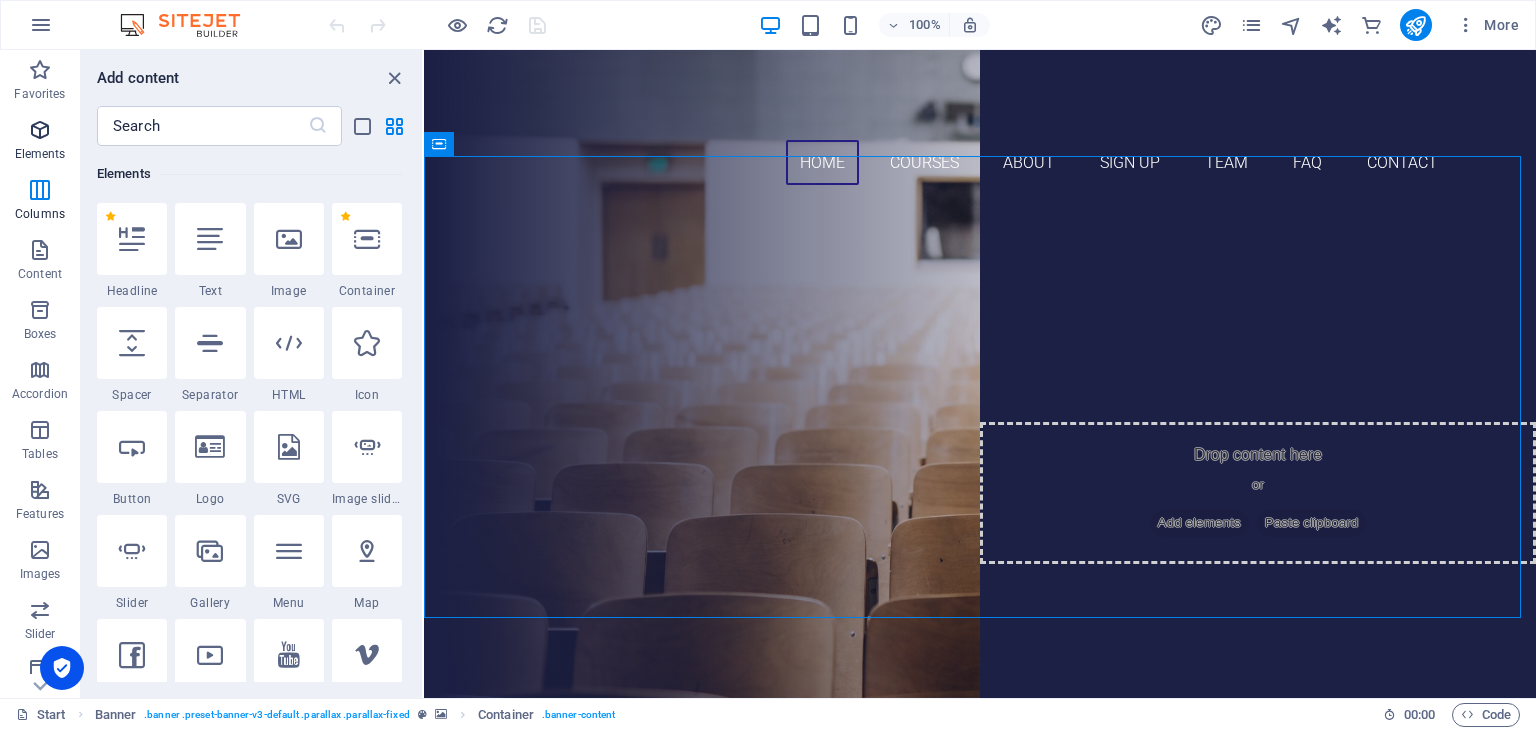 scroll, scrollTop: 213, scrollLeft: 0, axis: vertical 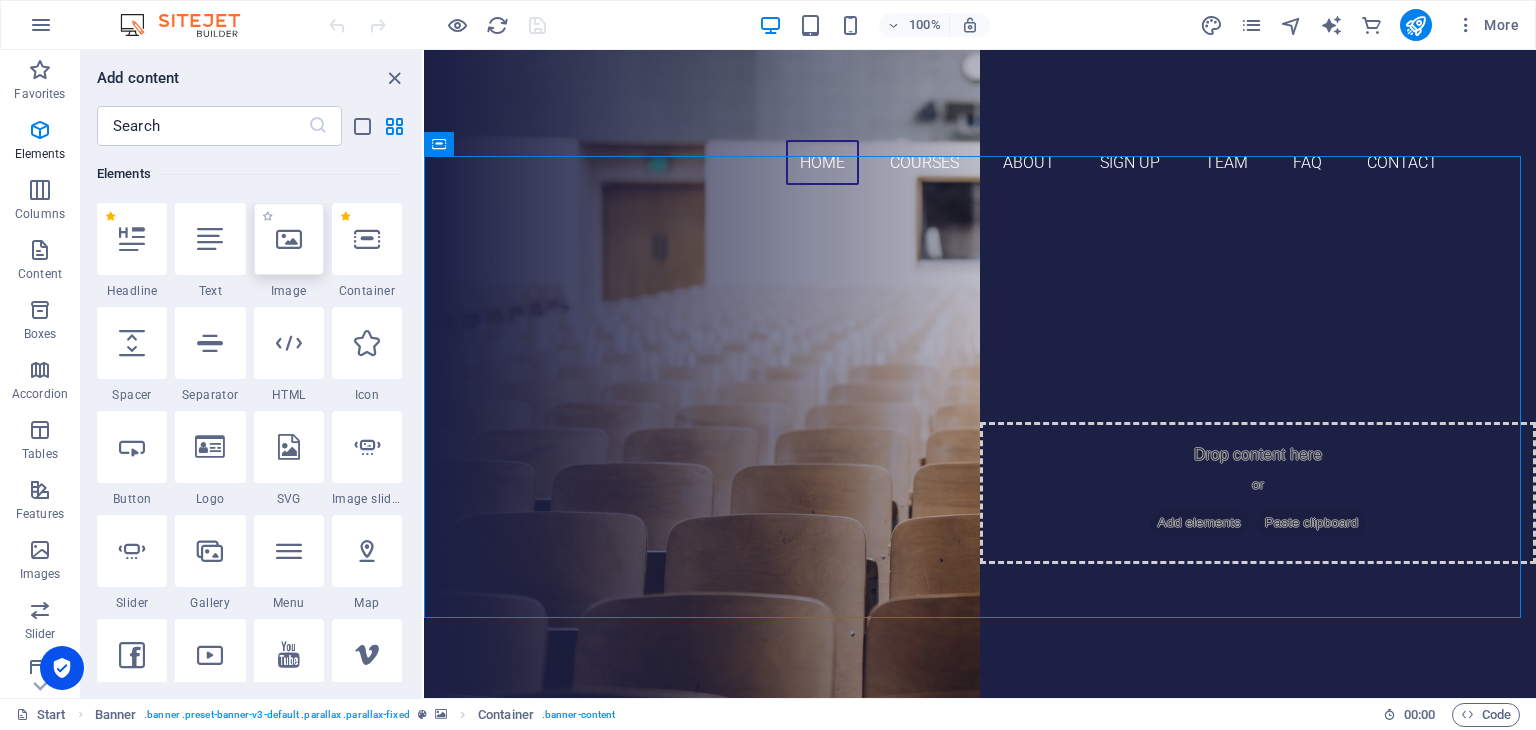 click at bounding box center (289, 239) 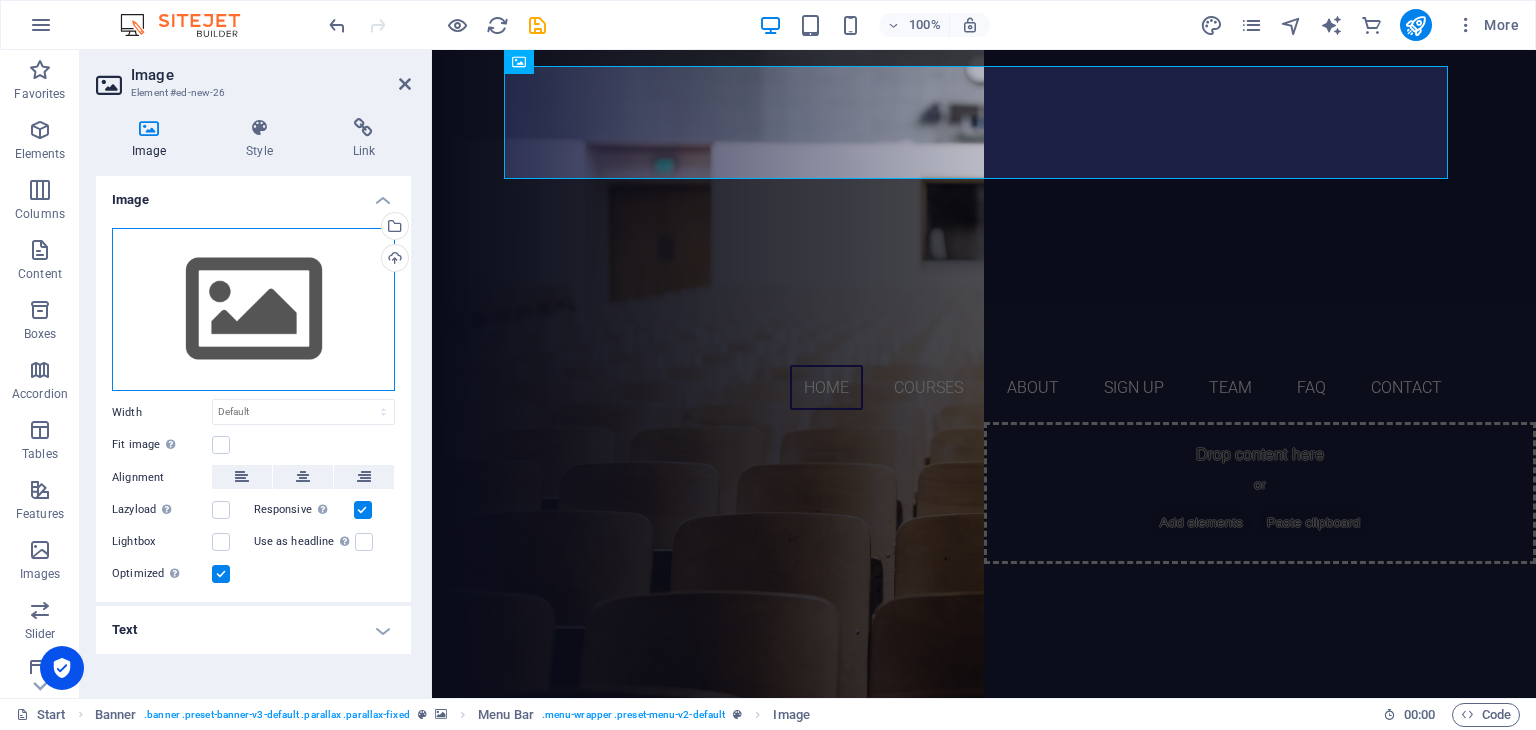 click on "Drag files here, click to choose files or select files from Files or our free stock photos & videos" at bounding box center (253, 310) 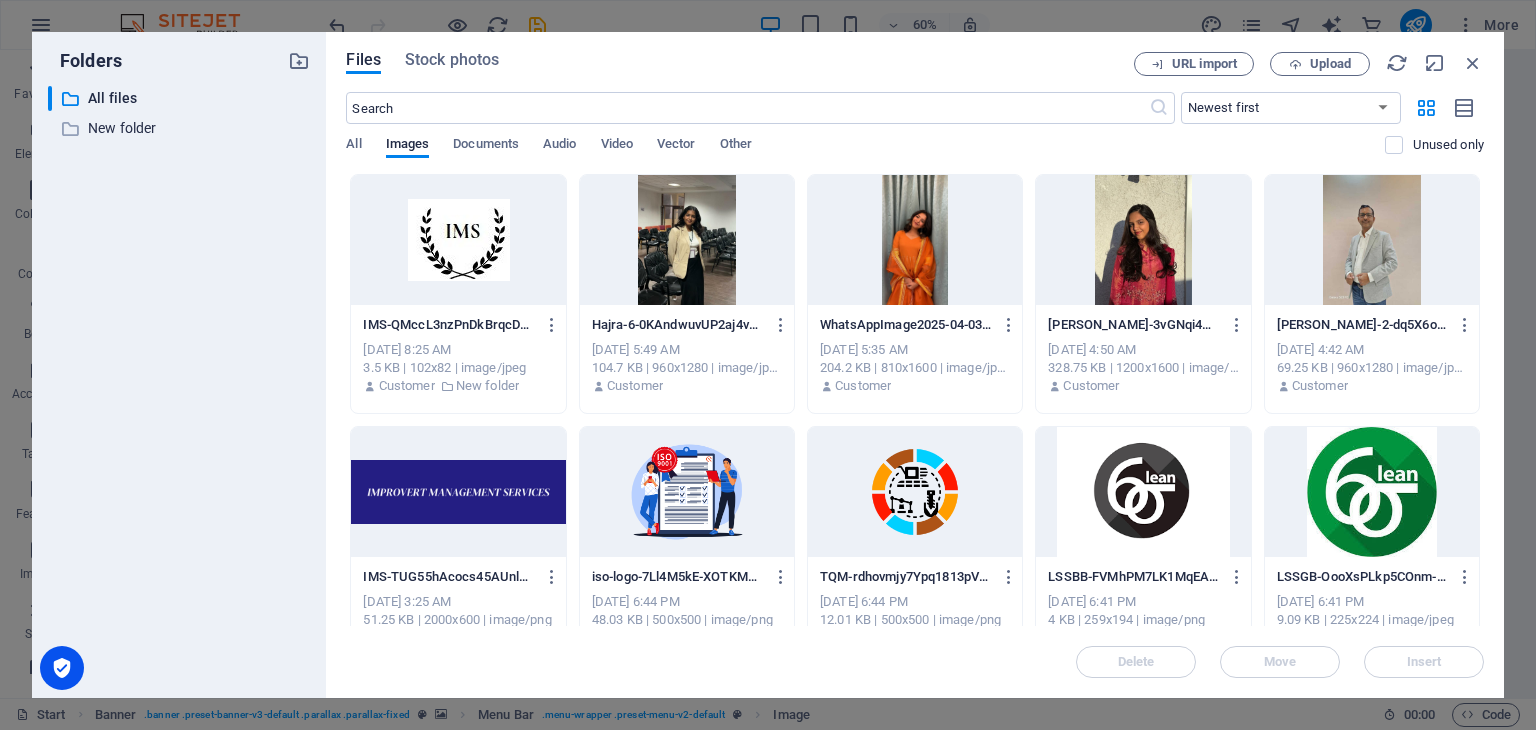 click at bounding box center (458, 492) 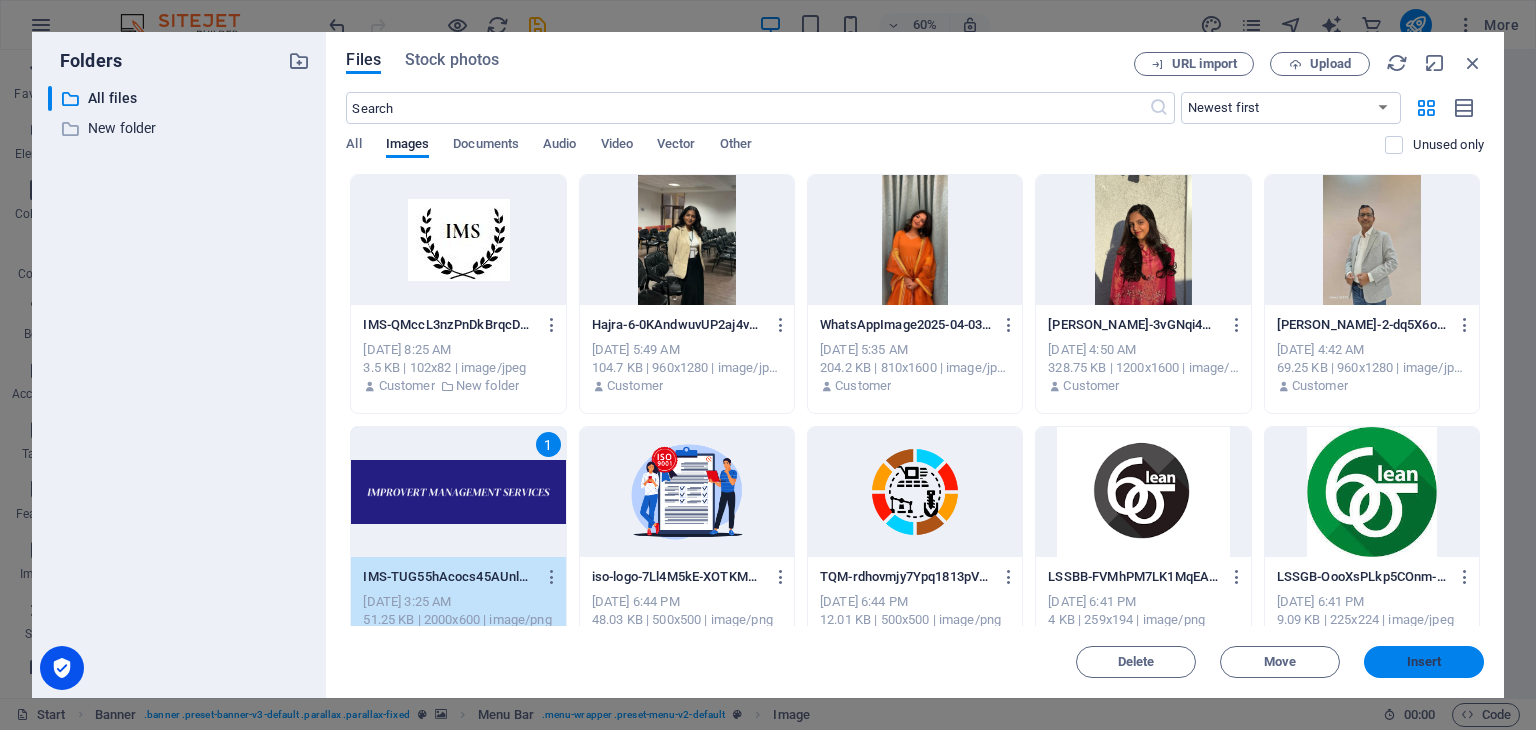 click on "Insert" at bounding box center [1424, 662] 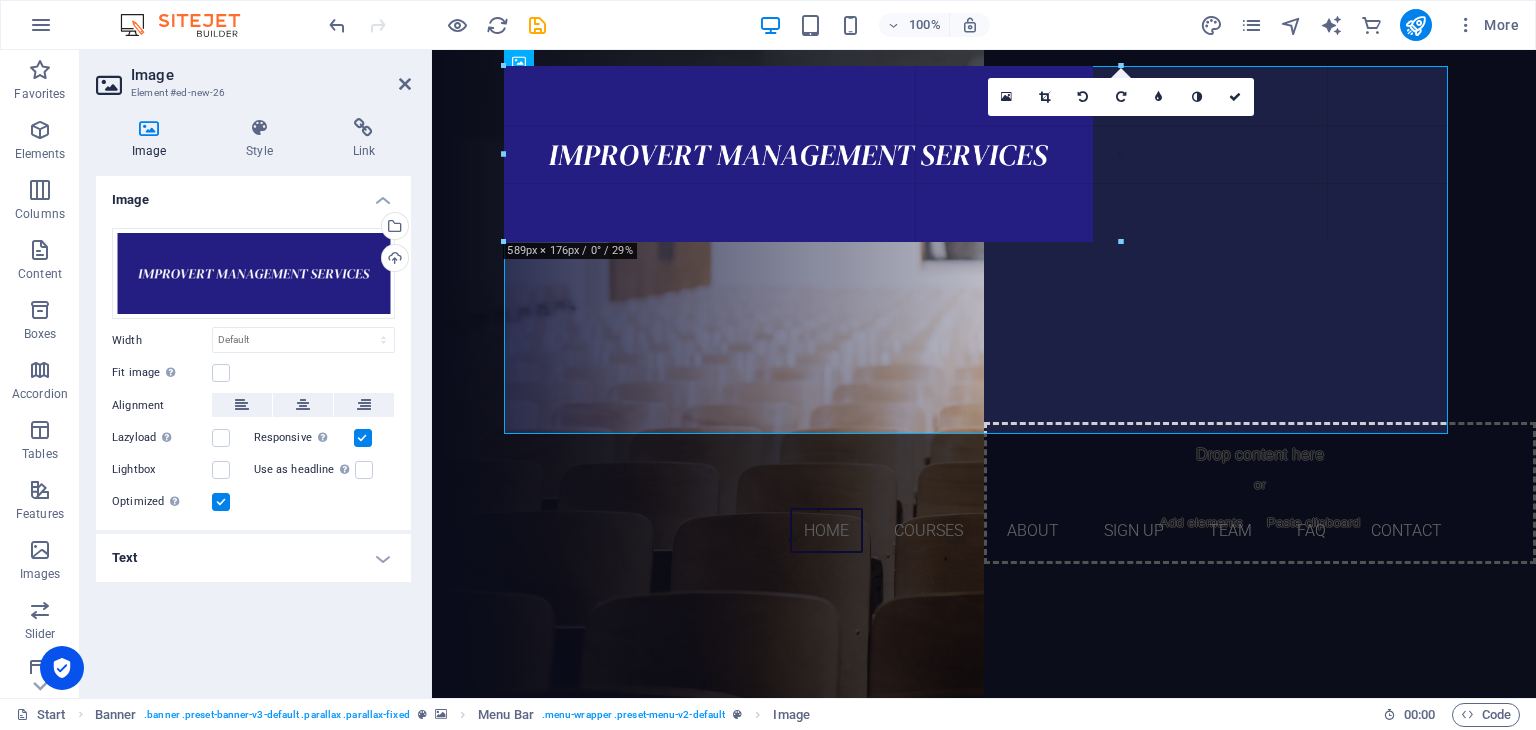 drag, startPoint x: 984, startPoint y: 349, endPoint x: 957, endPoint y: 434, distance: 89.1852 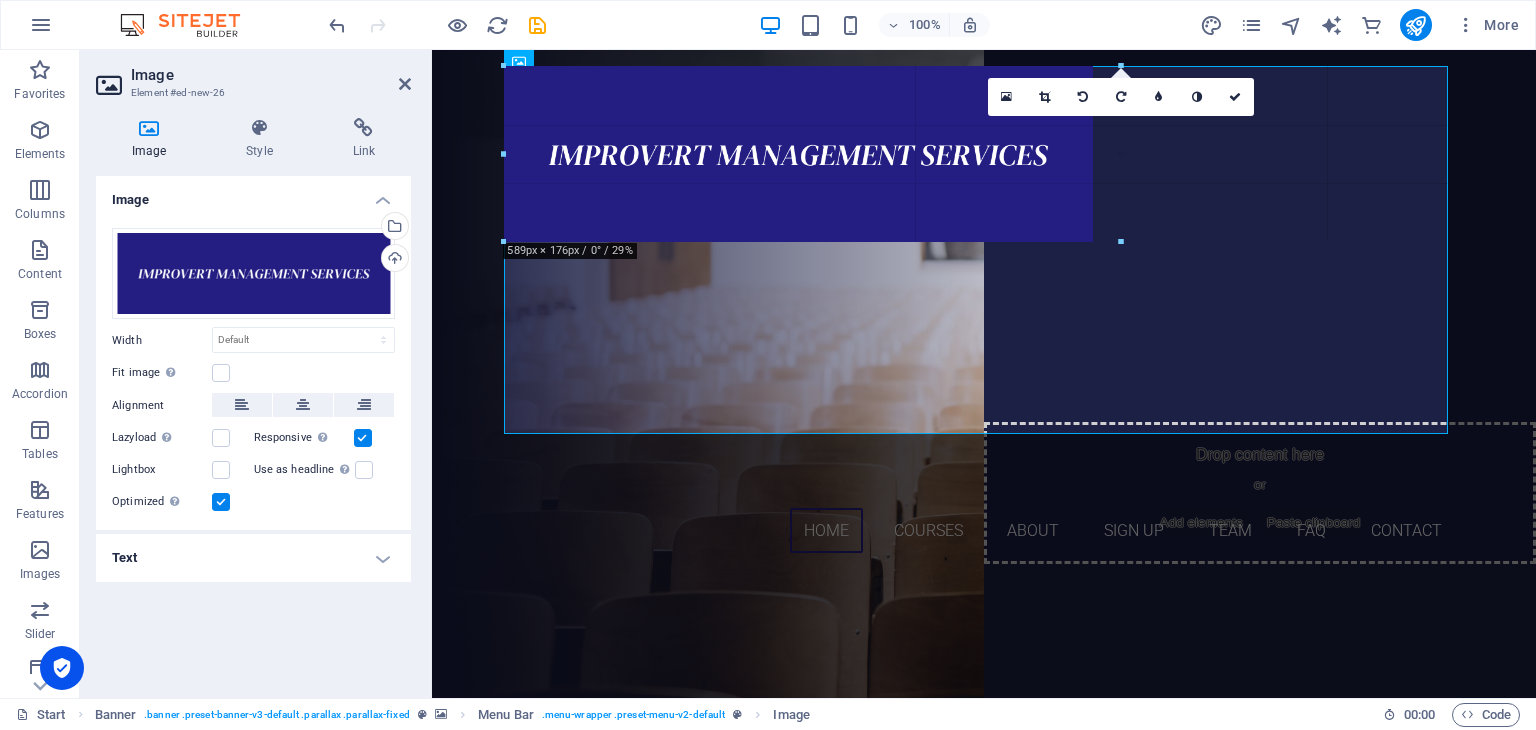 click on "Drag here to replace the existing content. Press “Ctrl” if you want to create a new element.
H2   Banner   Container   H3   Button   Container   Preset   Container   Preset   HTML   Preset   Container   Preset   Menu Bar   Image   Banner   Menu Bar   H6 180 170 160 150 140 130 120 110 100 90 80 70 60 50 40 30 20 10 0 -10 -20 -30 -40 -50 -60 -70 -80 -90 -100 -110 -120 -130 -140 -150 -160 -170 589px × 176px / 0° / 29% 16:10 16:9 4:3 1:1 1:2 0   Menu" at bounding box center (984, 374) 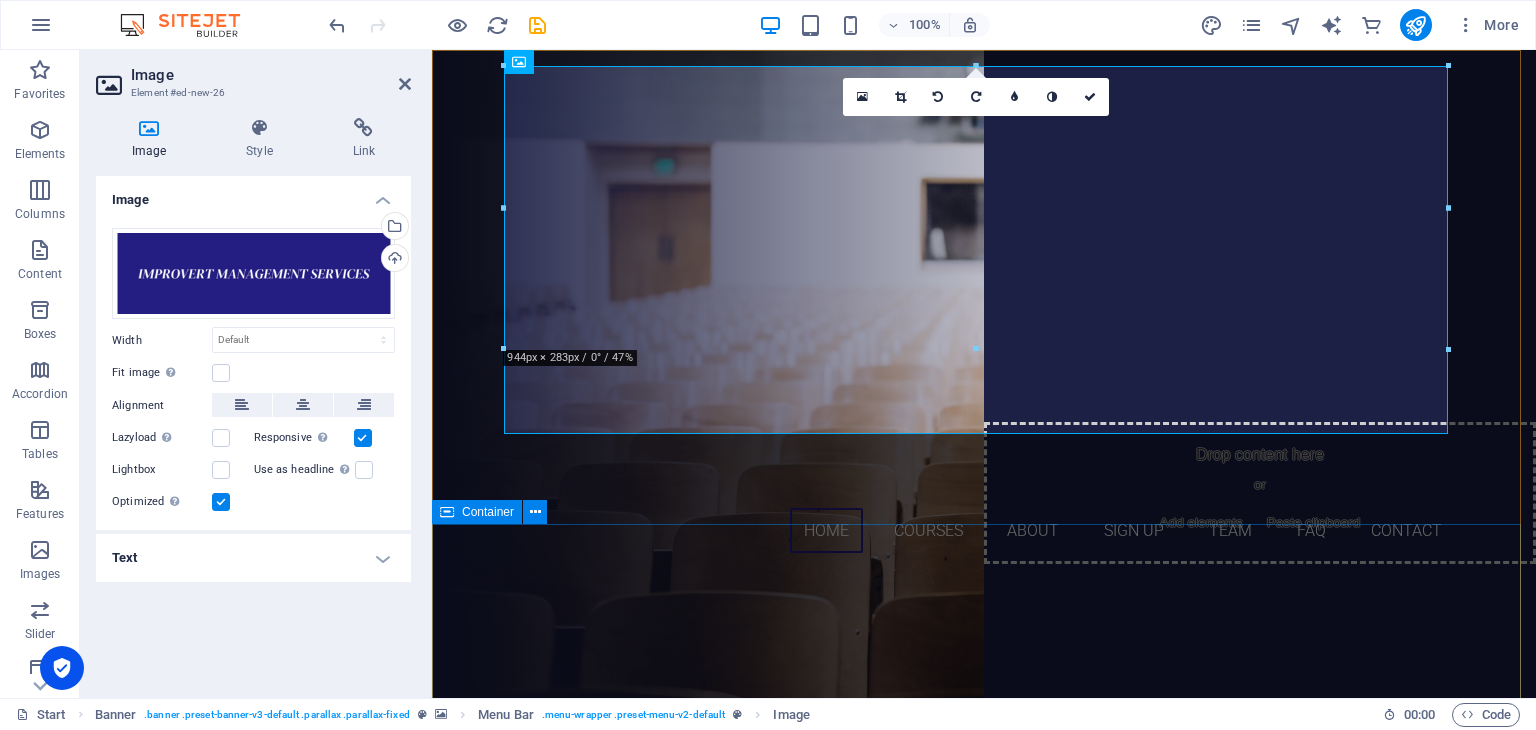 click on "IMPROVERT MANAGEMENT SERVICES ​ "Join Improvert and embark on a transformative learning journey with top-notch instructors. Gain expert guidance, elevate your skills, and unlock your full potential with an unparalleled learning experience!" VIEW featured courses Our Courses Sign up now" at bounding box center [984, 814] 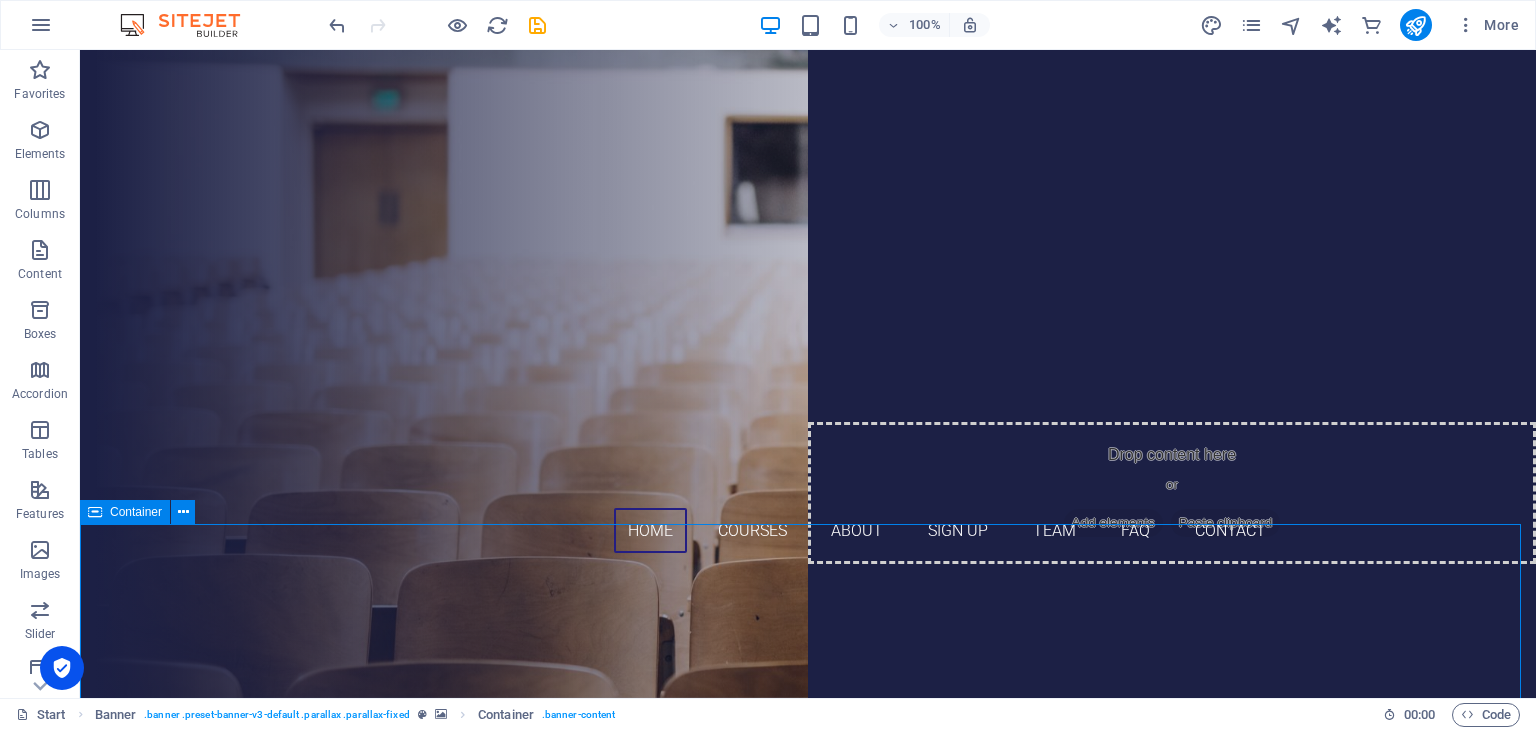 click on "IMPROVERT MANAGEMENT SERVICES ​ "Join Improvert and embark on a transformative learning journey with top-notch instructors. Gain expert guidance, elevate your skills, and unlock your full potential with an unparalleled learning experience!" VIEW featured courses Our Courses Sign up now" at bounding box center [808, 814] 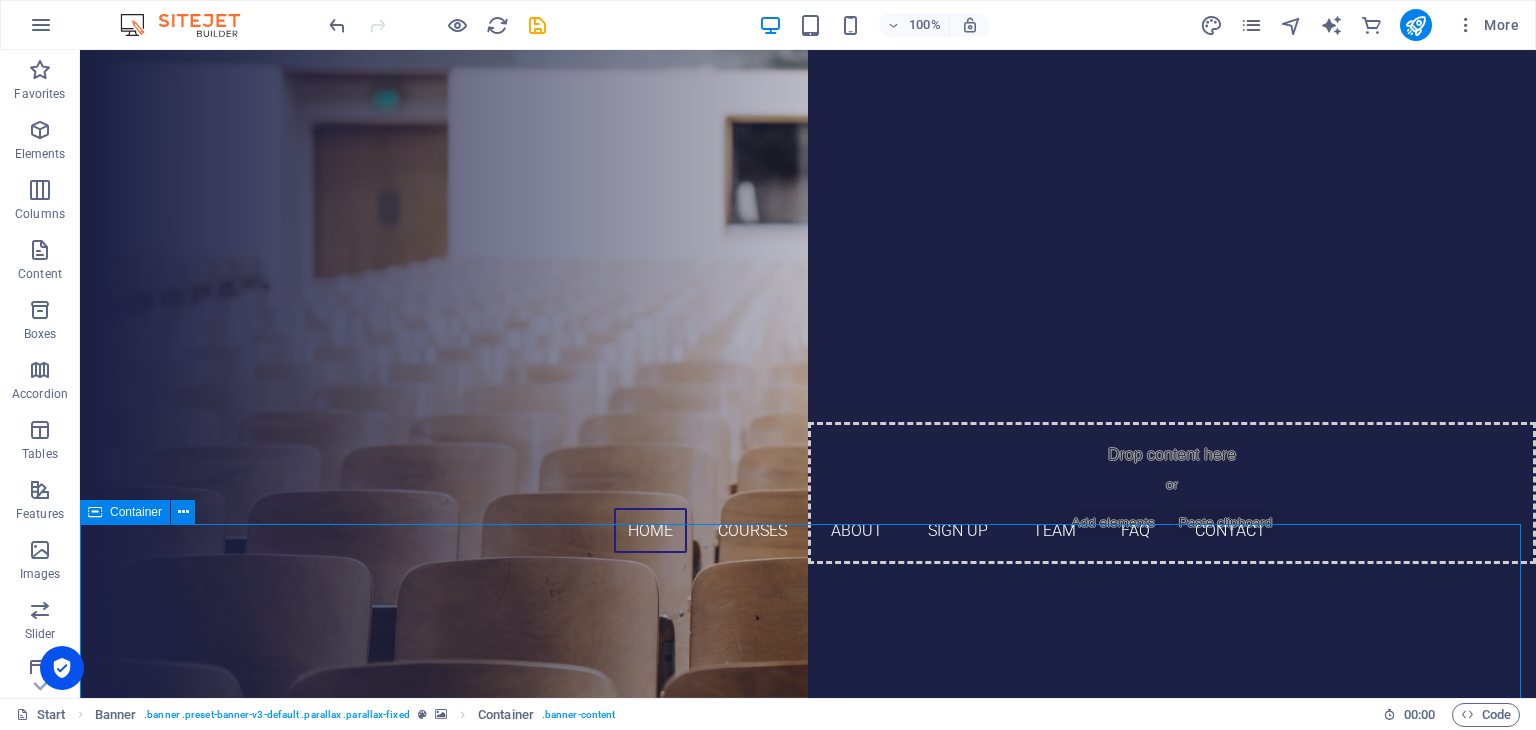 click on "IMPROVERT MANAGEMENT SERVICES ​ "Join Improvert and embark on a transformative learning journey with top-notch instructors. Gain expert guidance, elevate your skills, and unlock your full potential with an unparalleled learning experience!" VIEW featured courses Our Courses Sign up now" at bounding box center [808, 814] 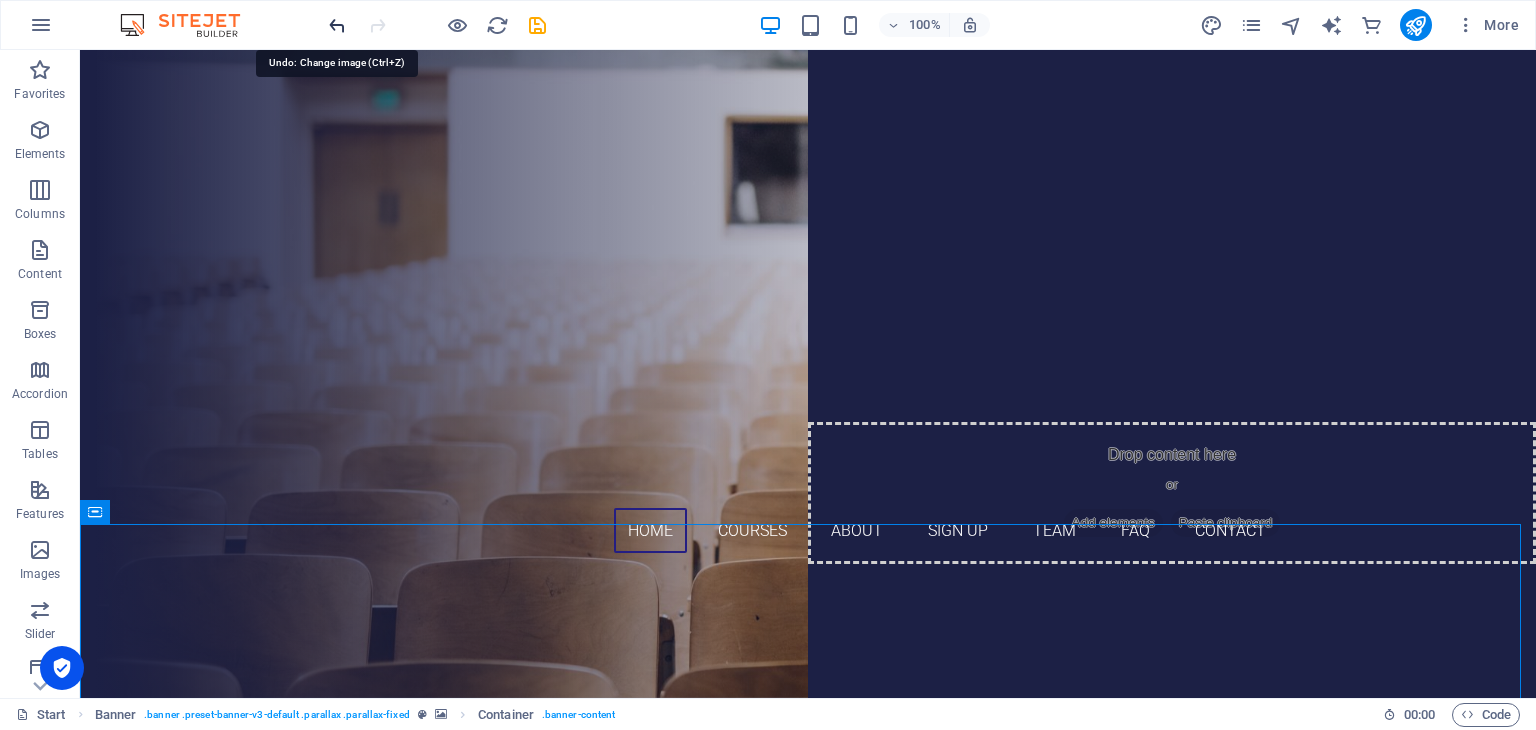 click at bounding box center (337, 25) 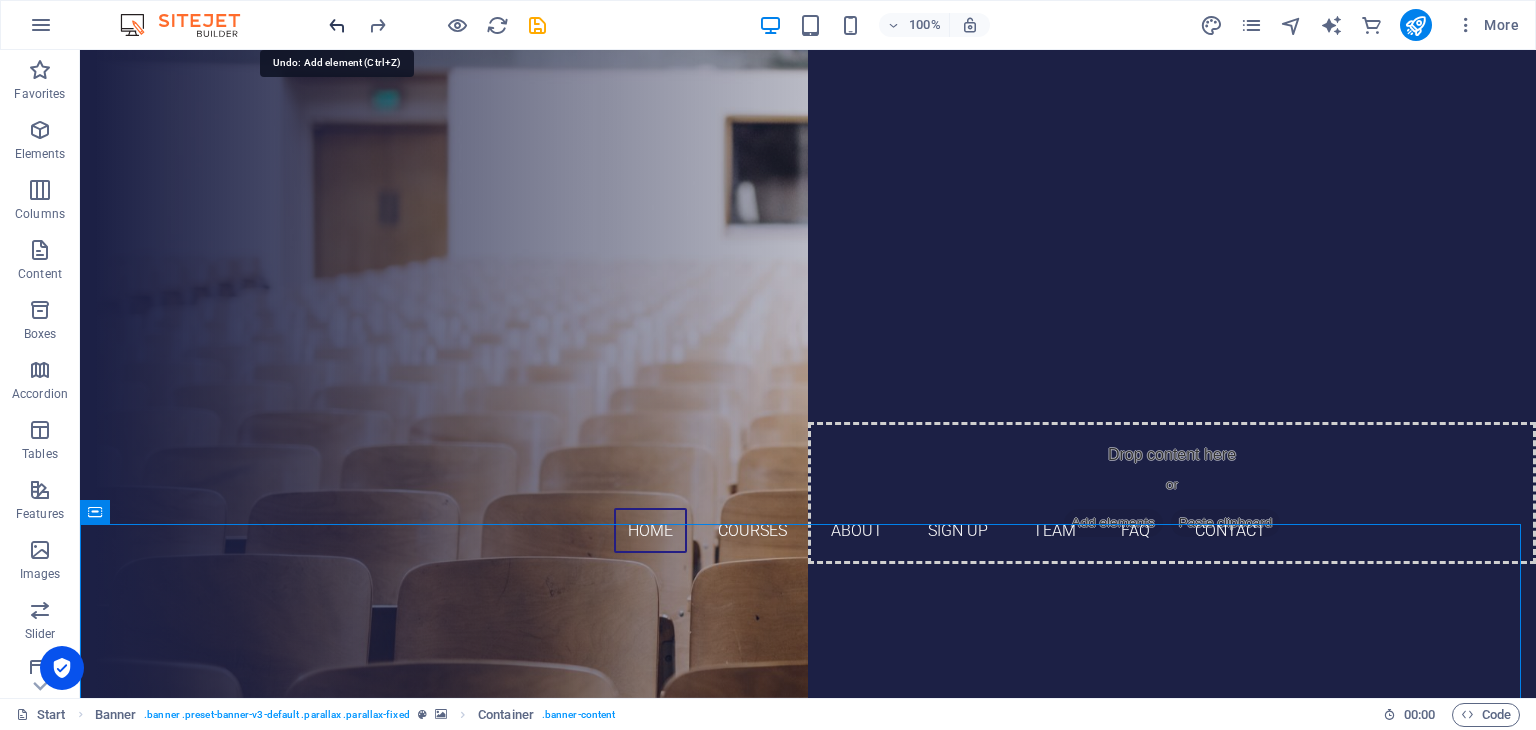 click at bounding box center (337, 25) 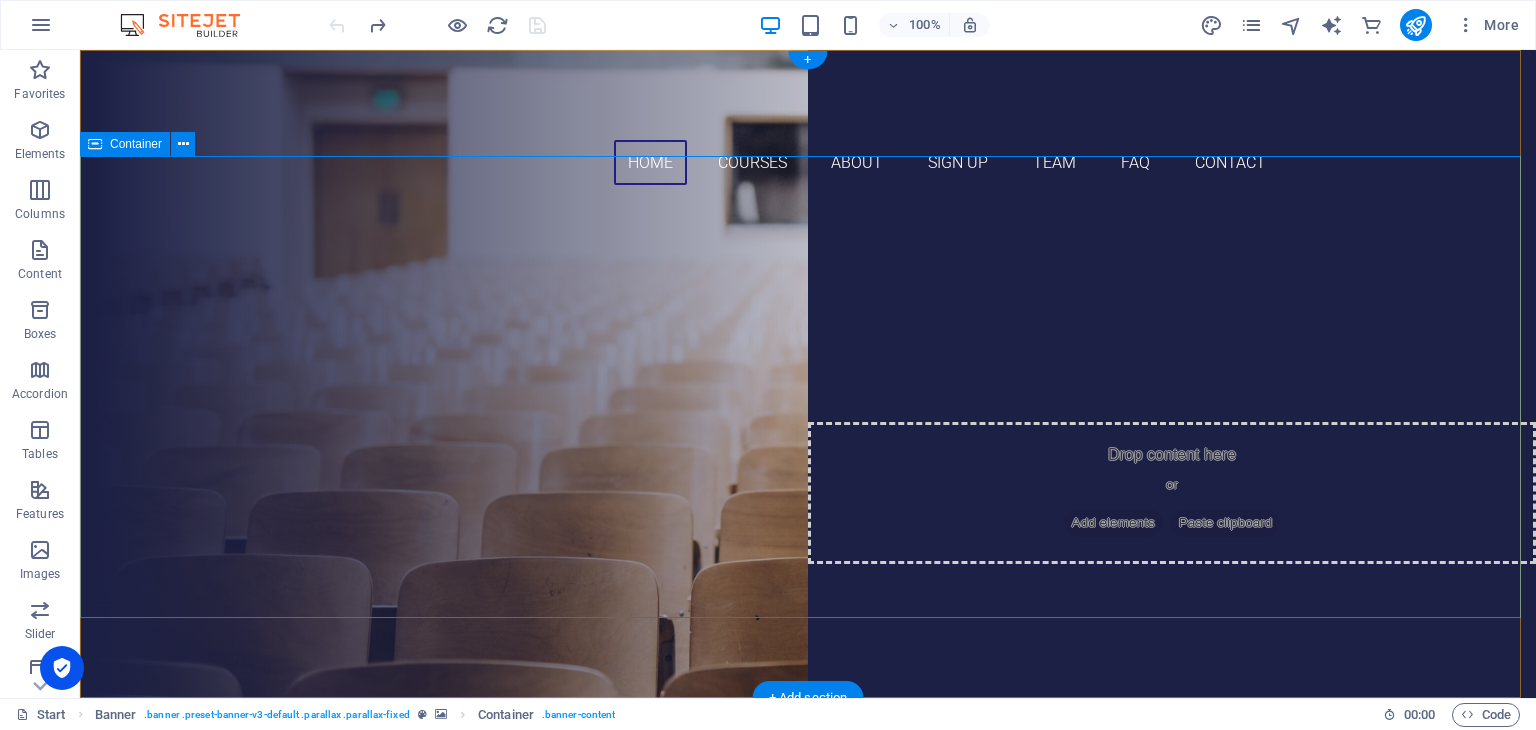 click on "IMPROVERT MANAGEMENT SERVICES ​ "Join Improvert and embark on a transformative learning journey with top-notch instructors. Gain expert guidance, elevate your skills, and unlock your full potential with an unparalleled learning experience!" VIEW featured courses Our Courses Sign up now" at bounding box center [808, 446] 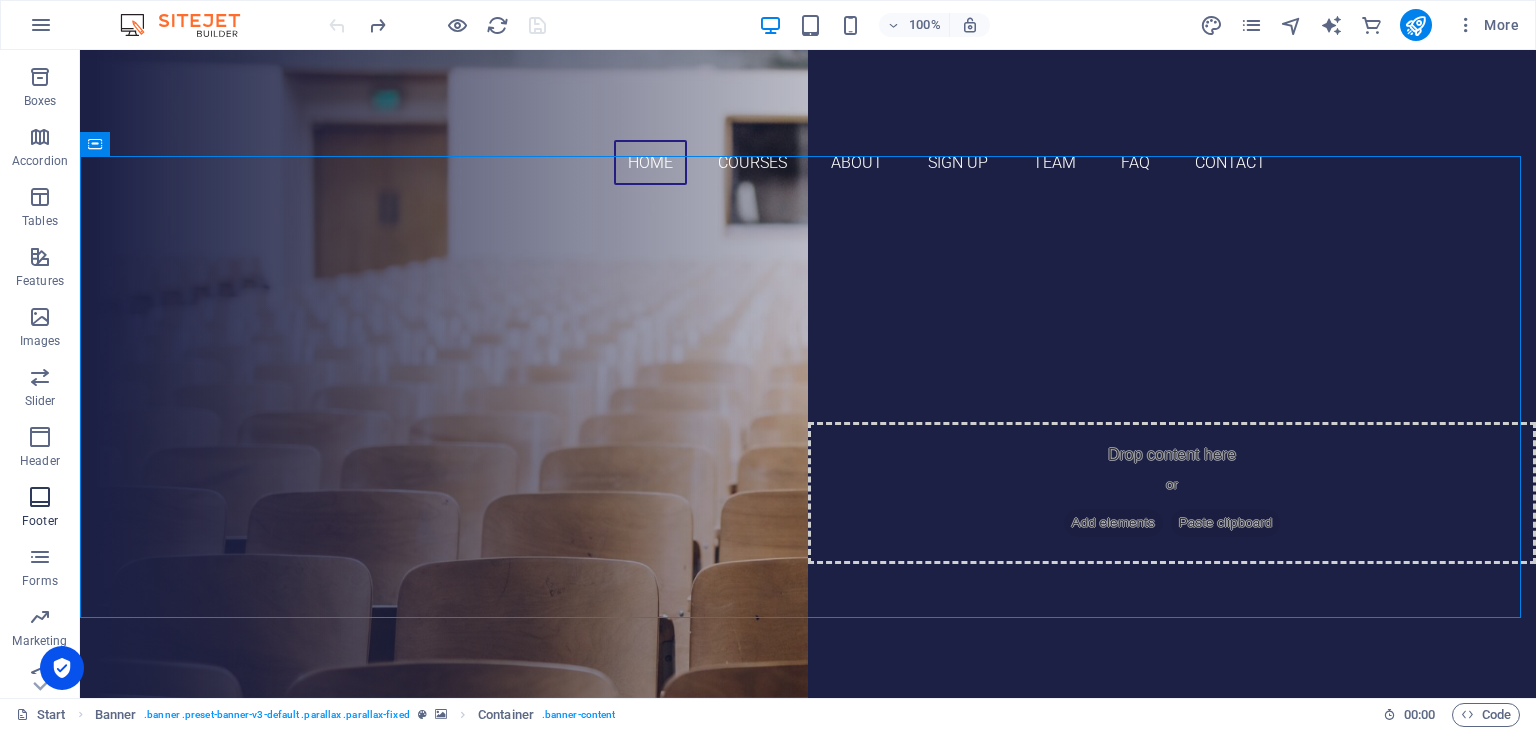 scroll, scrollTop: 312, scrollLeft: 0, axis: vertical 